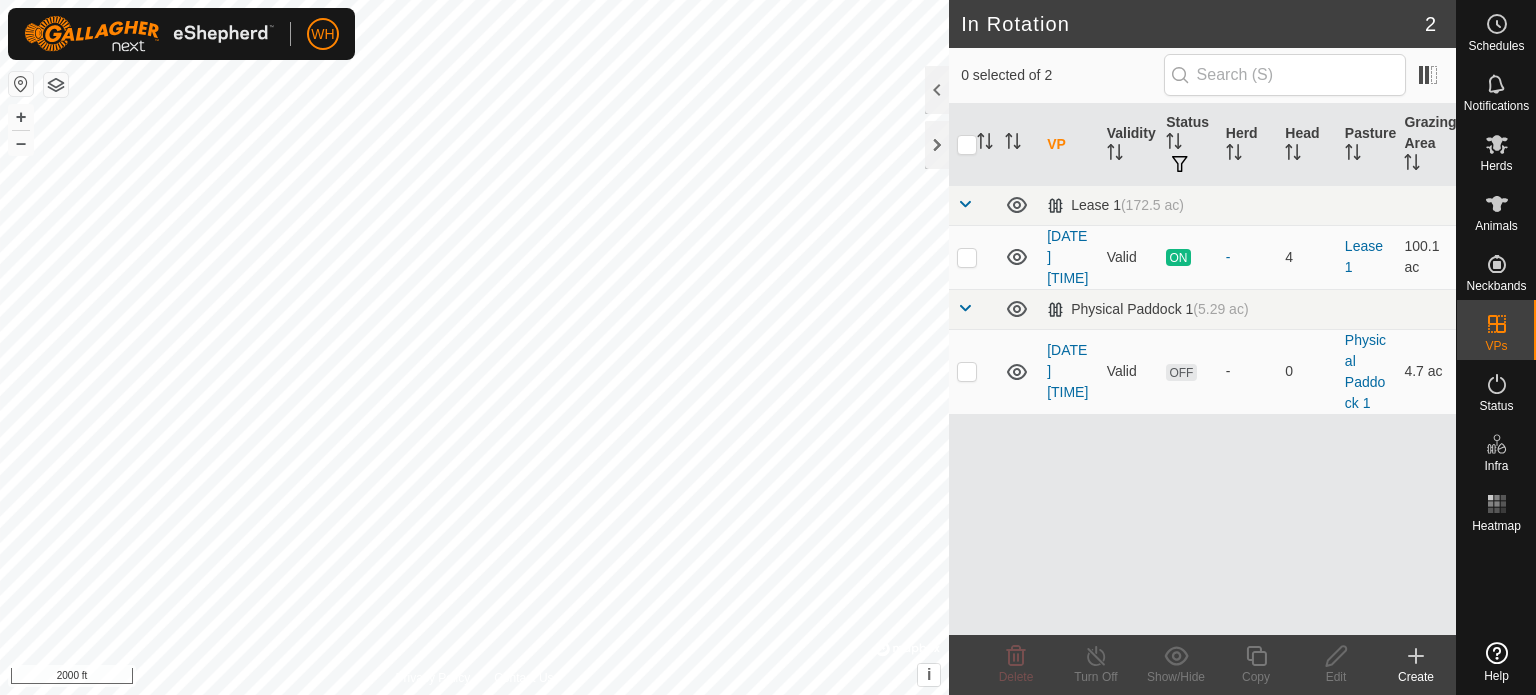 scroll, scrollTop: 0, scrollLeft: 0, axis: both 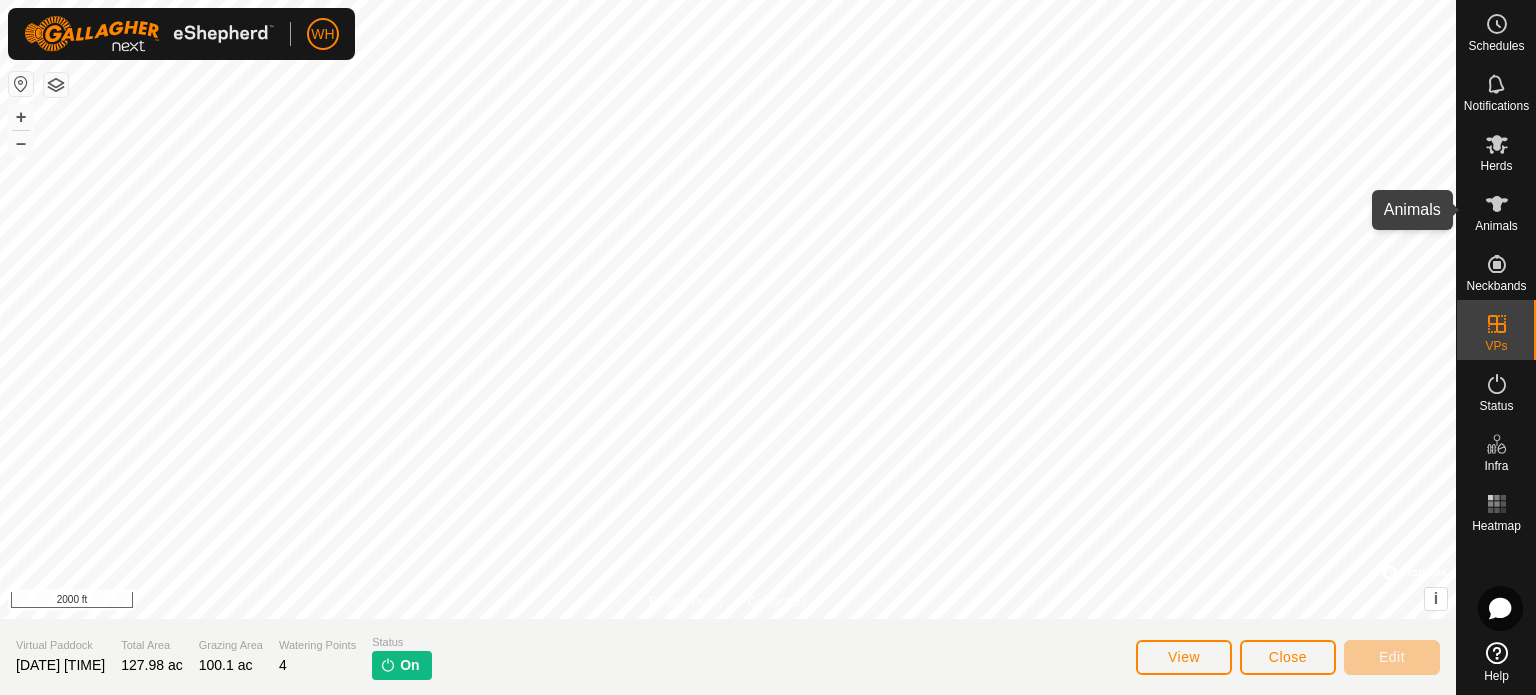 click 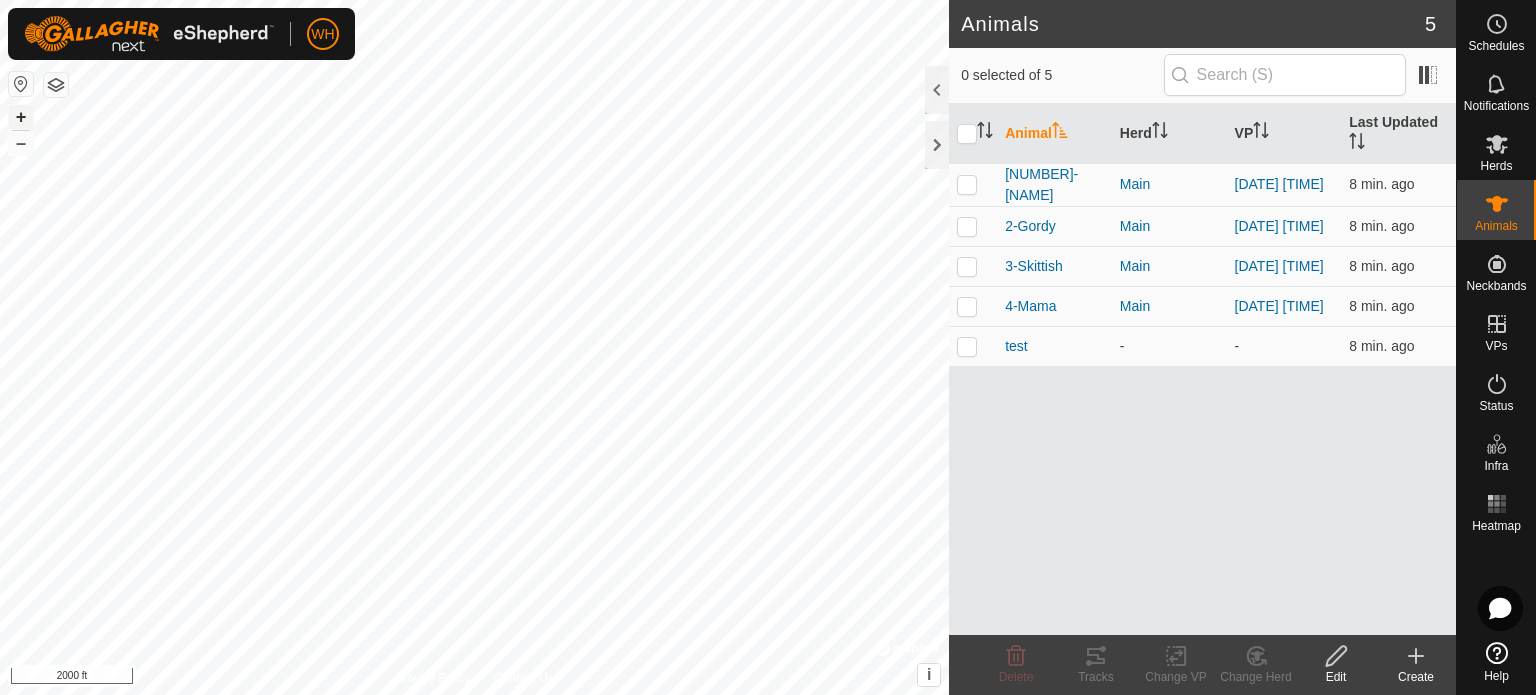 click on "+" at bounding box center (21, 117) 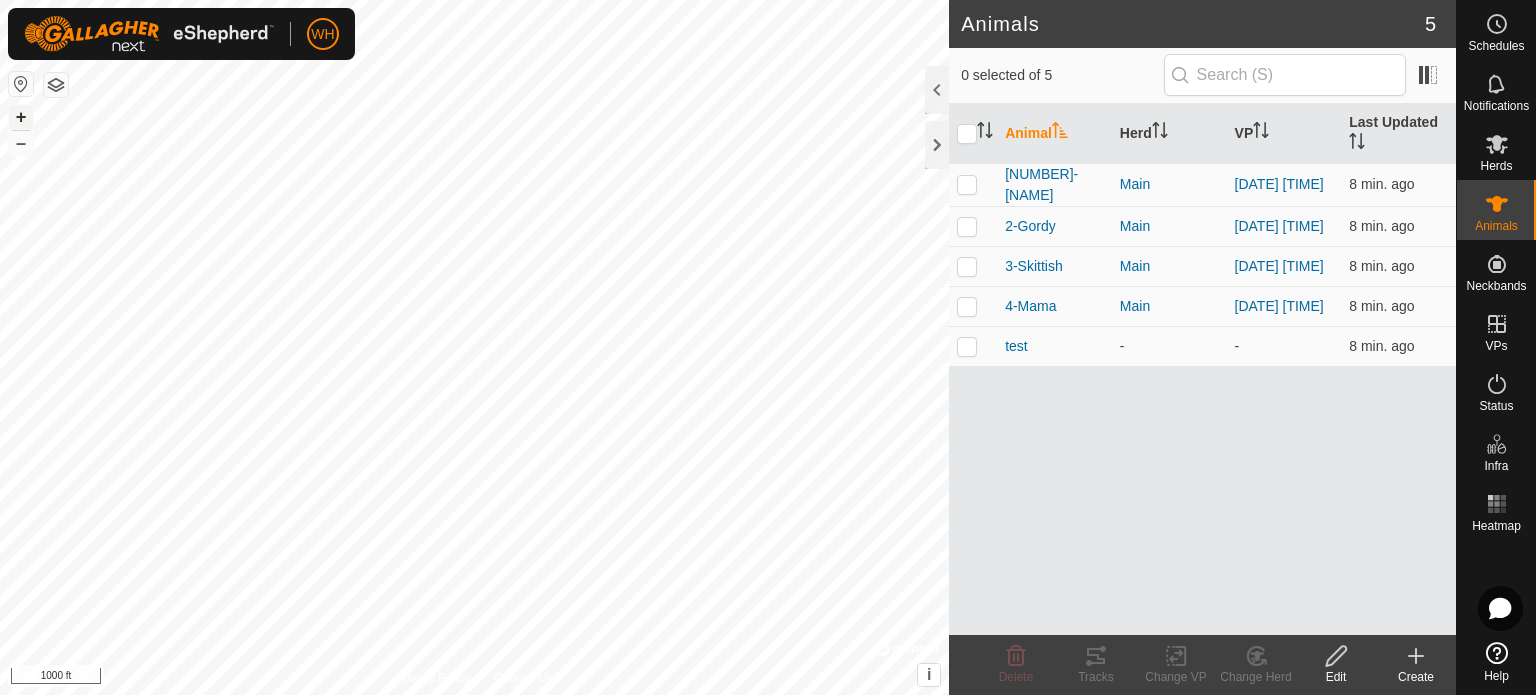 click on "+" at bounding box center (21, 117) 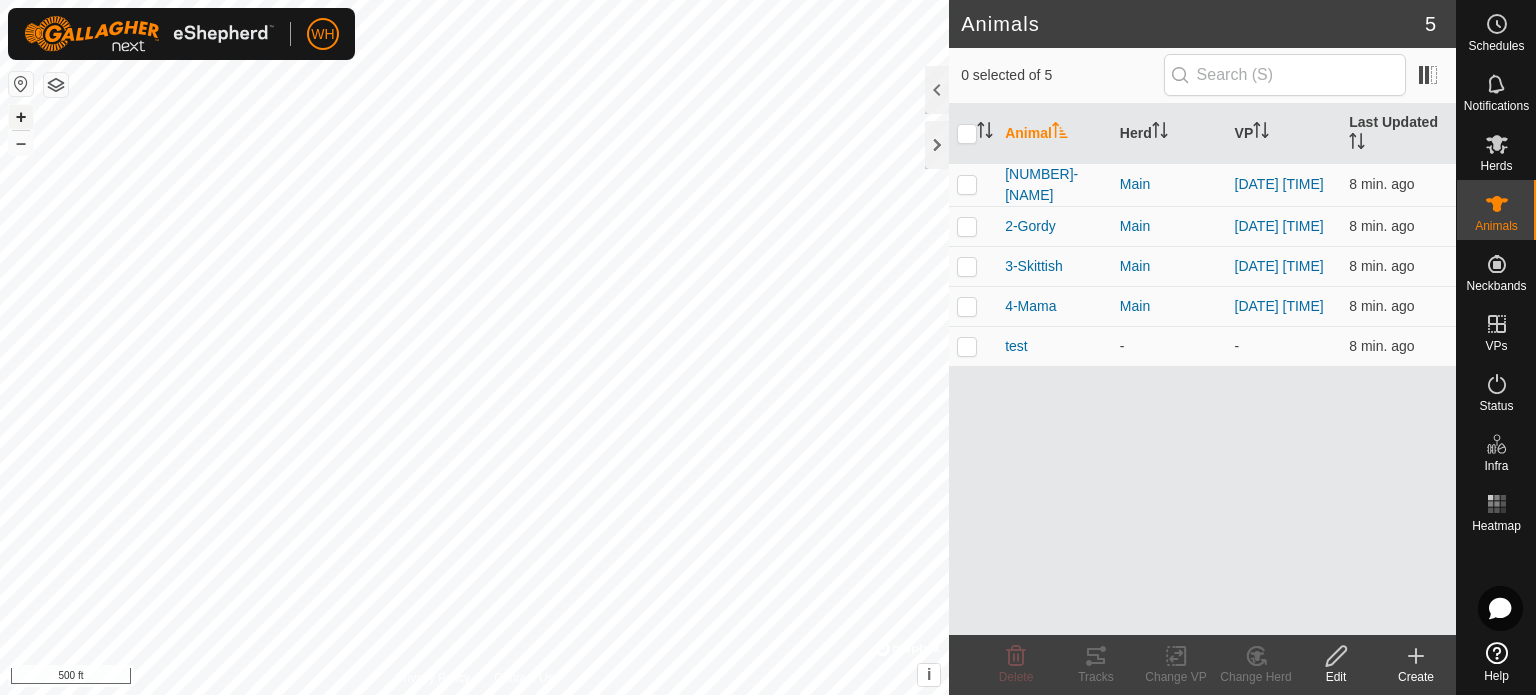 click on "+" at bounding box center (21, 117) 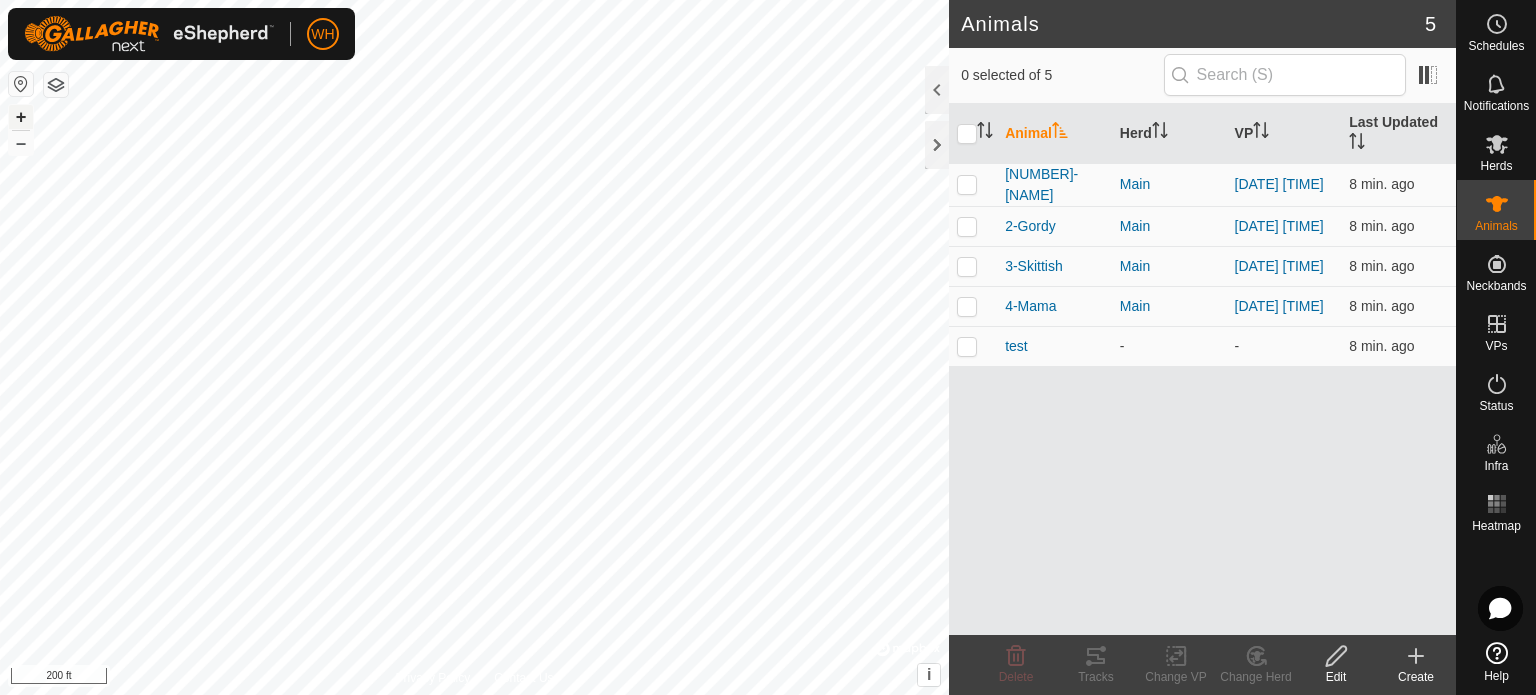 click on "+" at bounding box center (21, 117) 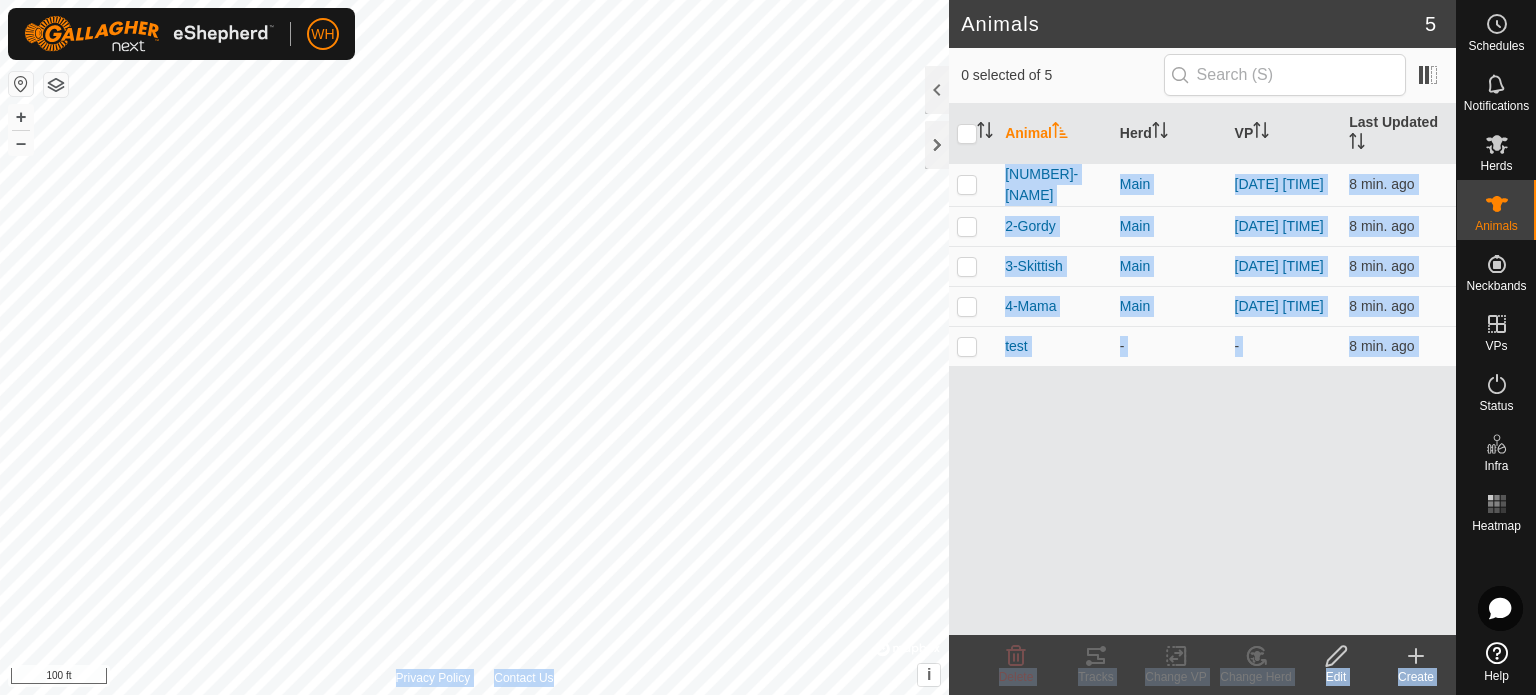 click on "Animals 5  0 selected of 5   Animal   Herd   VP   Last Updated   1-[NAME]   Main  [DATE] [TIME]  8 min. ago  2-[NAME]   Main  [DATE] [TIME]  8 min. ago  3-[NAME]   Main  [DATE] [TIME]  8 min. ago  4-[NAME]   Main  [DATE] [TIME]  8 min. ago  test   -  -  8 min. ago Delete  Tracks   Change VP   Change Herd   Edit   Create  Privacy Policy Contact Us + – ⇧ i ©  Mapbox , ©  OpenStreetMap ,  Improve this map 100 ft" 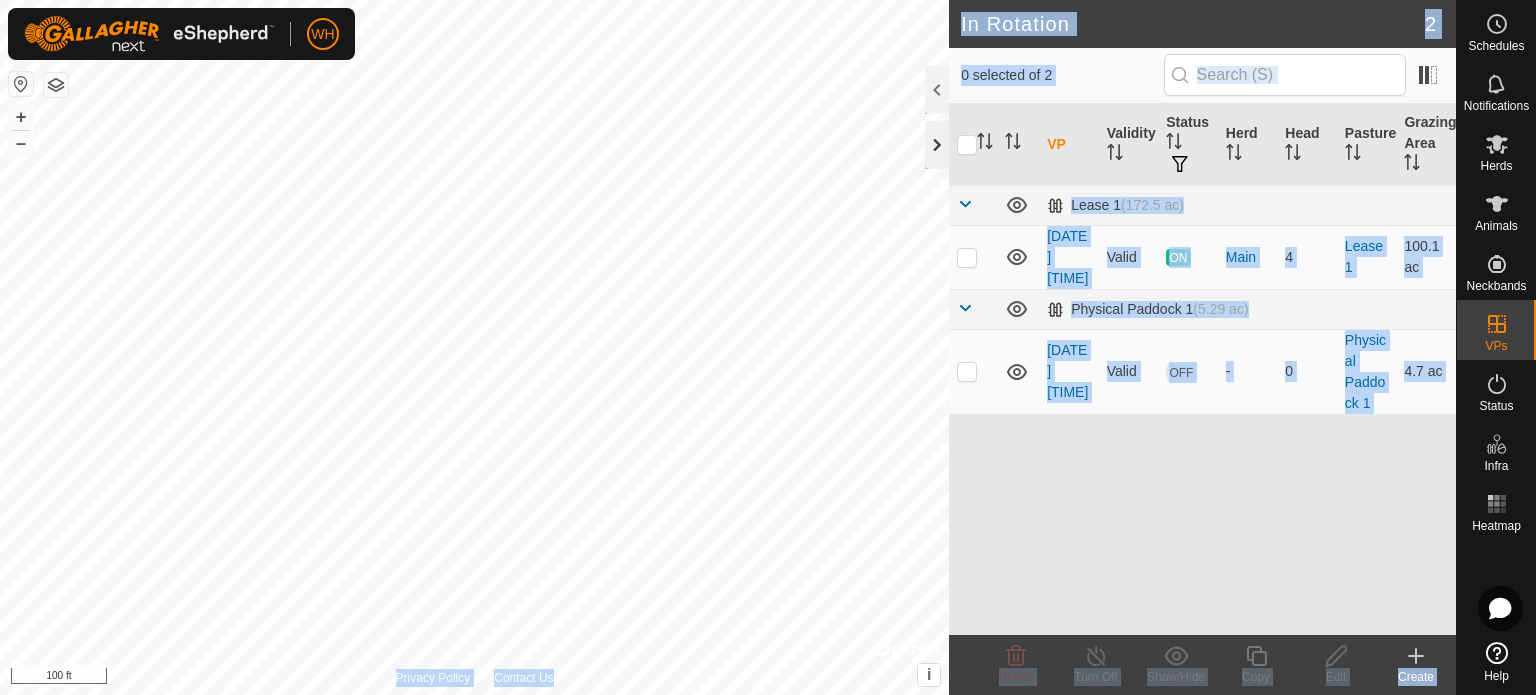 checkbox on "true" 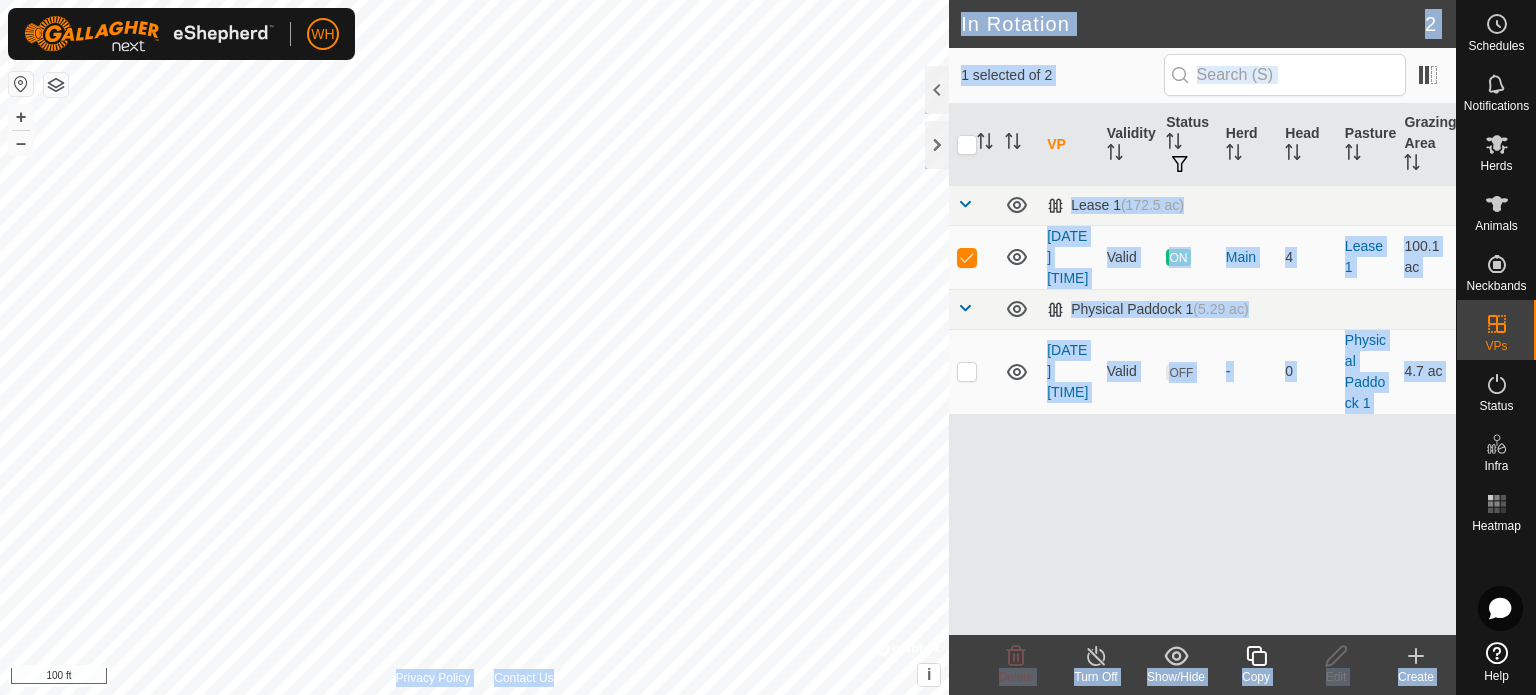 click on "VP   Validity   Status   Herd   Head   Pasture   Grazing Area   Lease 1   (172.5 ac) [DATE] [TIME]  Valid  ON  Main   4   Lease 1   100.1 ac   Physical Paddock 1   (5.29 ac) [DATE] [TIME]  Valid  OFF  -   0   Physical Paddock 1   4.7 ac" at bounding box center [1202, 369] 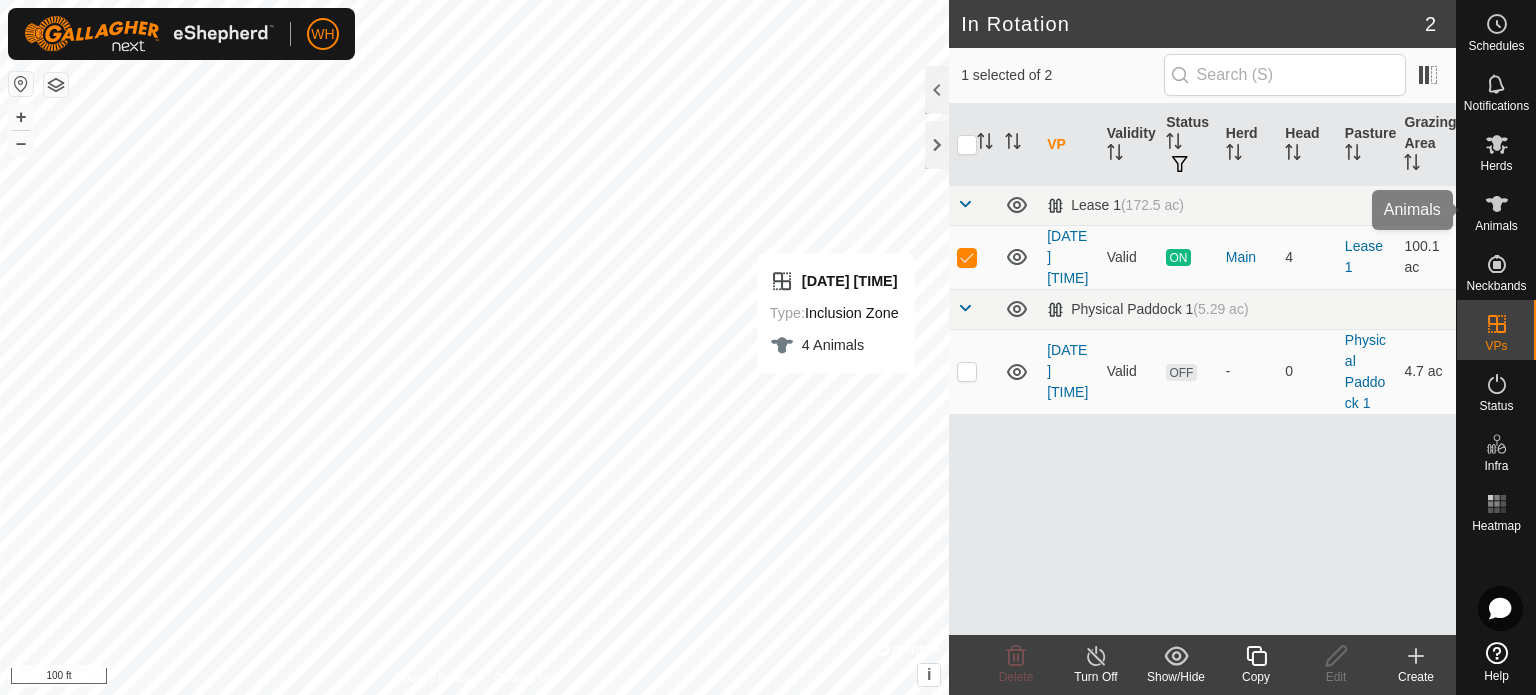 click on "Animals" at bounding box center (1496, 226) 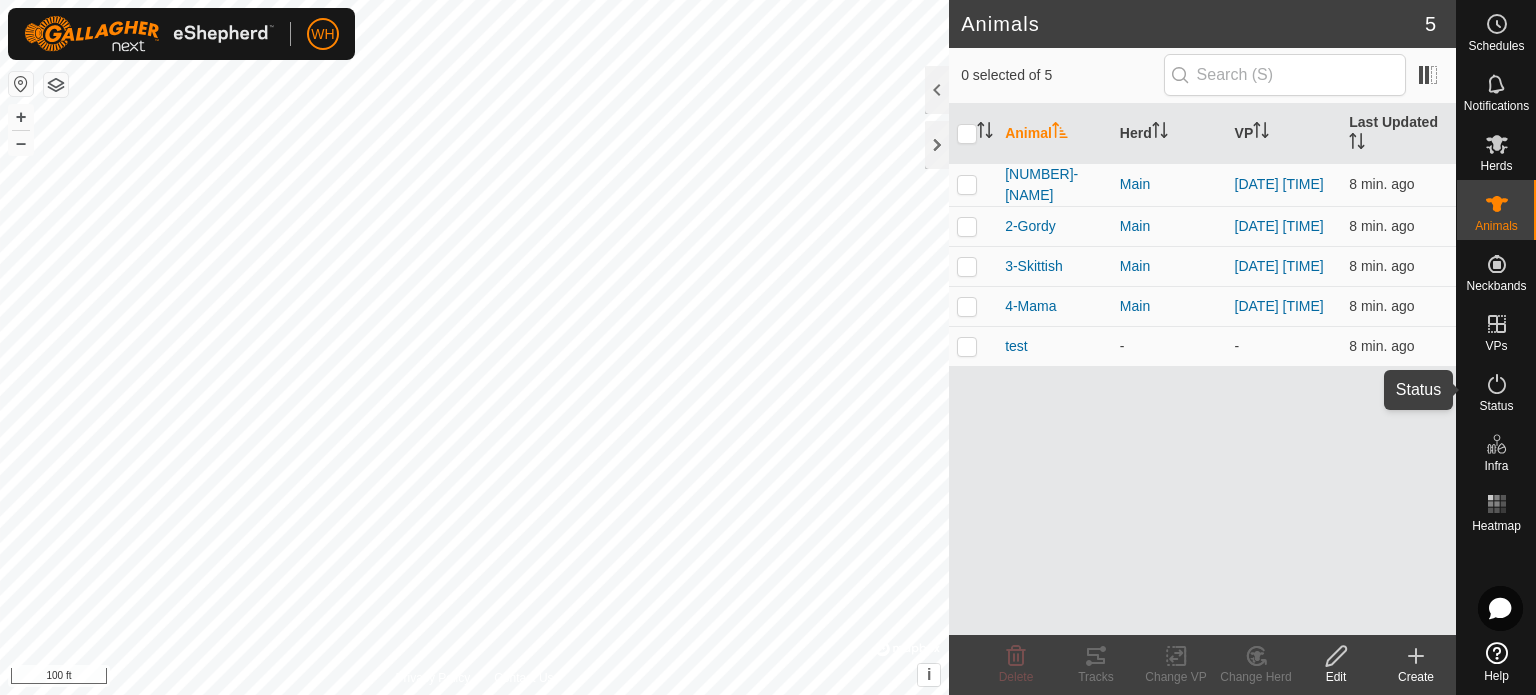 click on "Status" at bounding box center (1496, 406) 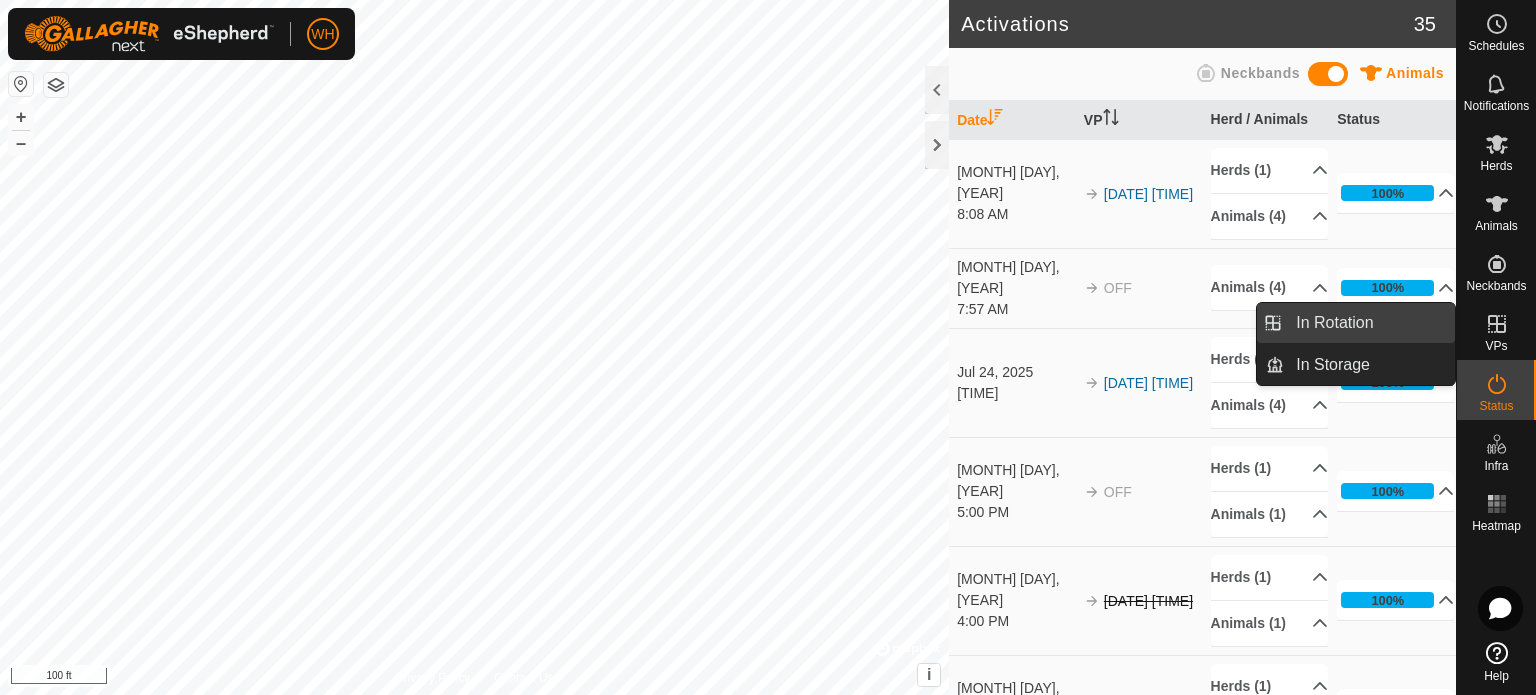 click on "In Rotation" at bounding box center [1369, 323] 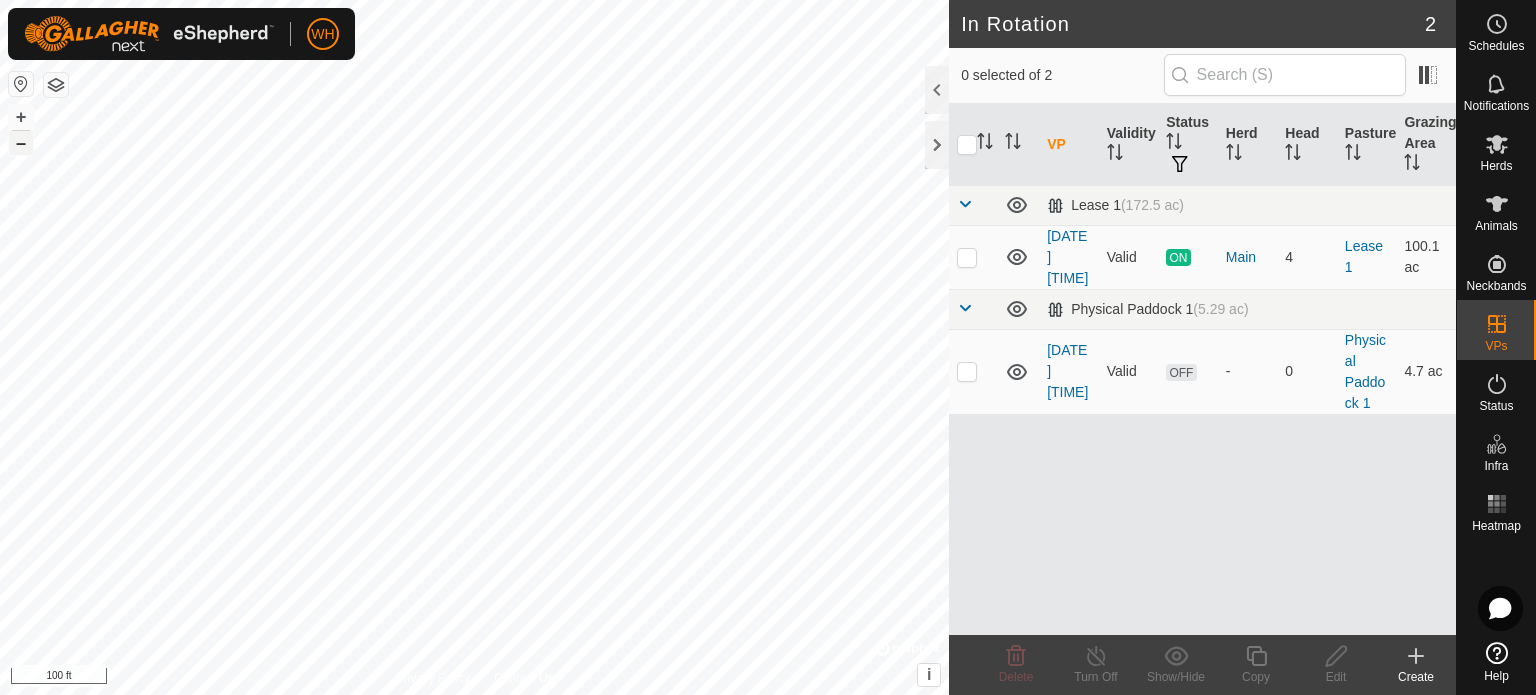 click on "–" at bounding box center [21, 143] 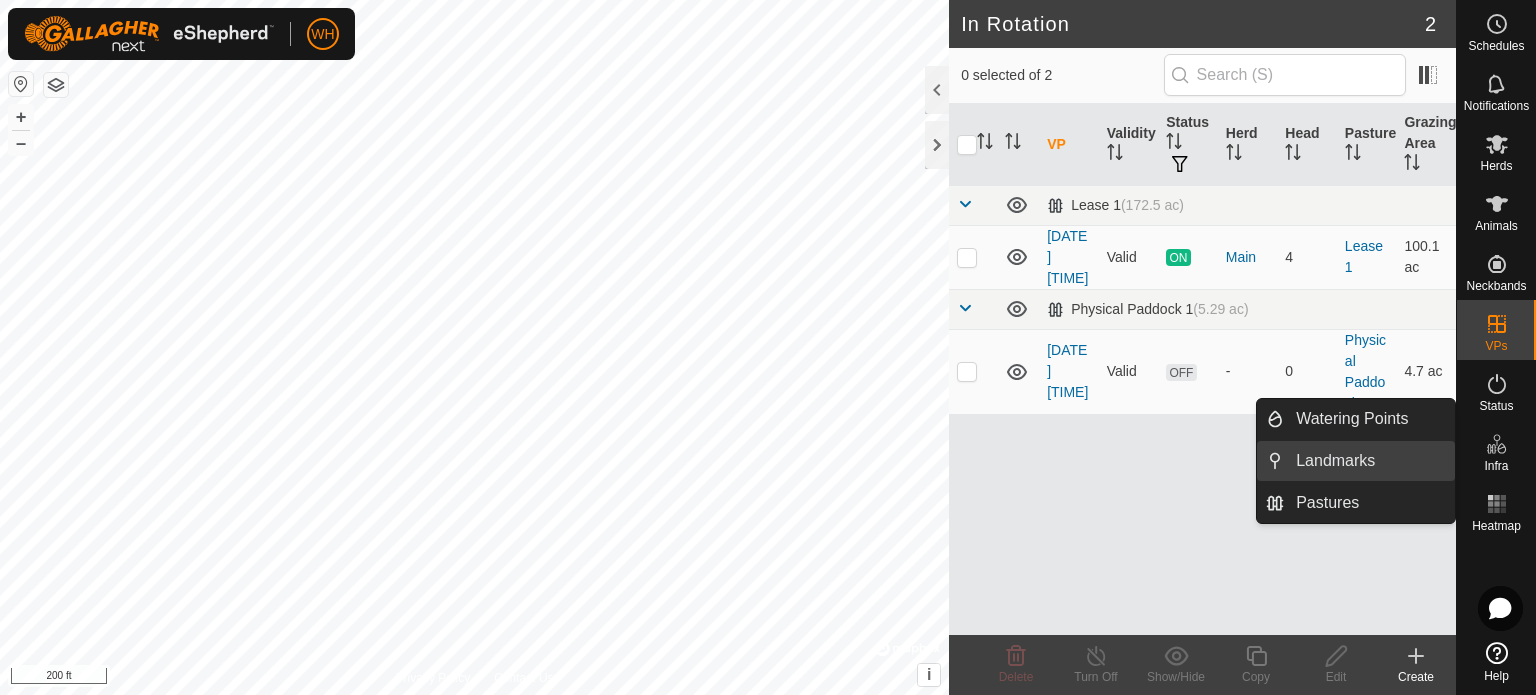 click on "Landmarks" at bounding box center (1369, 461) 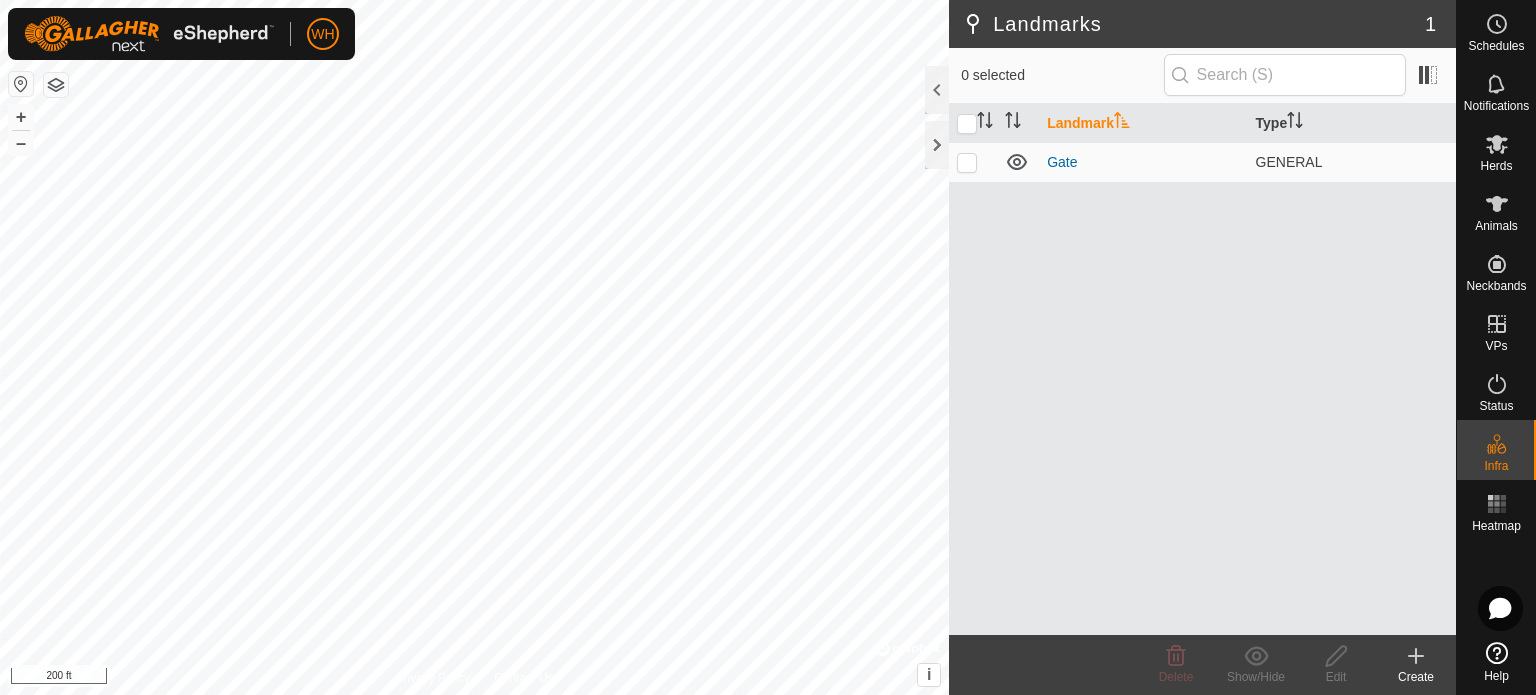 click 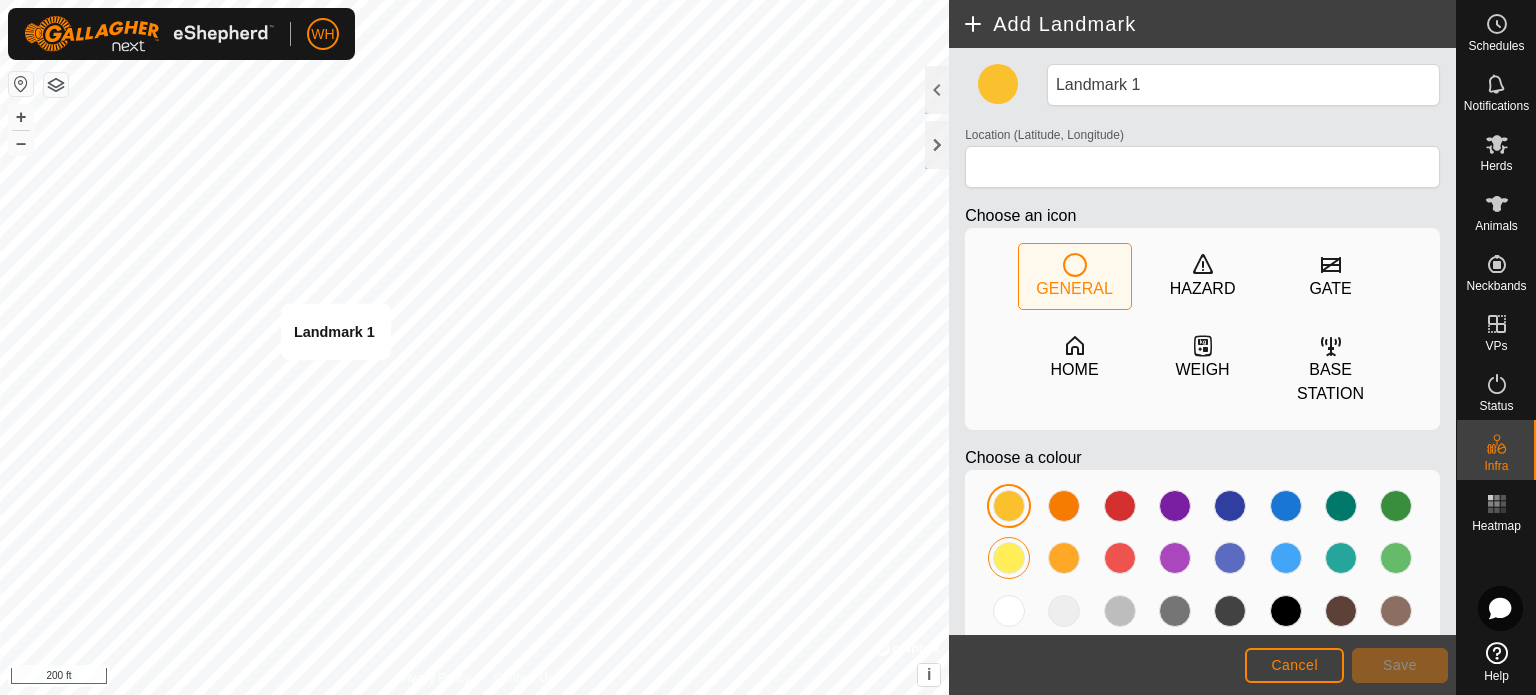 type on "[LATITUDE], [LONGITUDE]" 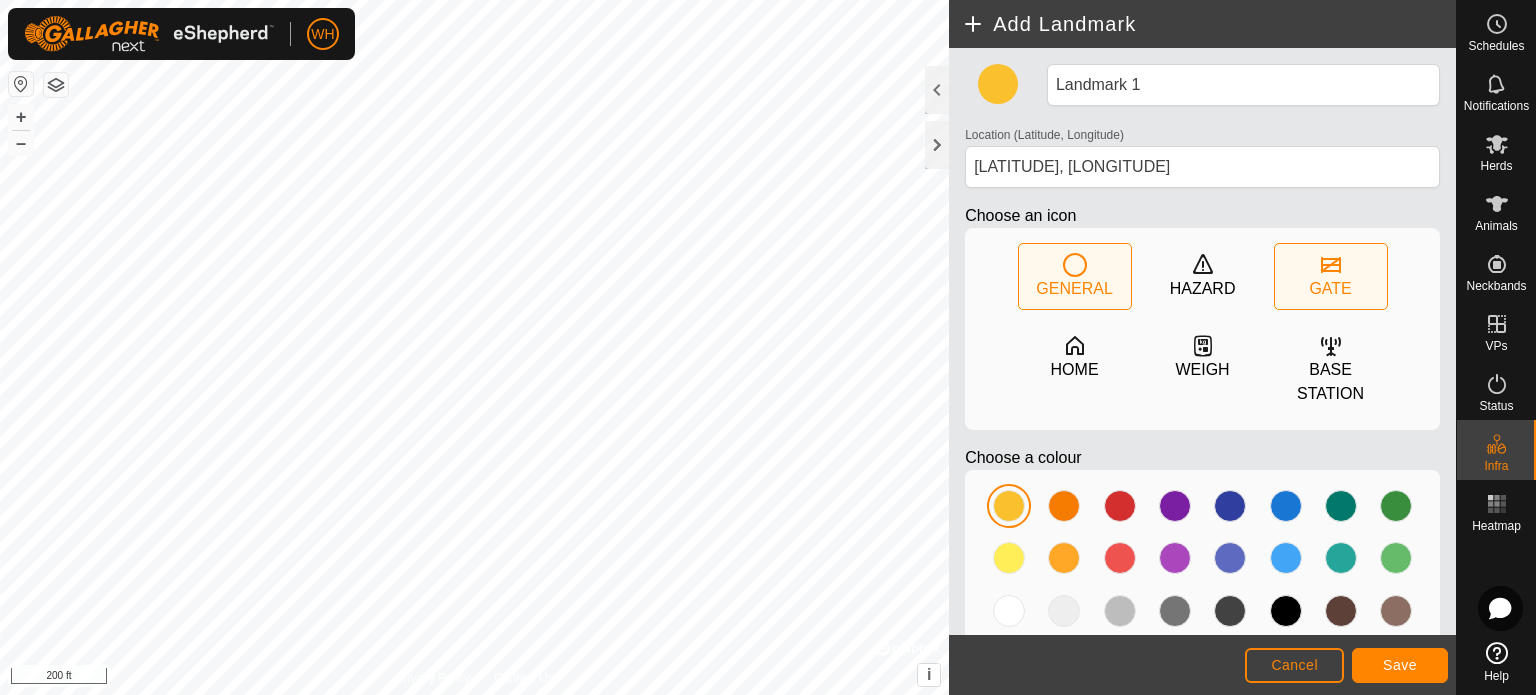 click 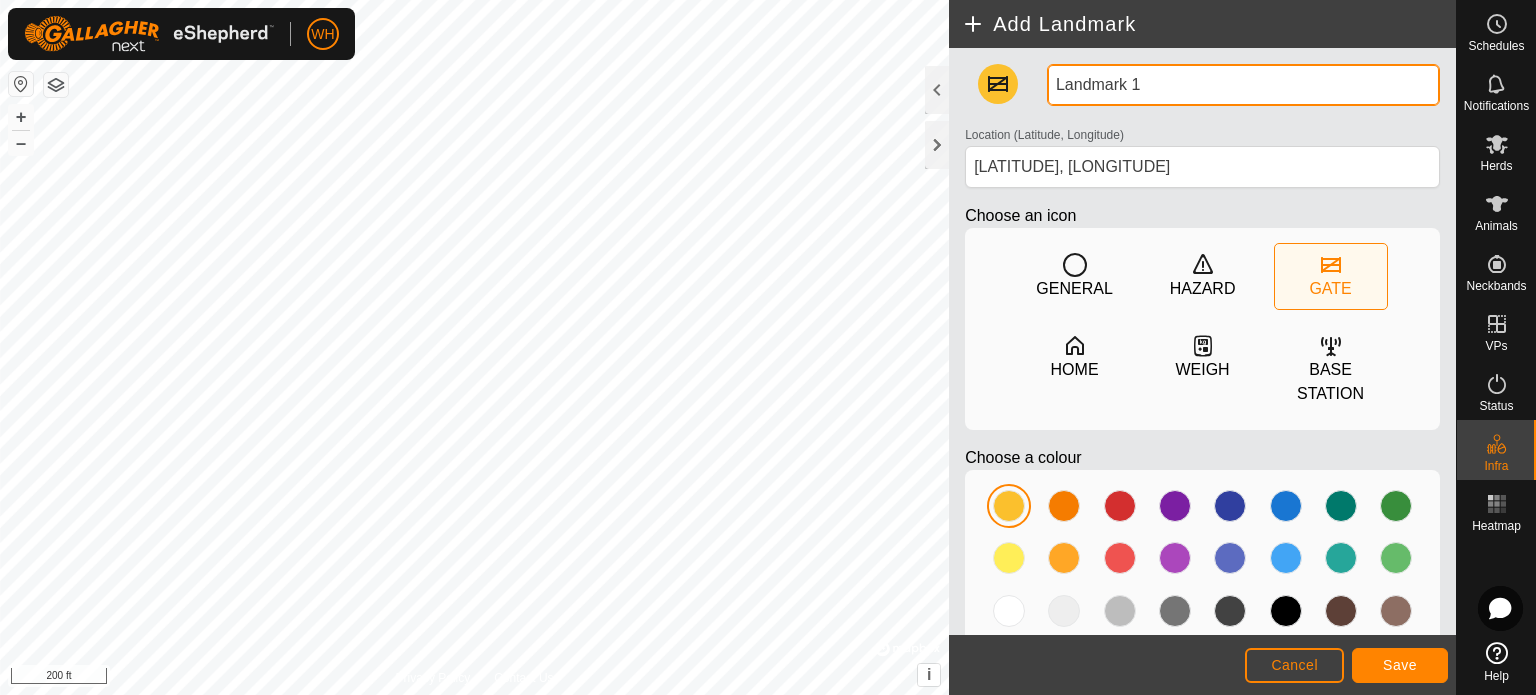 click on "Landmark 1" at bounding box center (1243, 85) 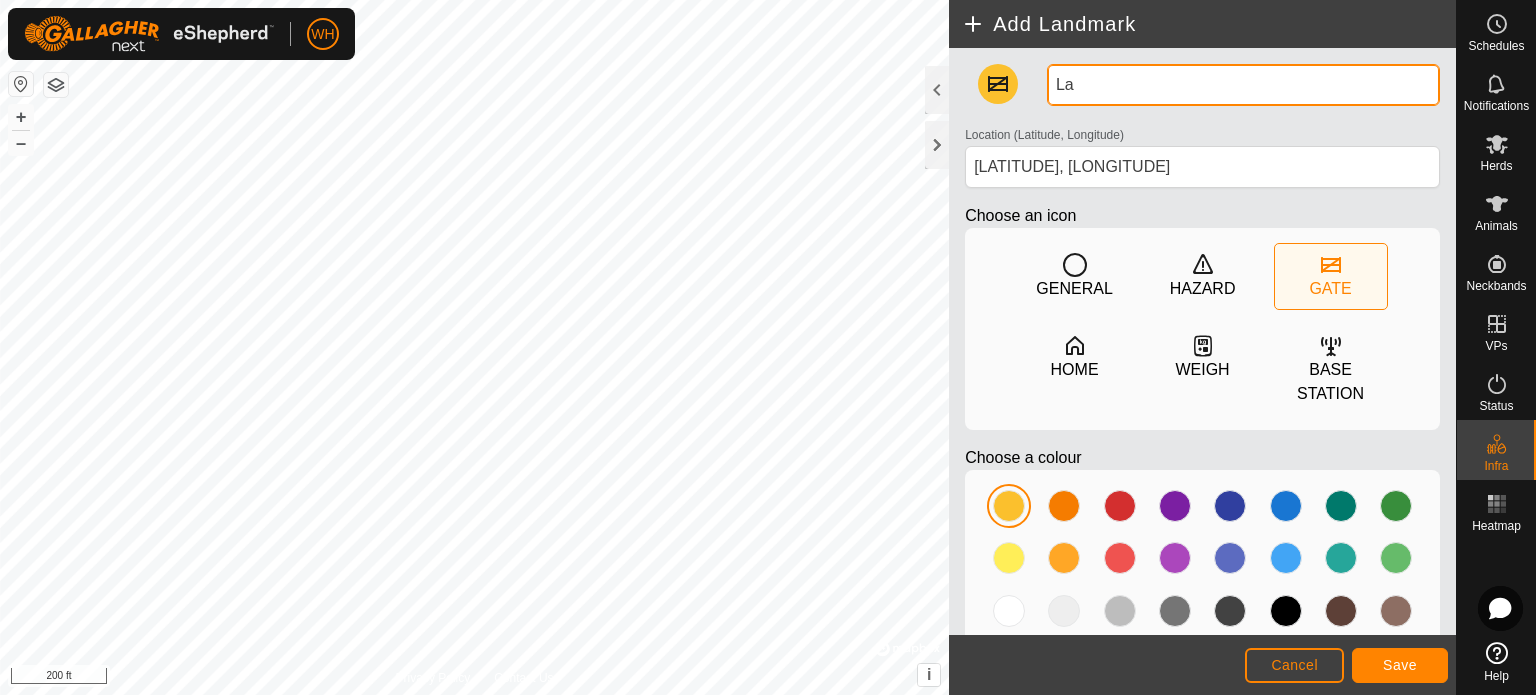 type on "L" 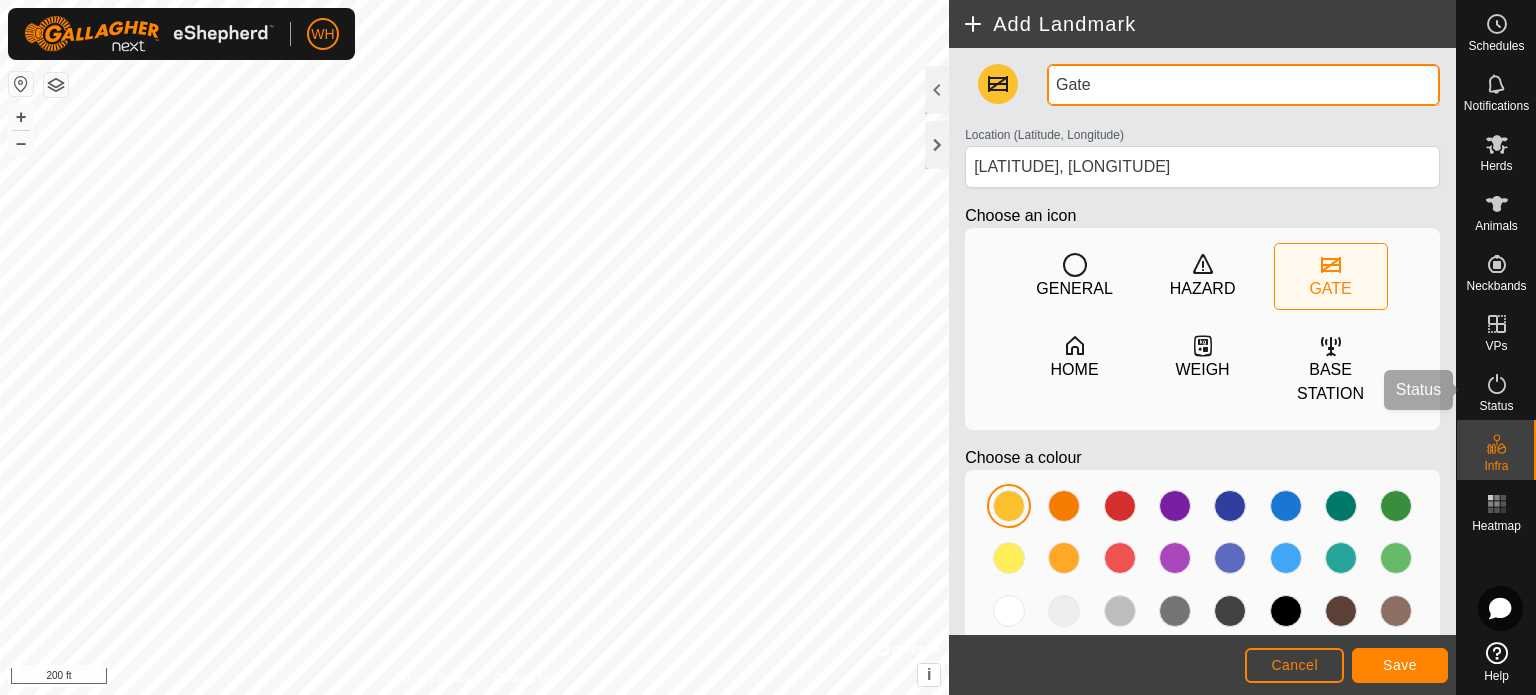 type on "Gate" 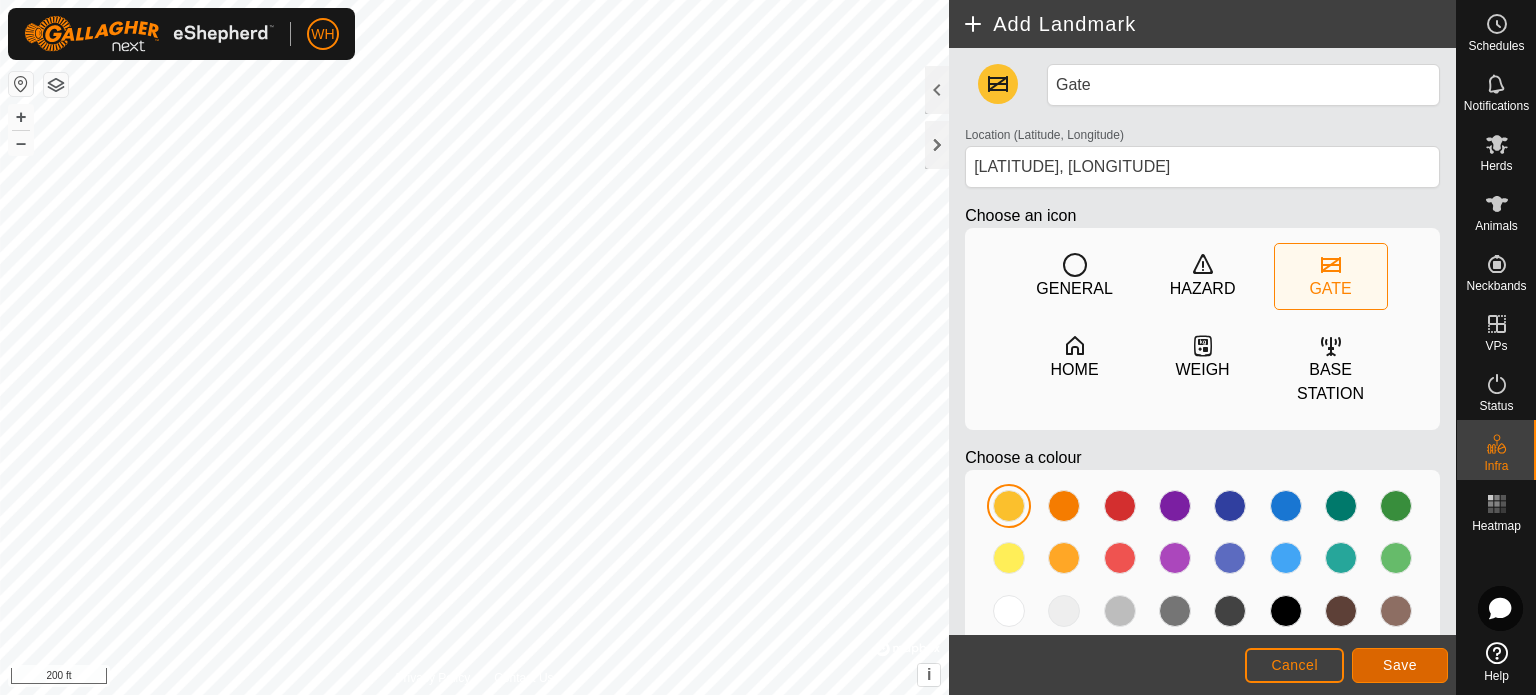 click on "Save" 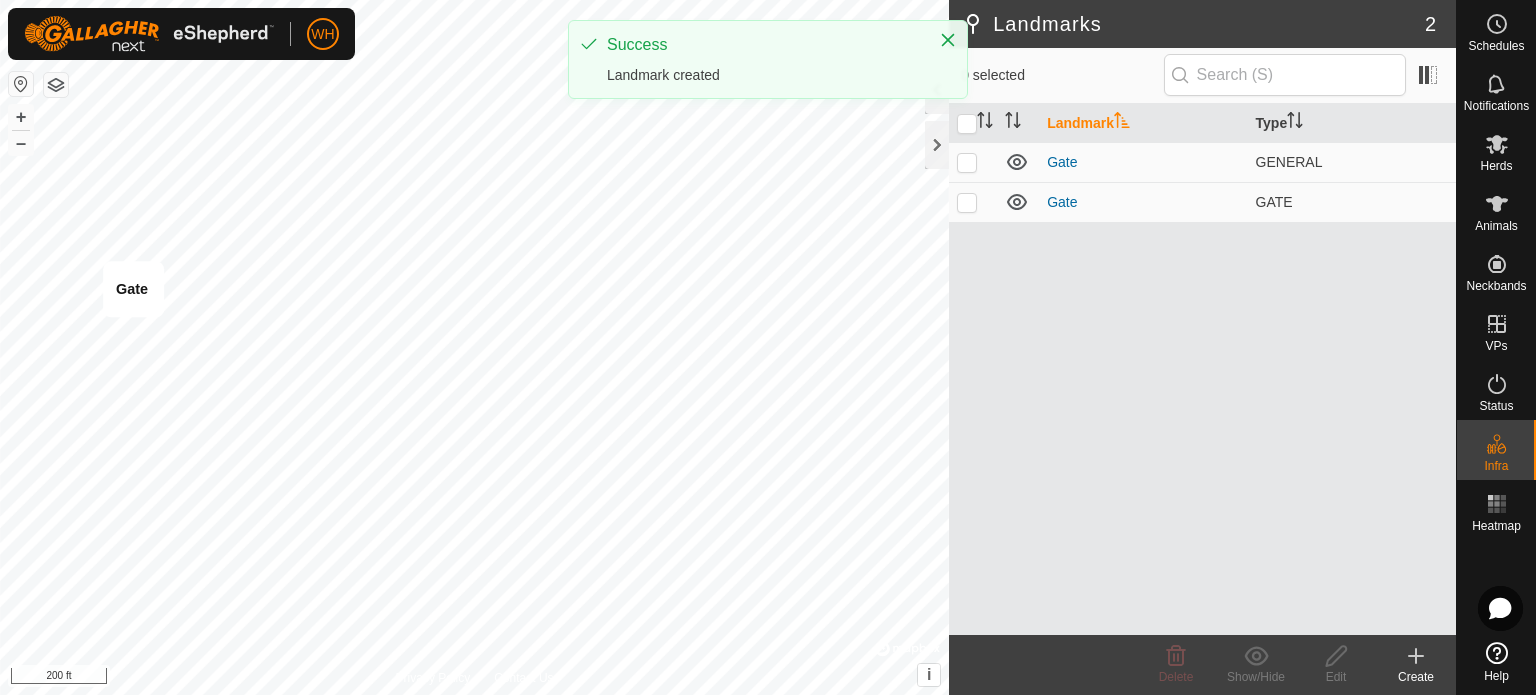 checkbox on "true" 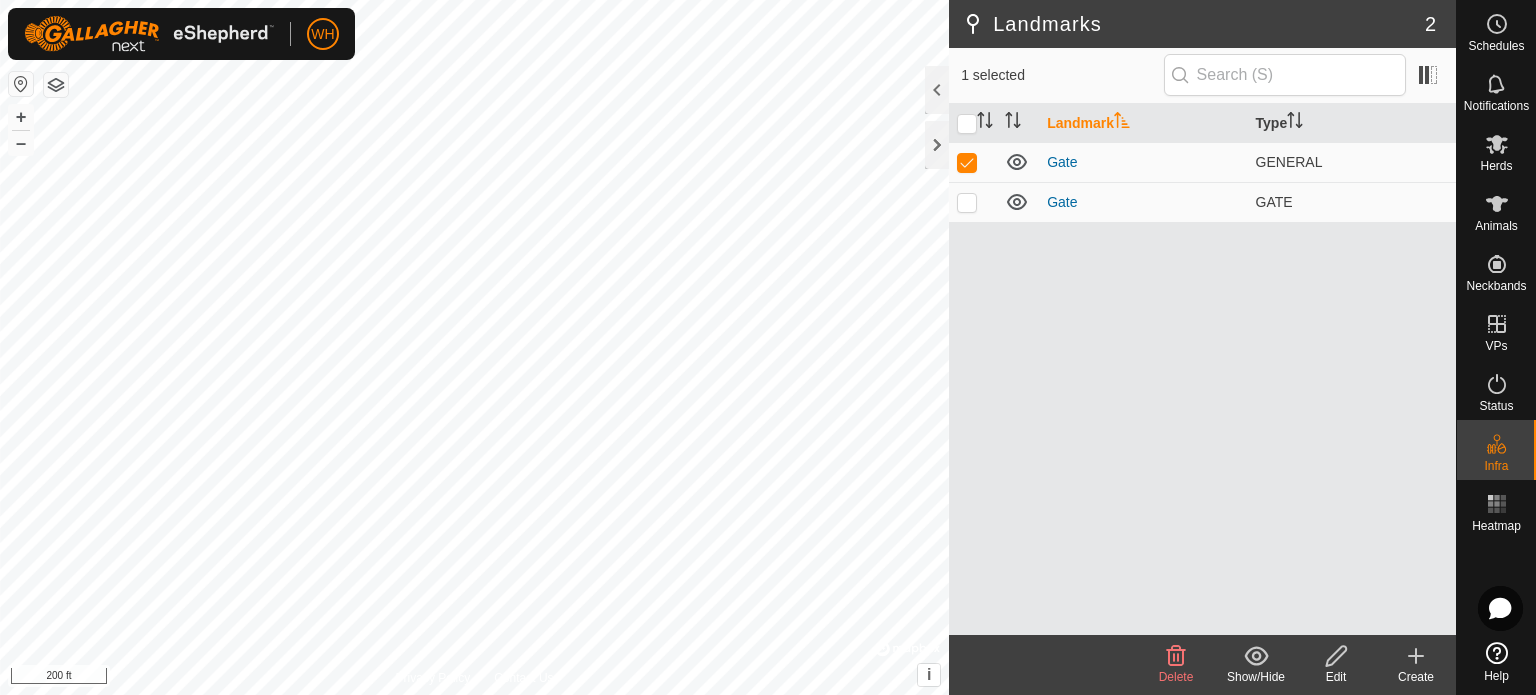 click on "Edit" 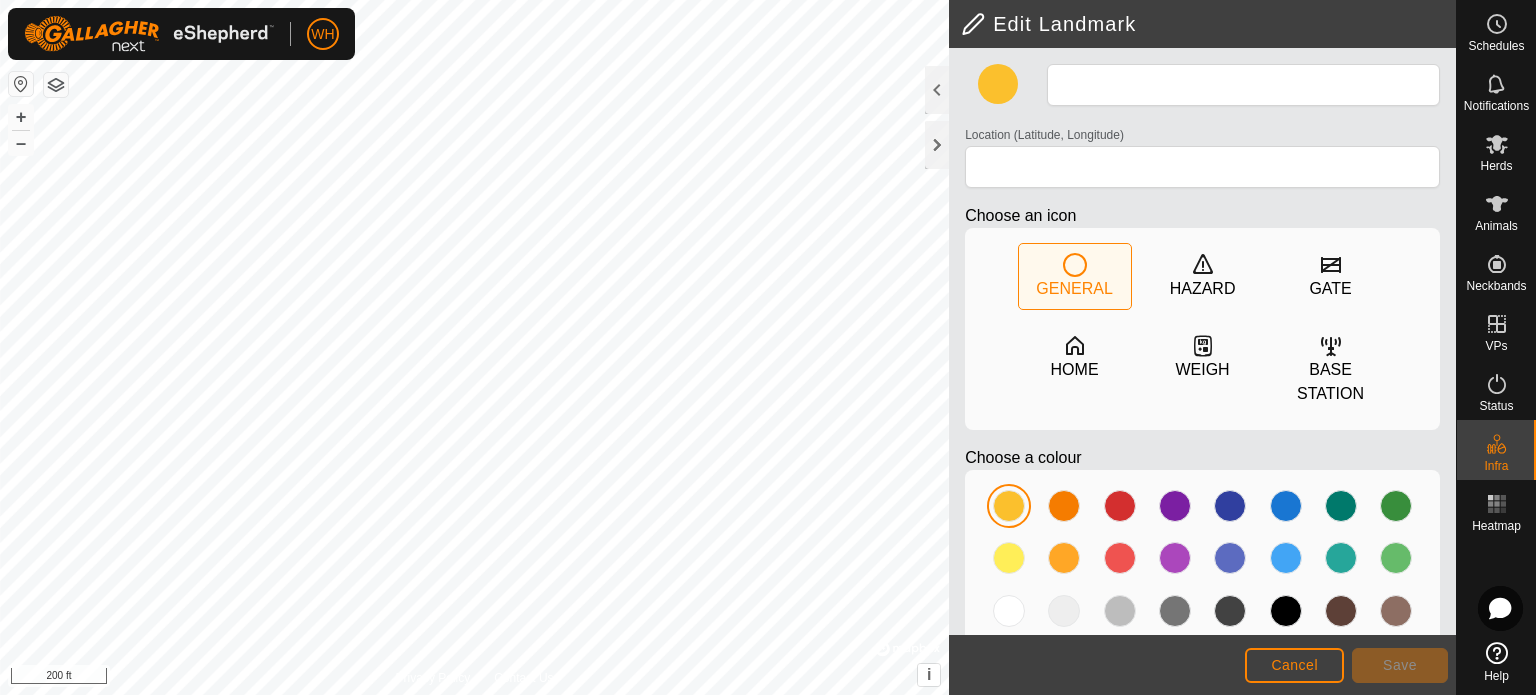 type on "Gate" 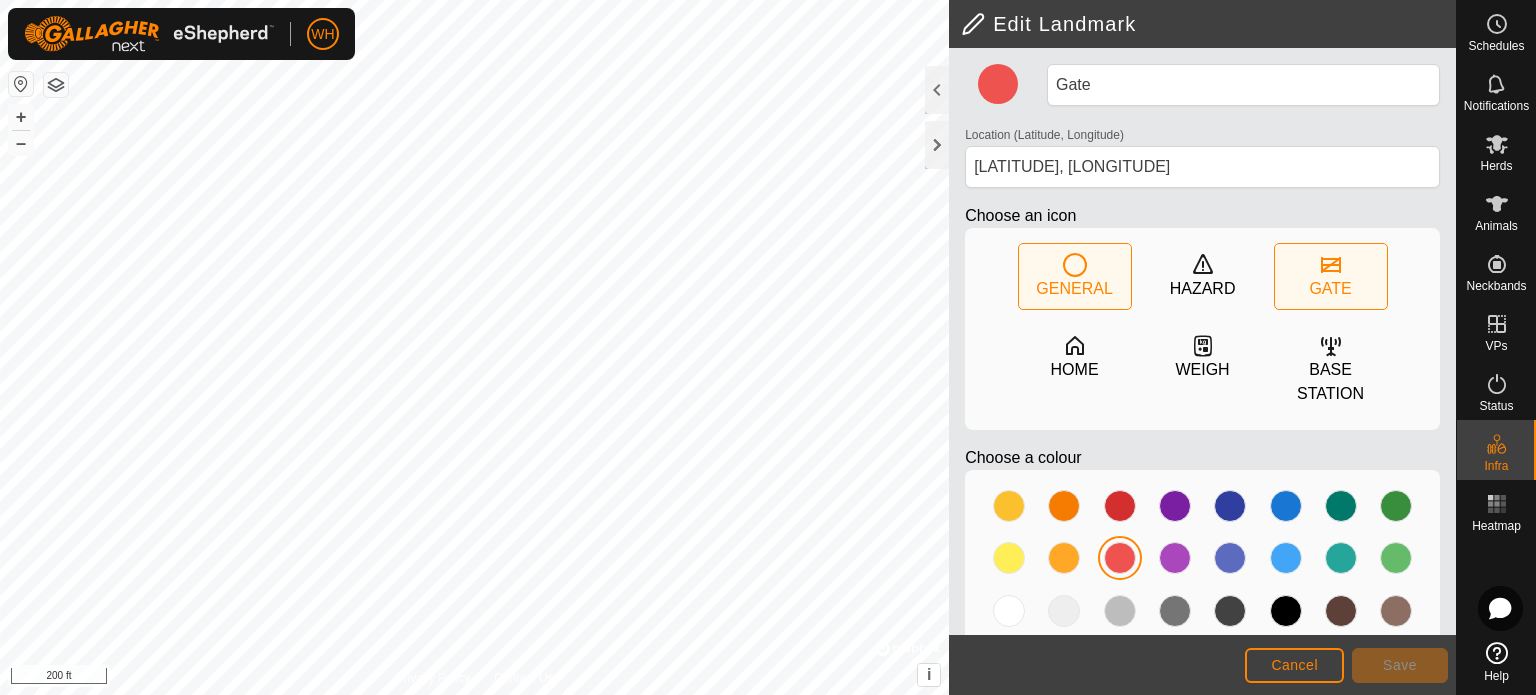 click on "GATE" 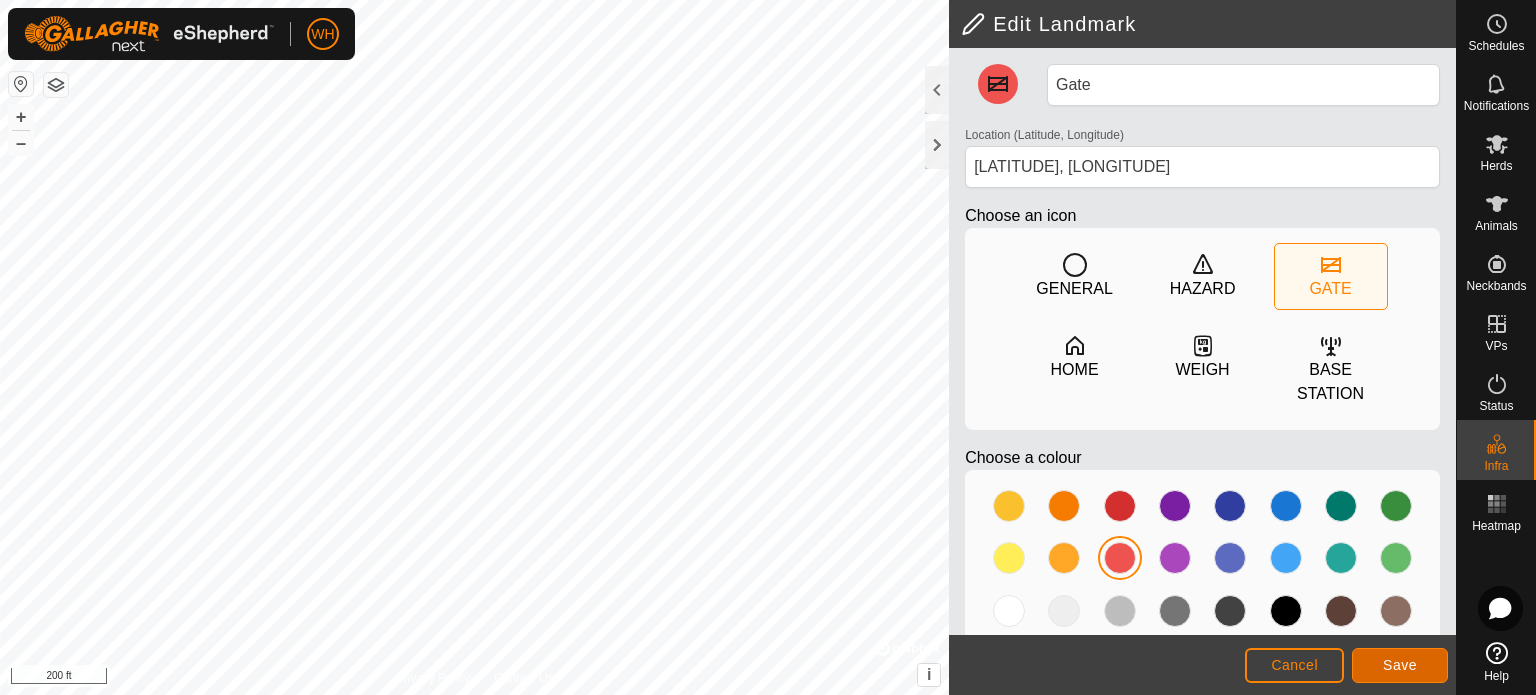 click on "Save" 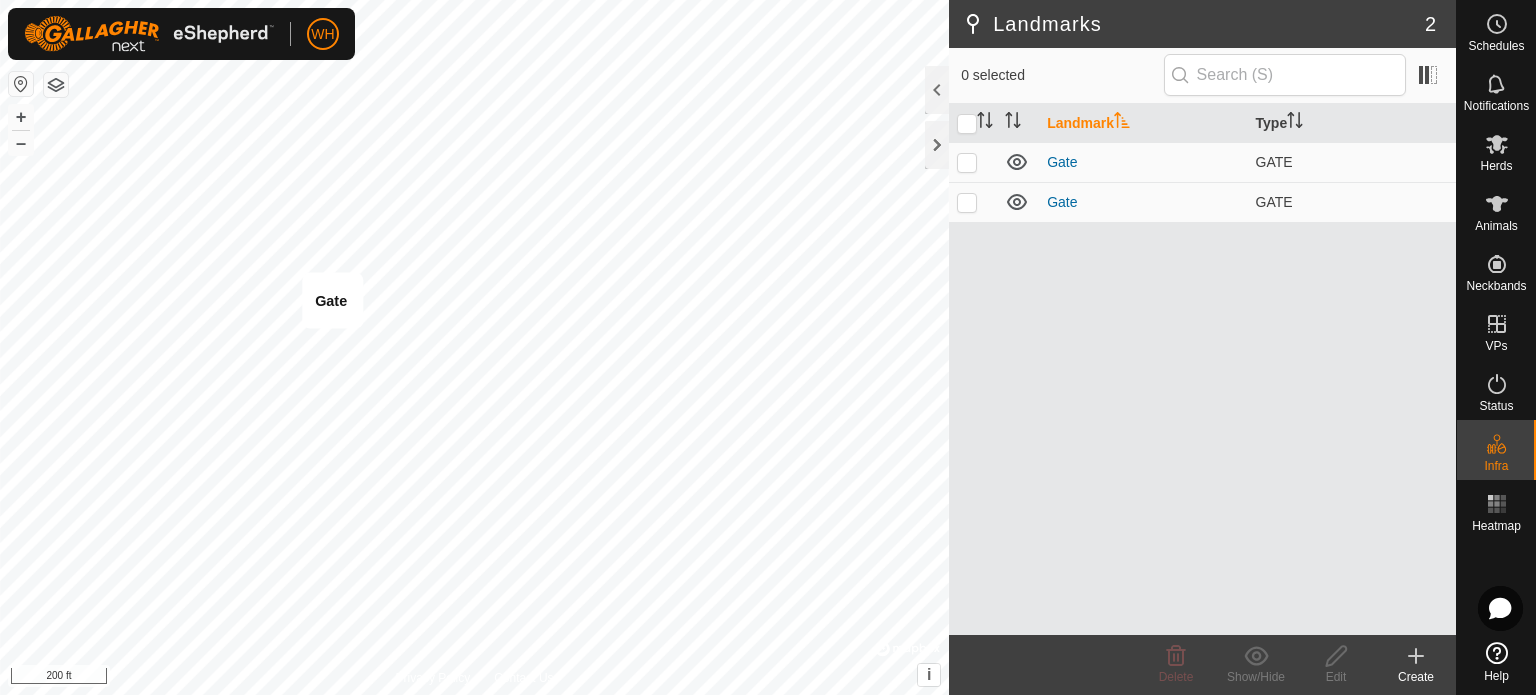 checkbox on "true" 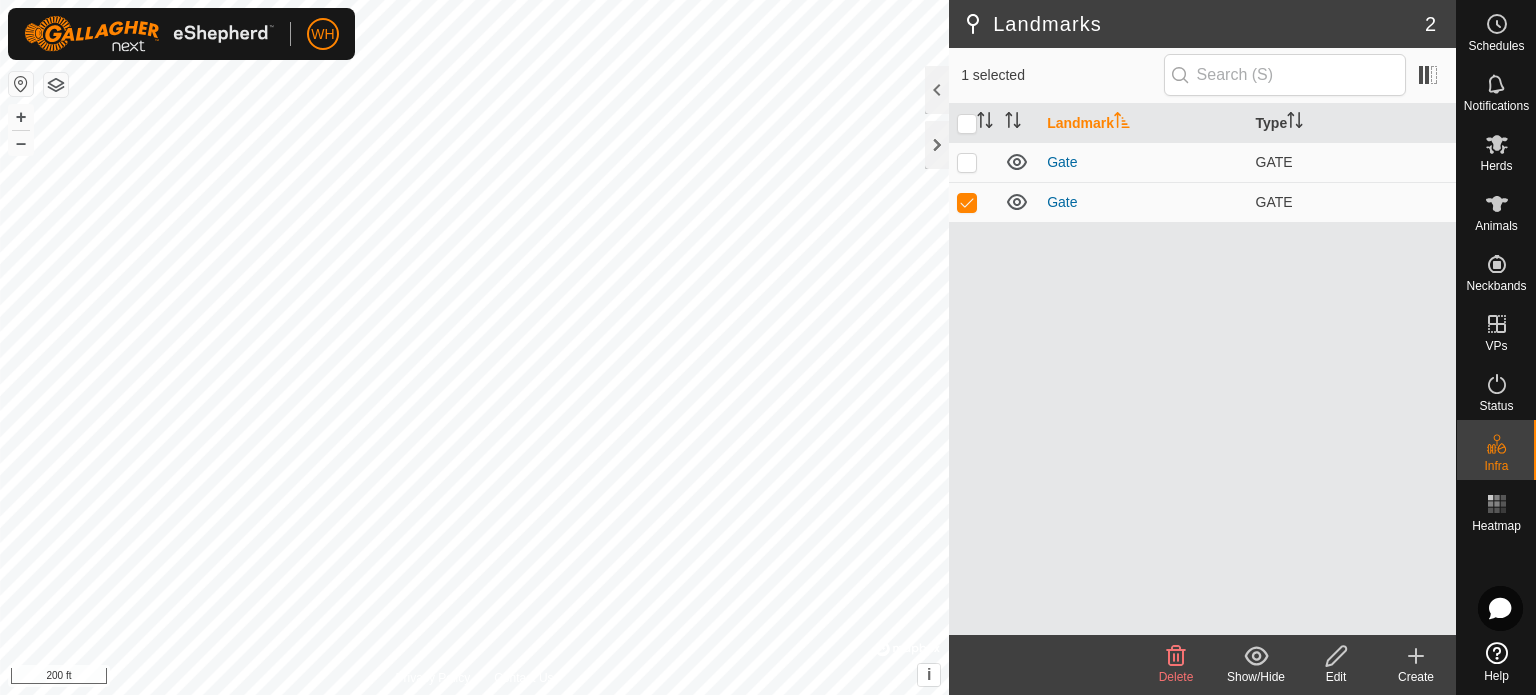 click 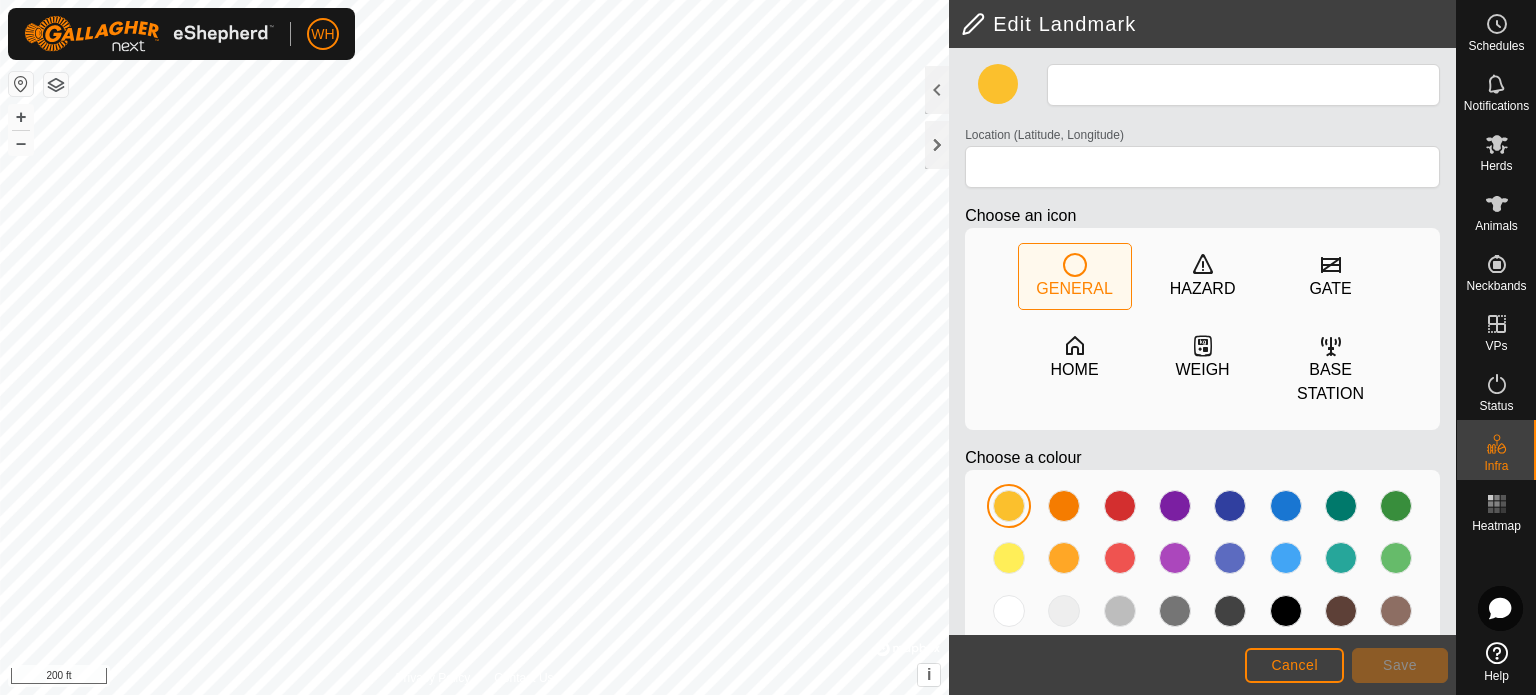 type on "Gate" 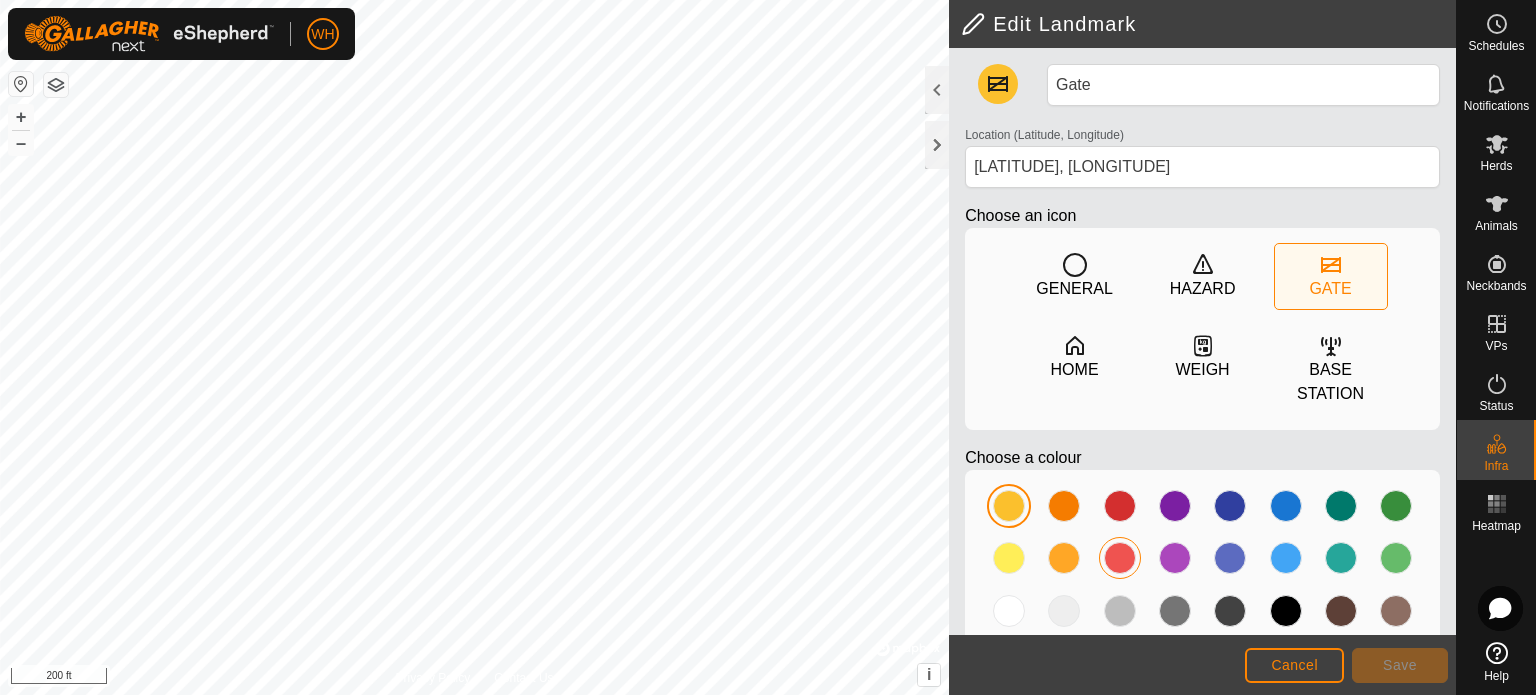 click 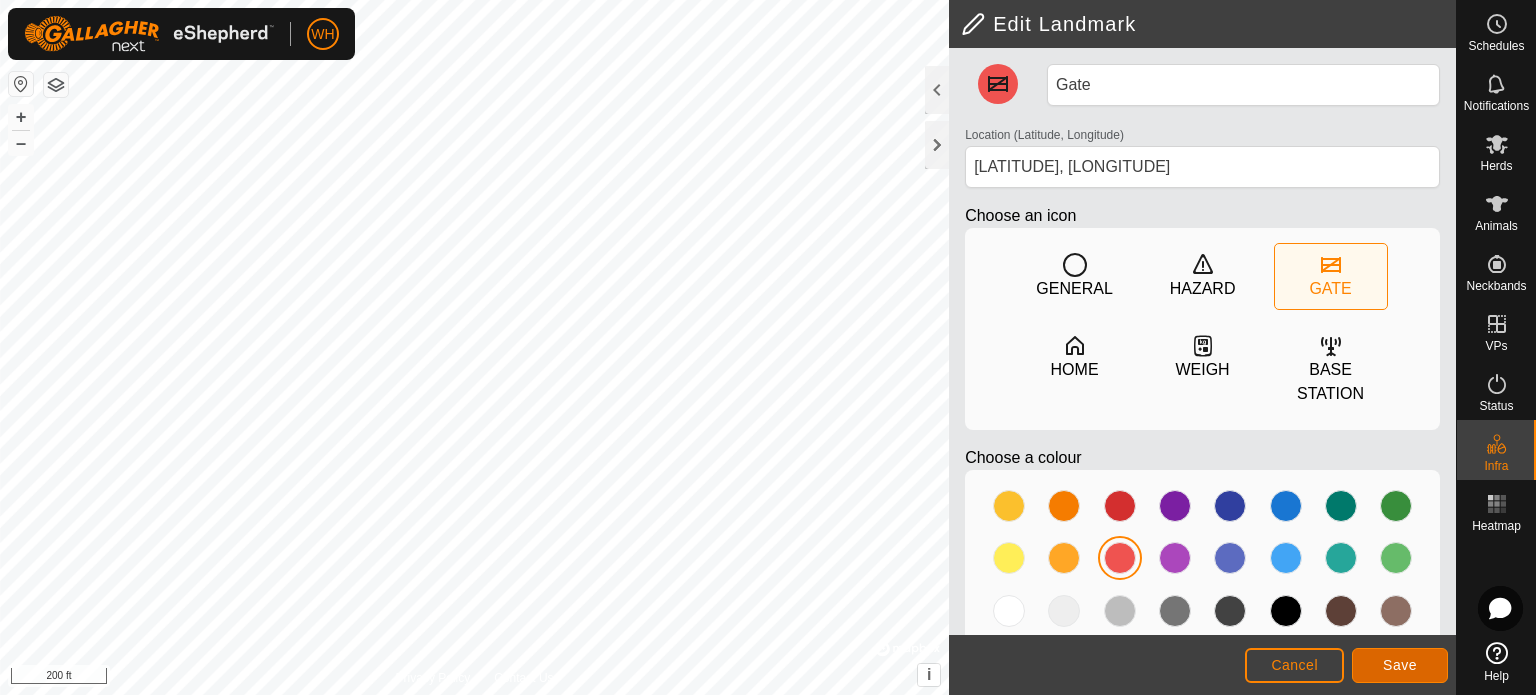 click on "Save" 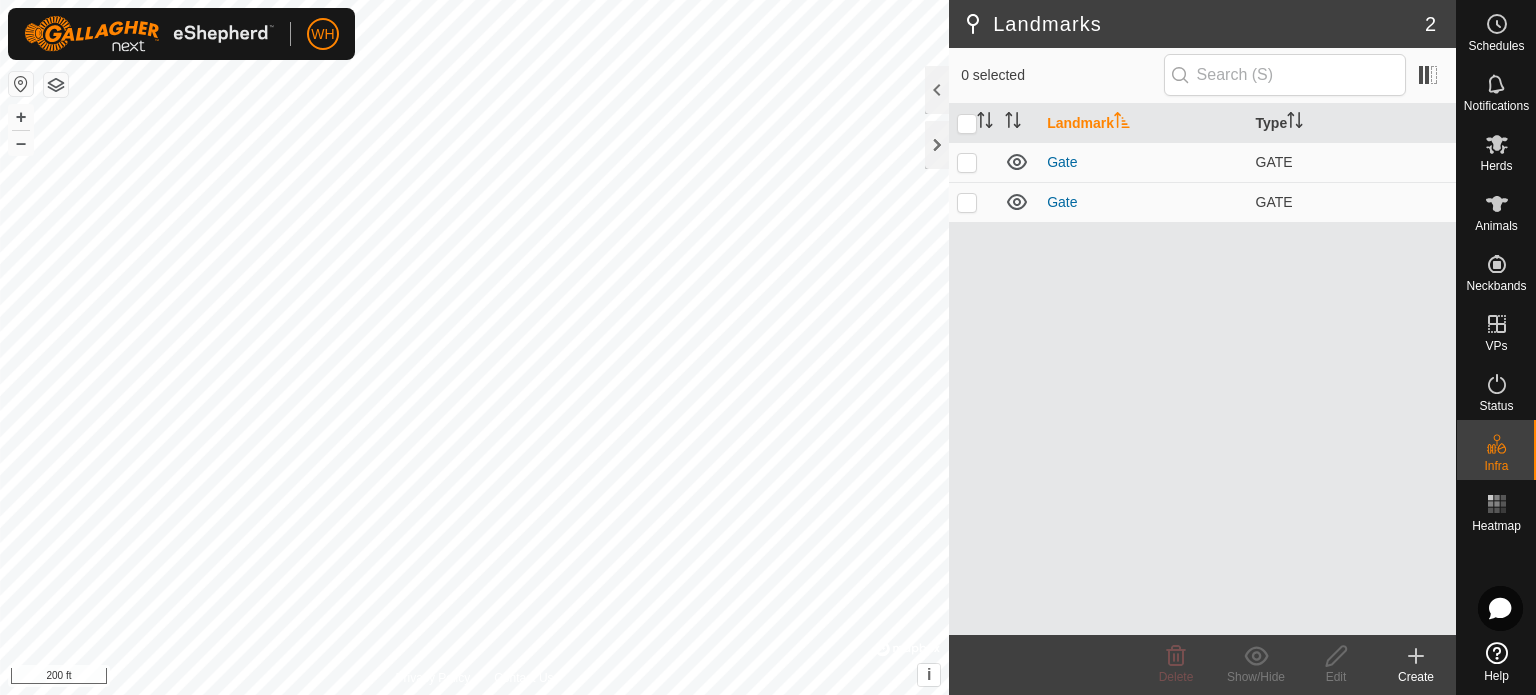 click 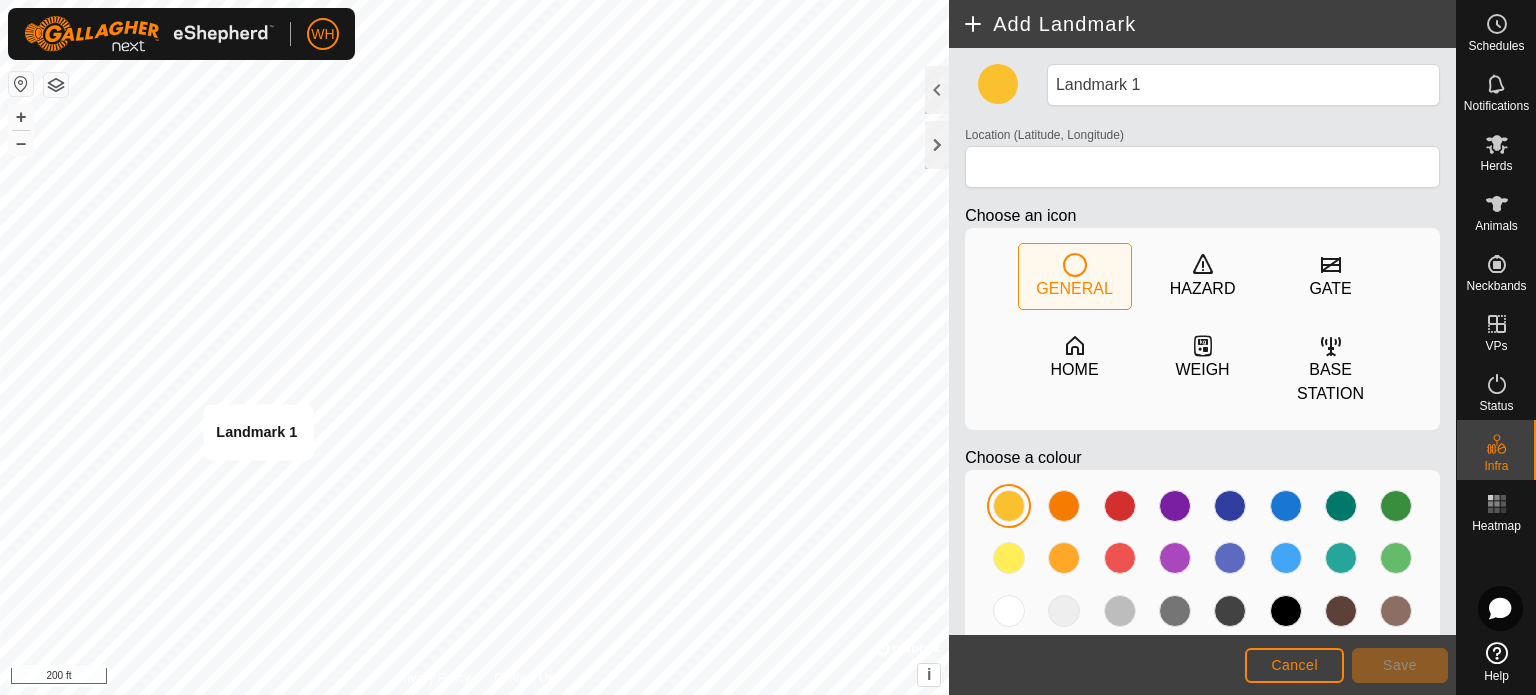 type on "[LATITUDE], [LONGITUDE]" 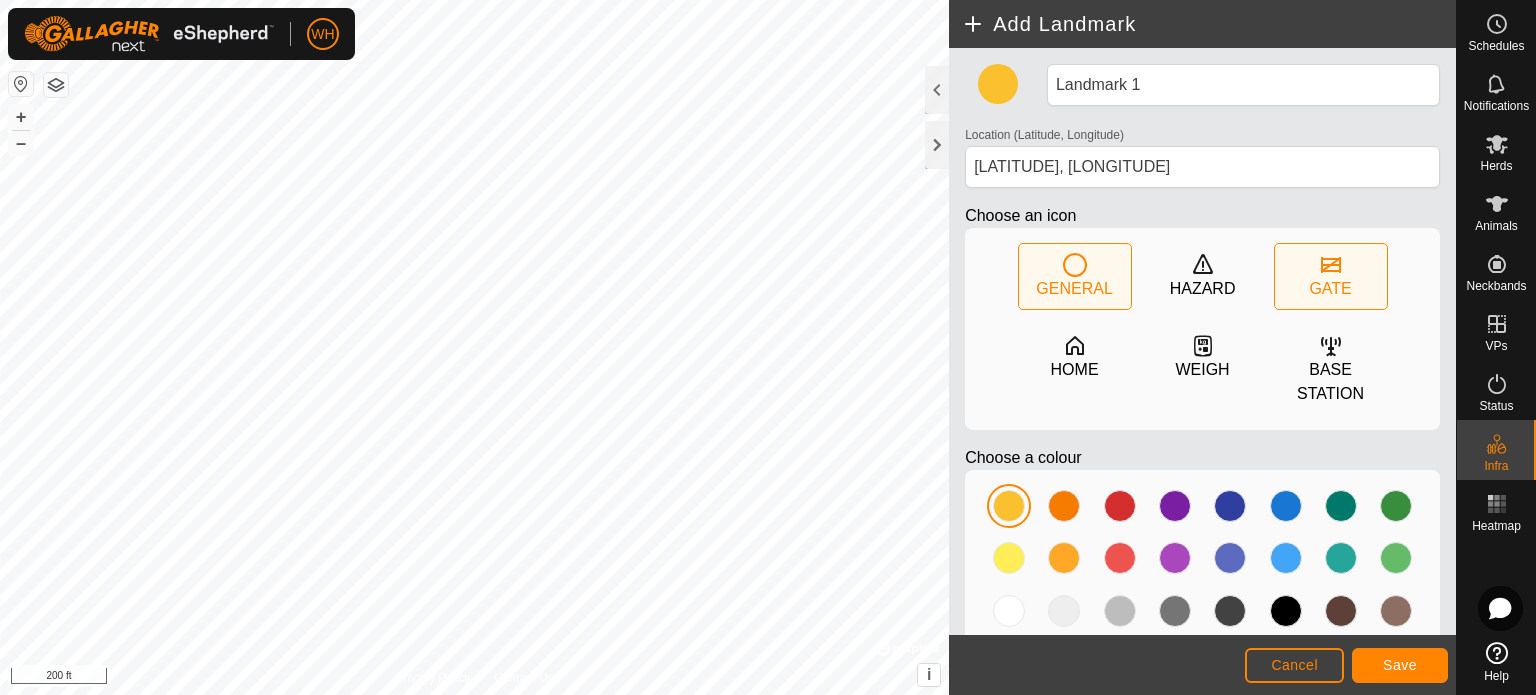 click on "GATE" 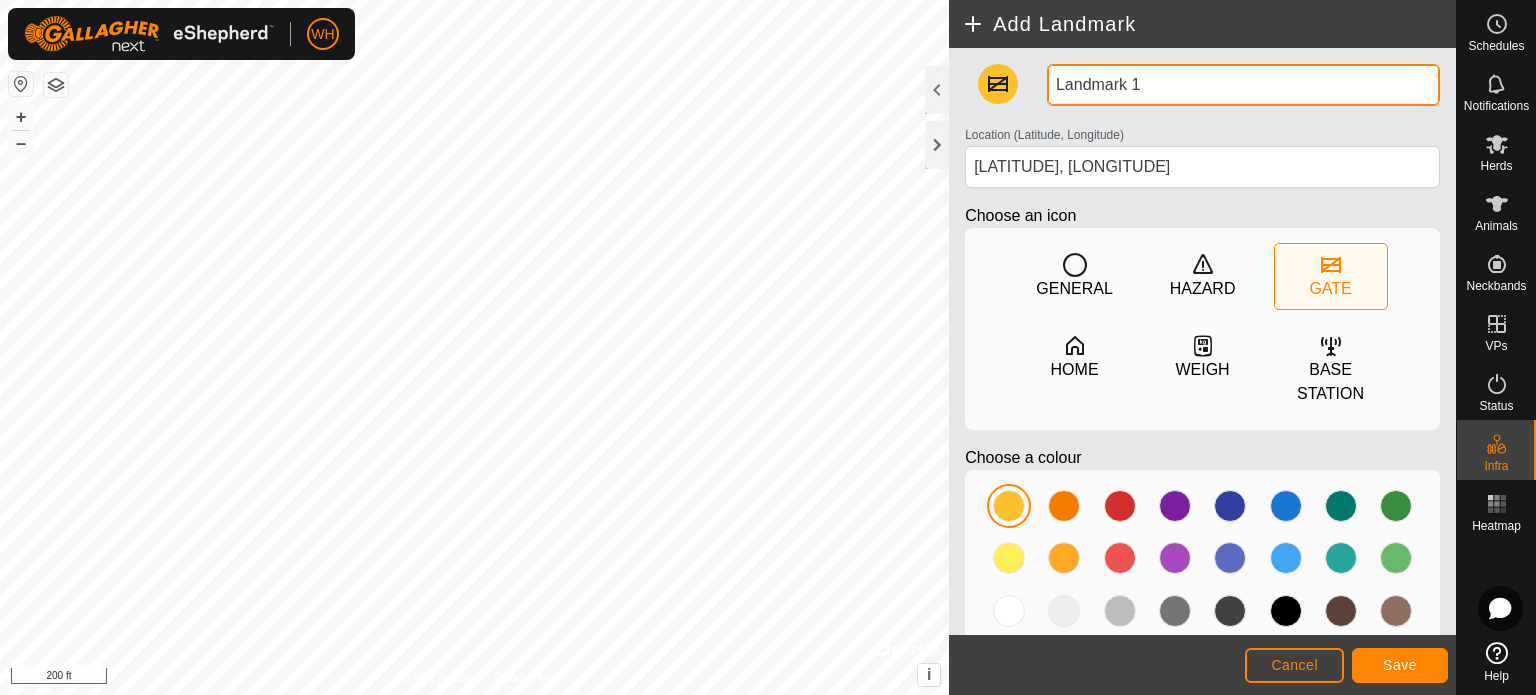 drag, startPoint x: 1200, startPoint y: 78, endPoint x: 971, endPoint y: 85, distance: 229.10696 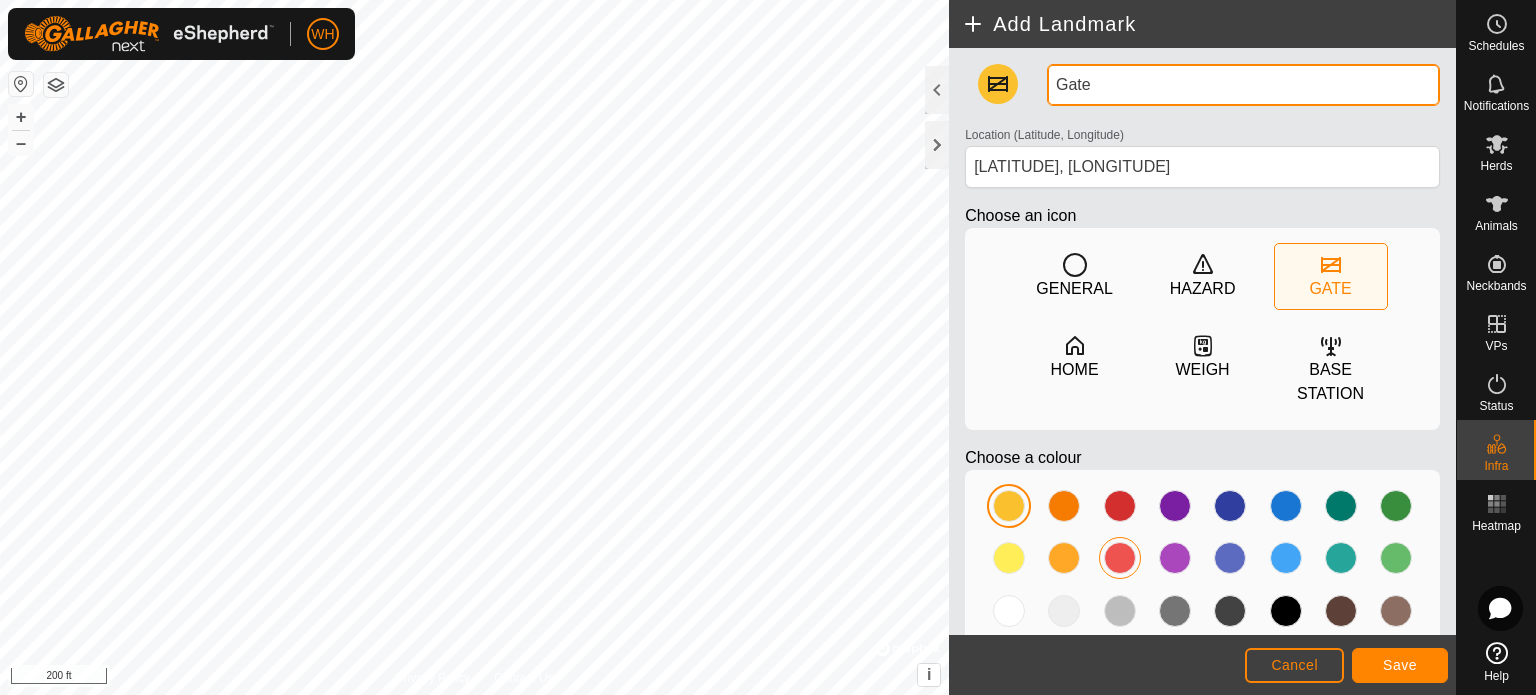 type on "Gate" 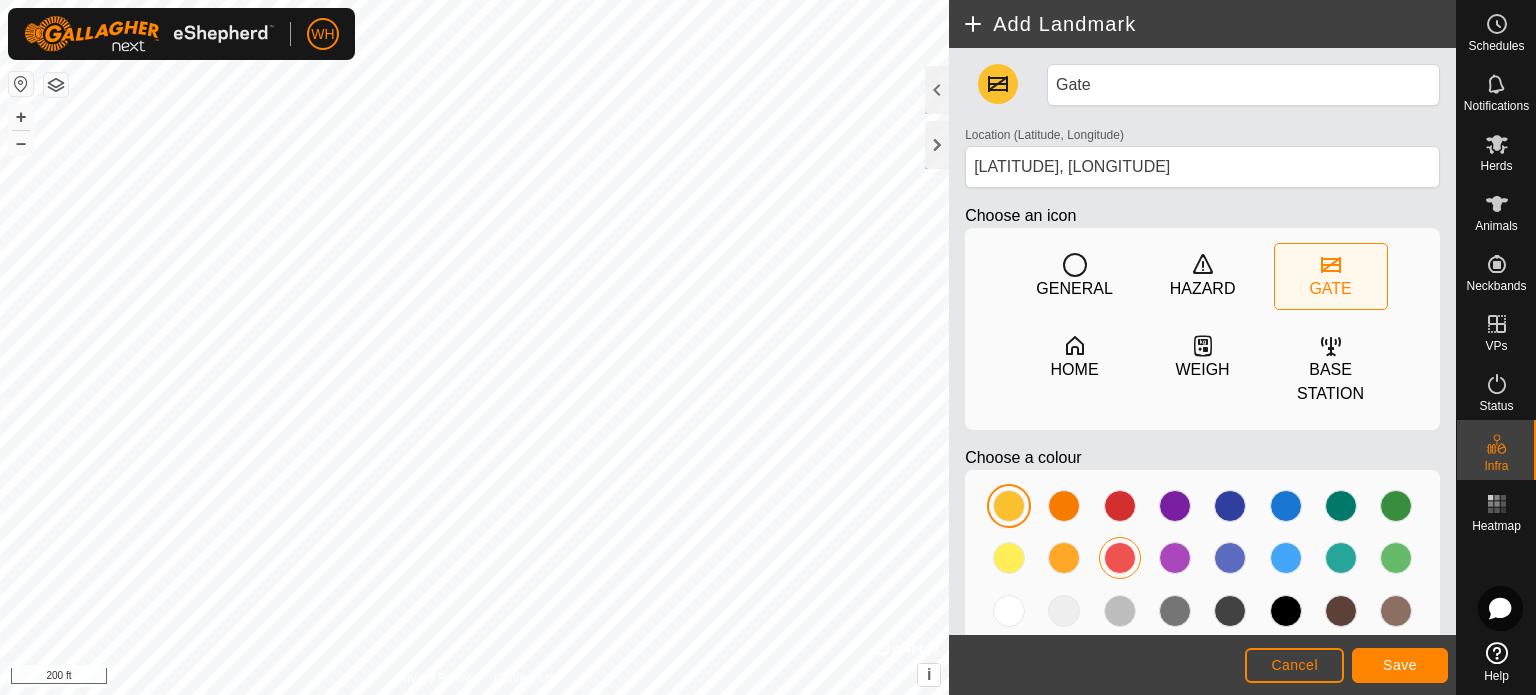 click 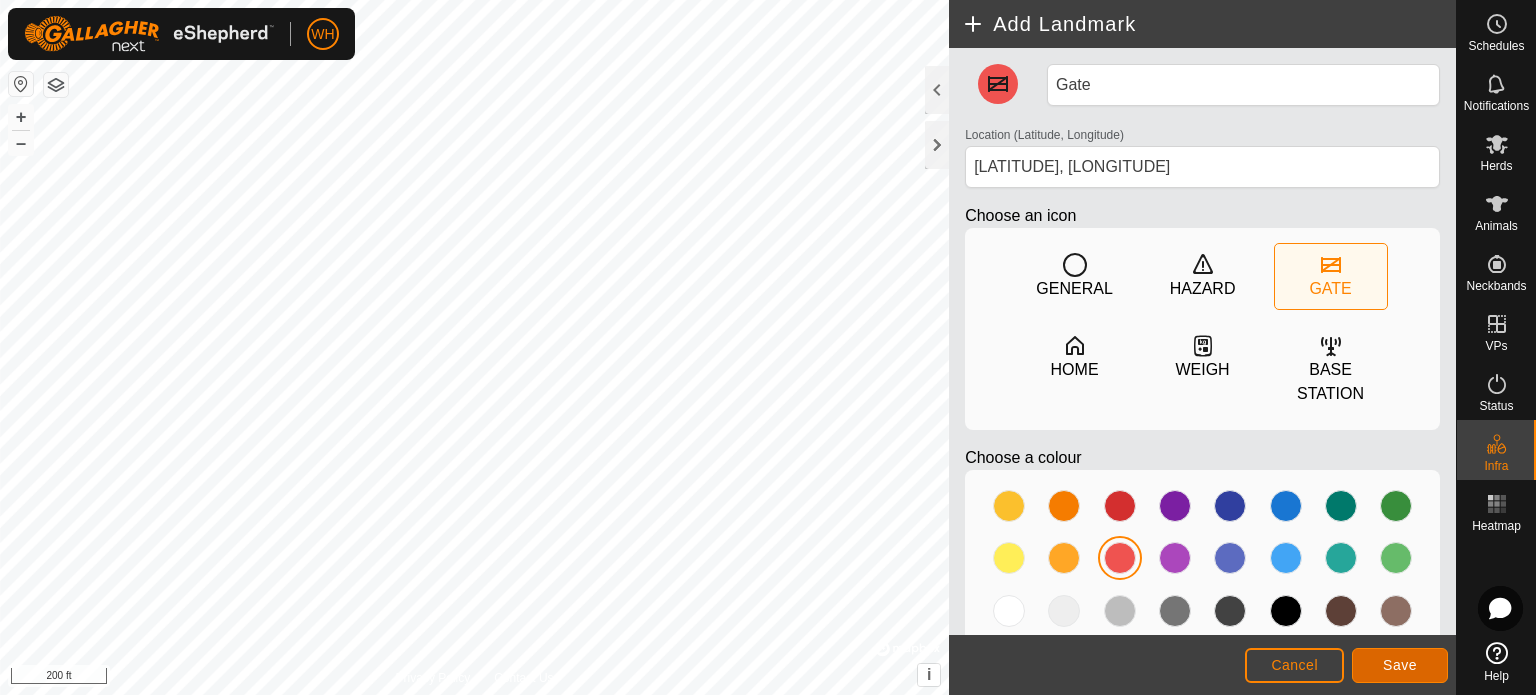 click on "Save" 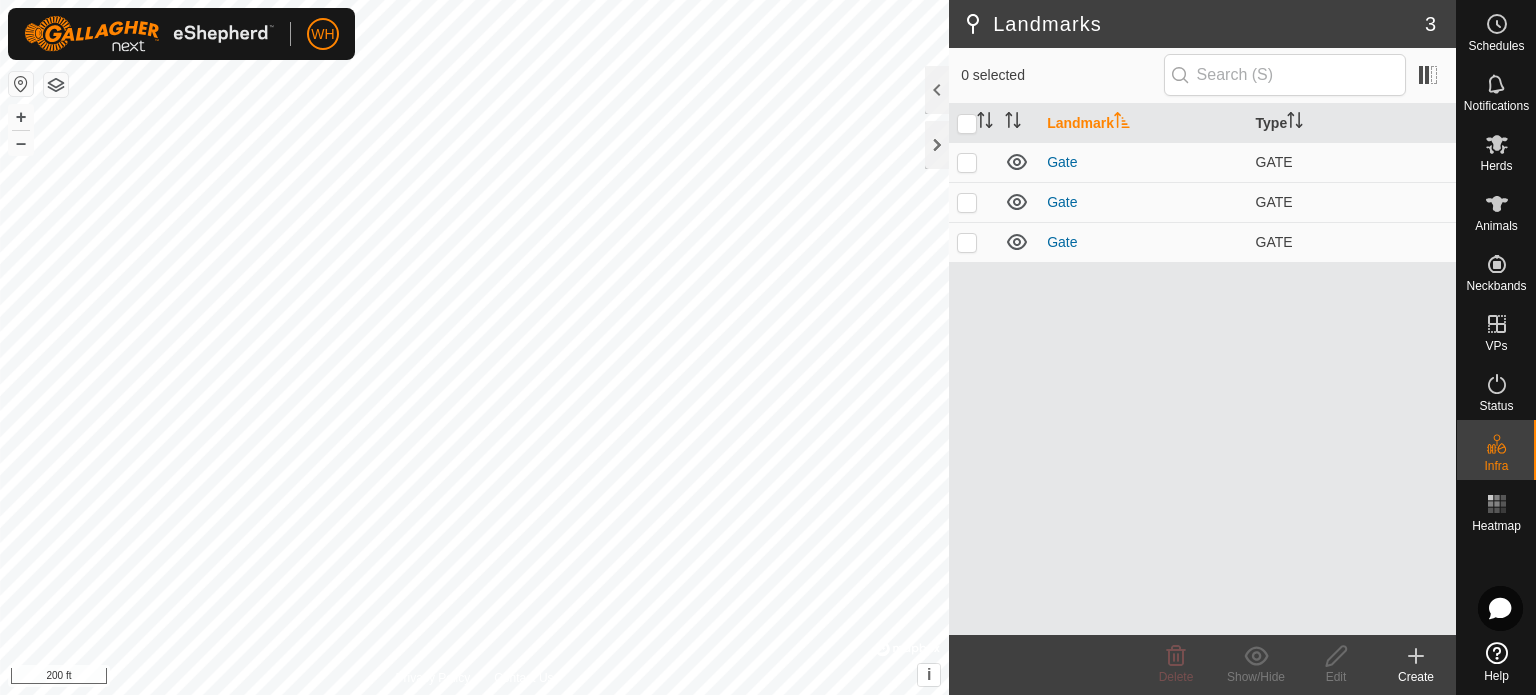 click 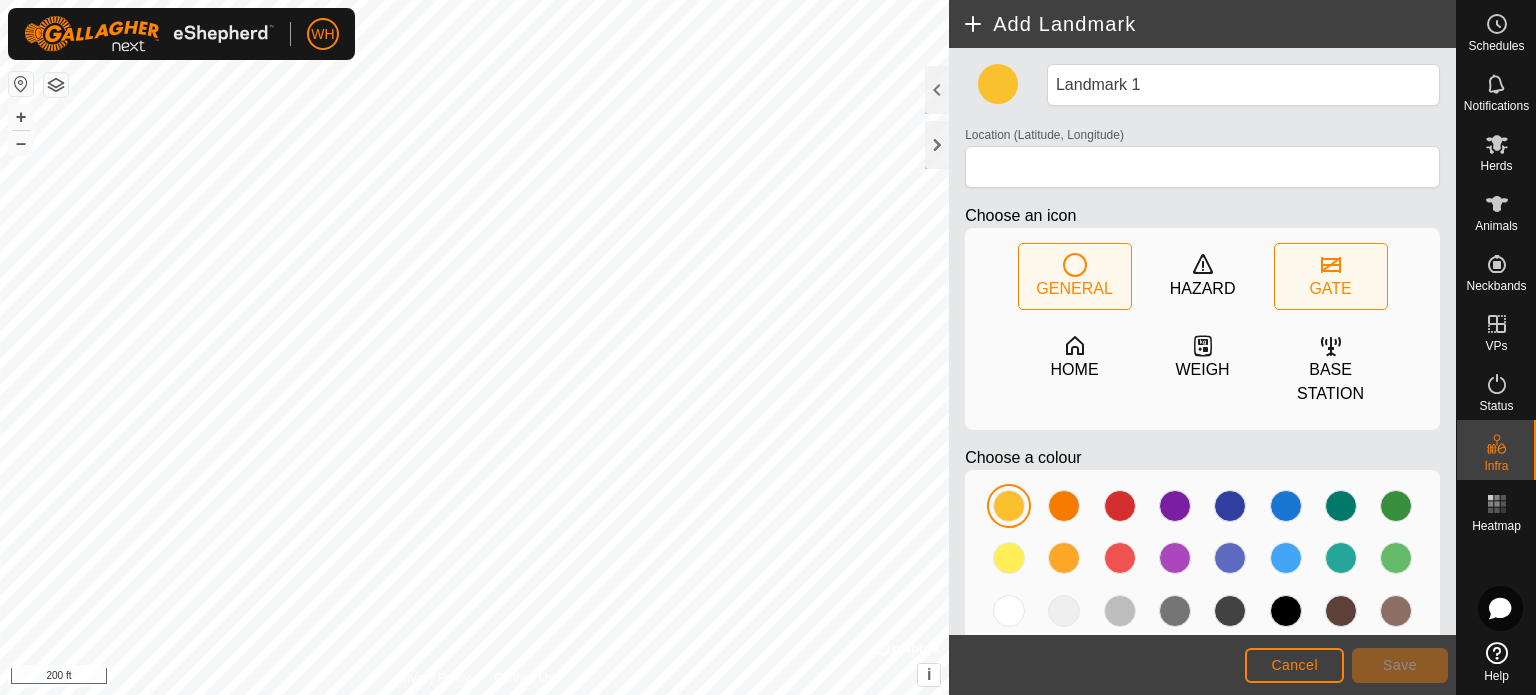 click on "GATE" 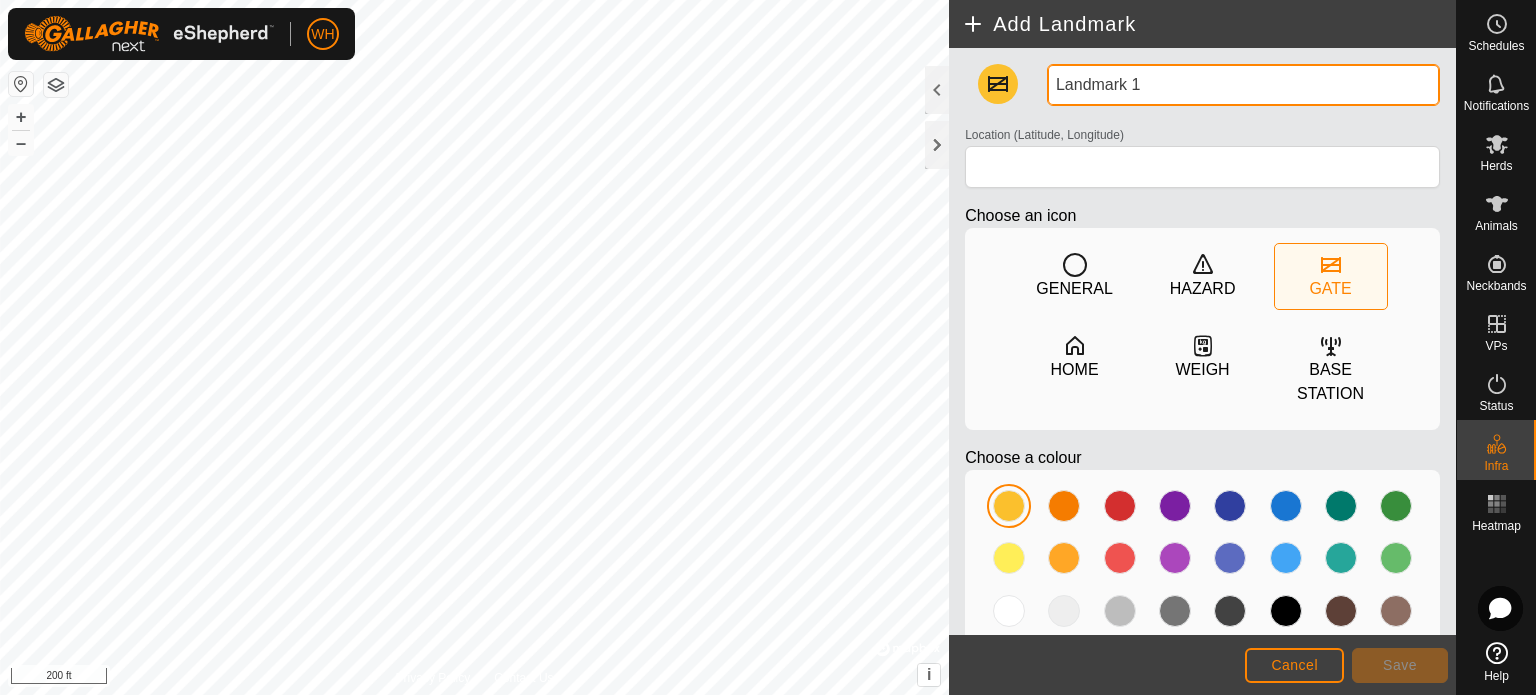 drag, startPoint x: 1179, startPoint y: 93, endPoint x: 1051, endPoint y: 72, distance: 129.71121 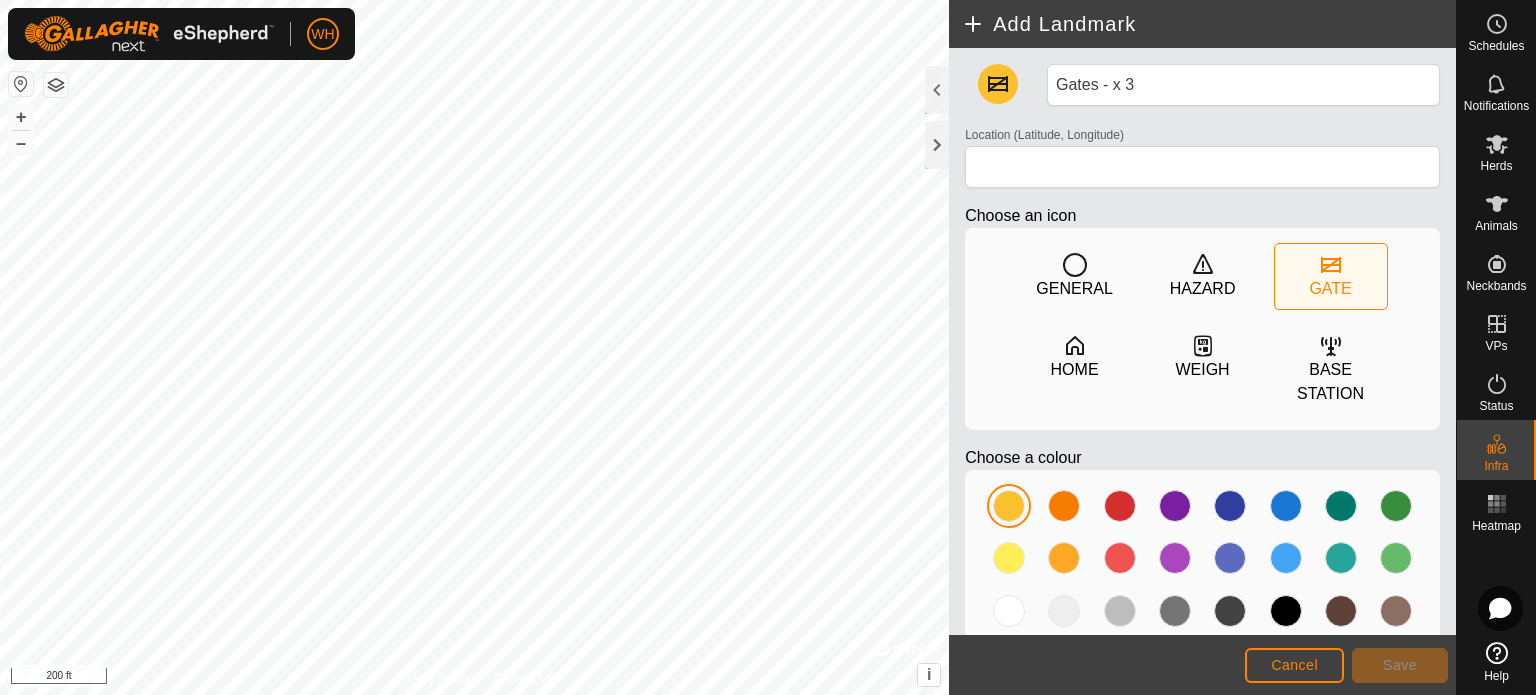 click on "GATE" 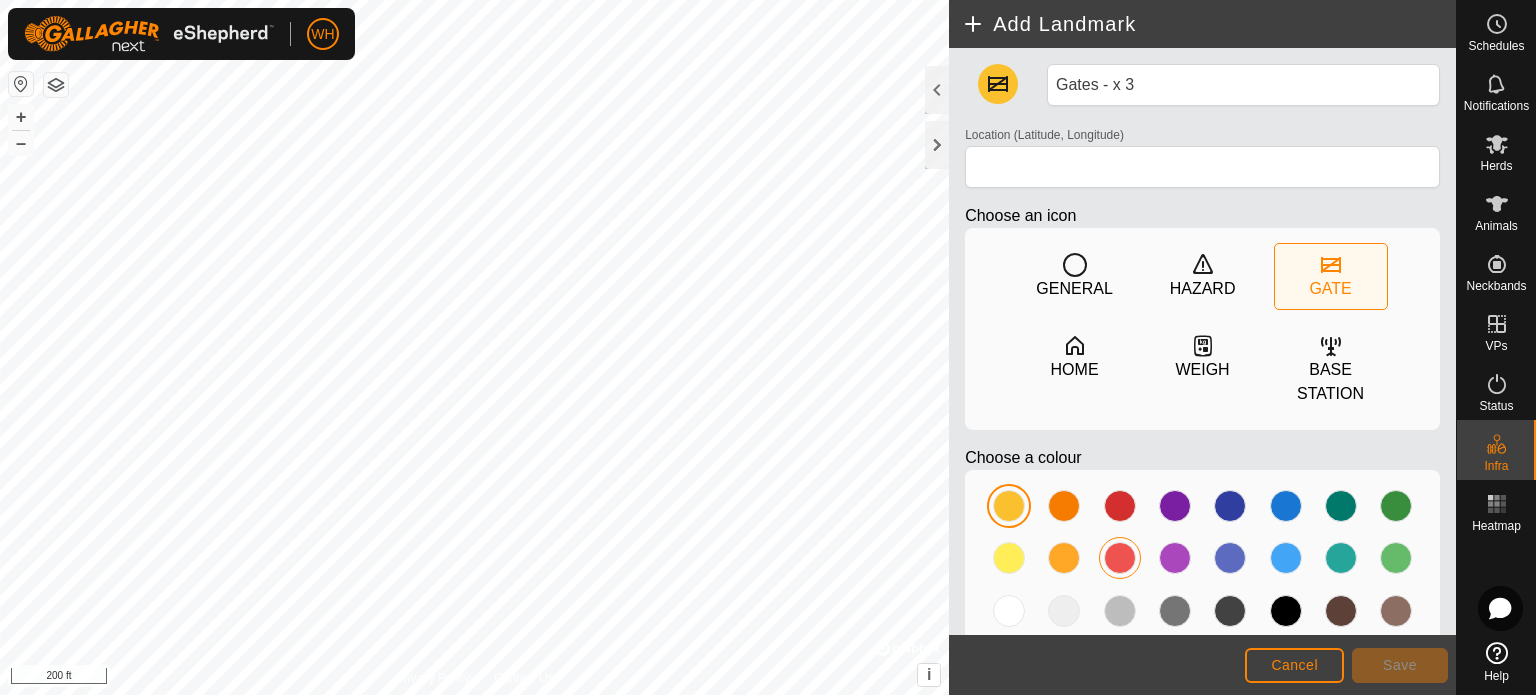 click 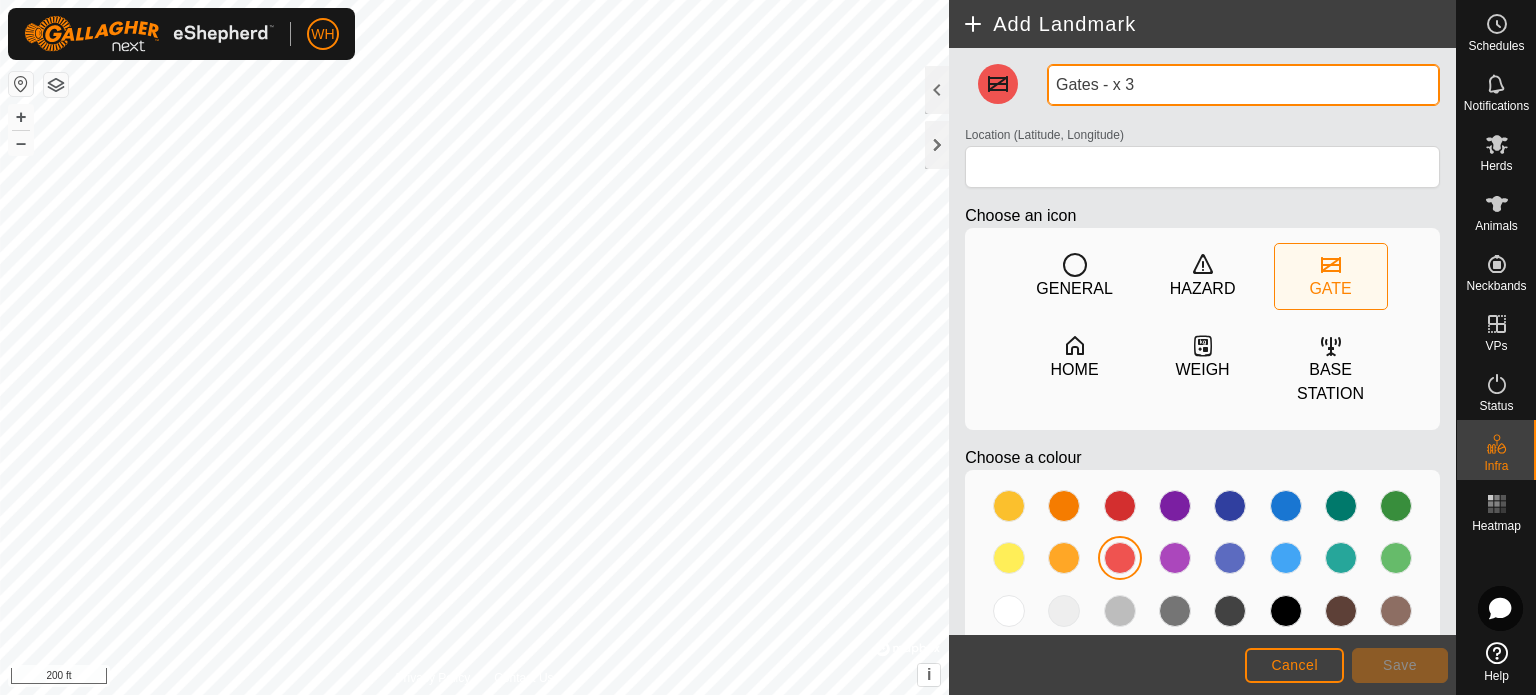 click on "Gates - x 3" at bounding box center [1243, 85] 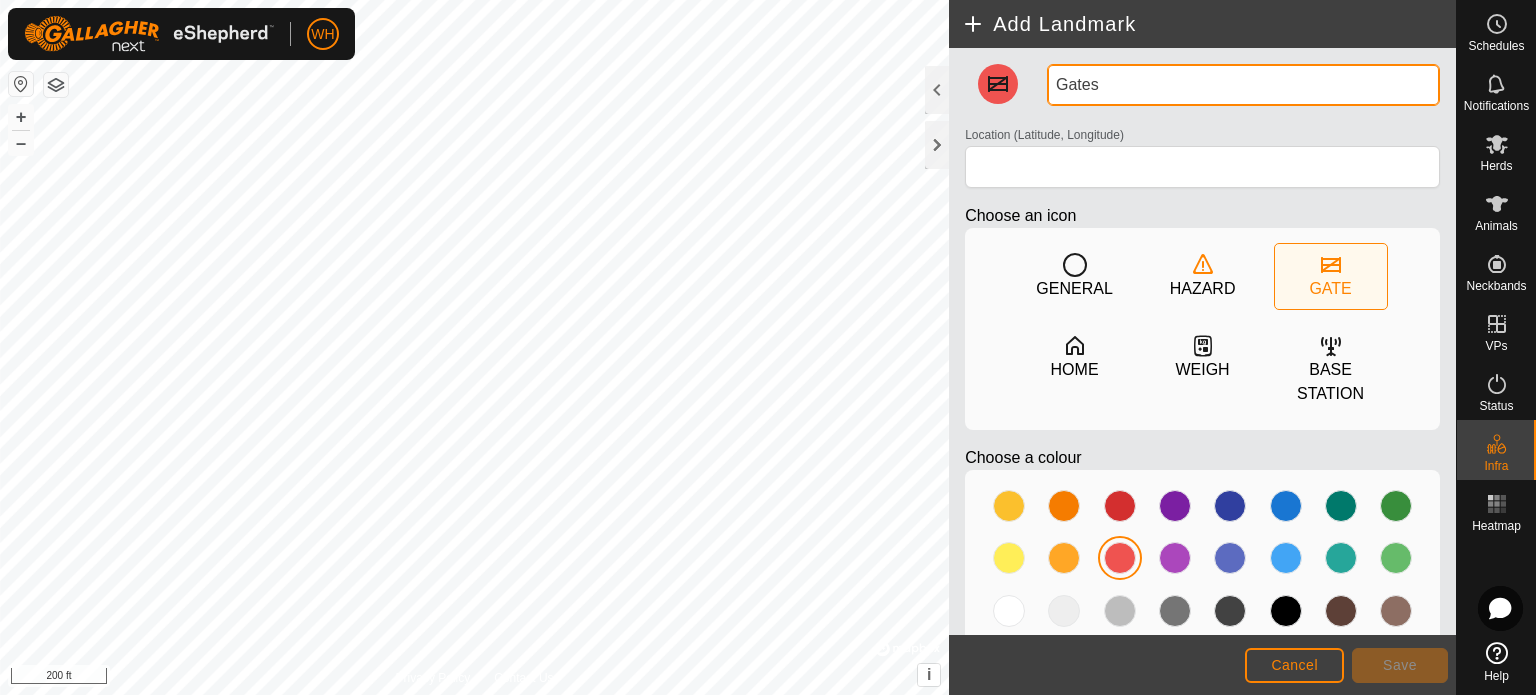 type on "Gates" 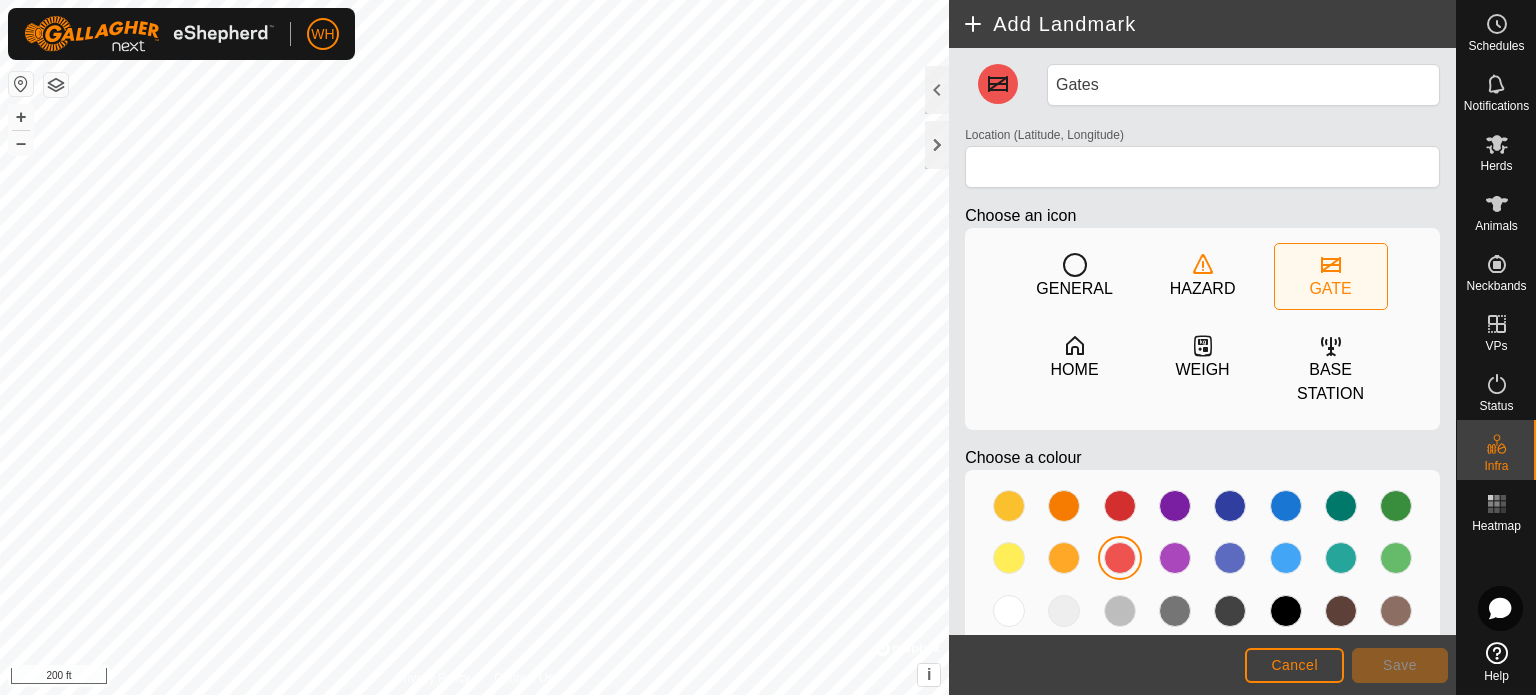 click on "GENERAL   HAZARD   GATE   HOME   WEIGH   BASE STATION" 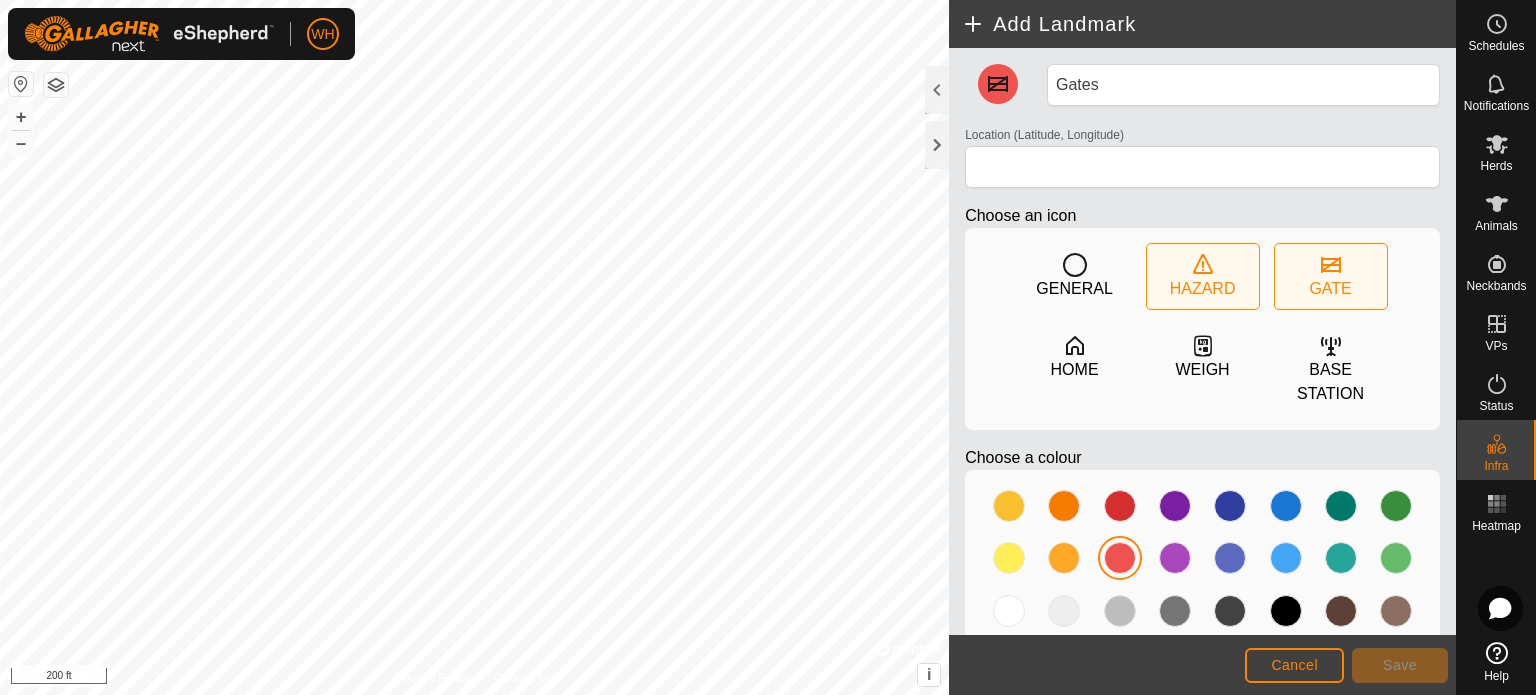 click on "HAZARD" 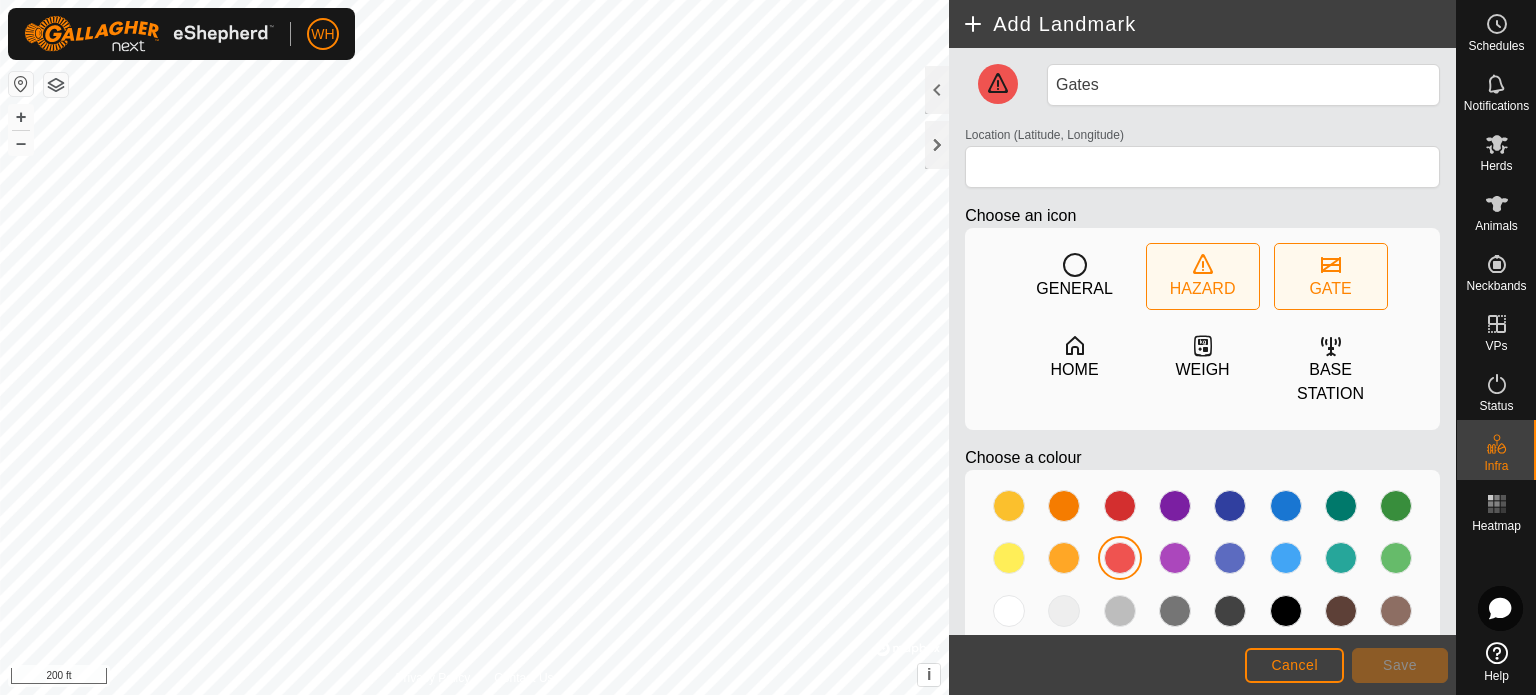 click on "GATE" 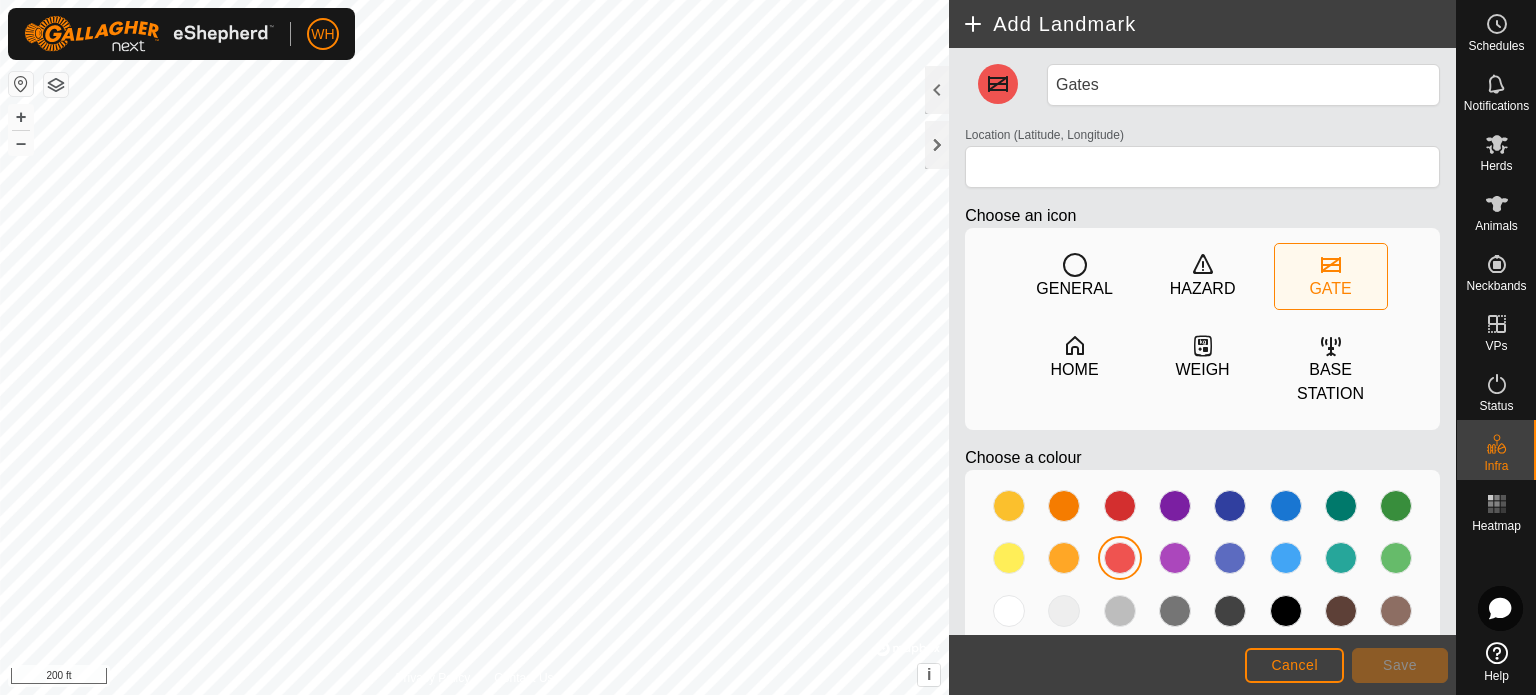 type on "[LATITUDE], [LONGITUDE]" 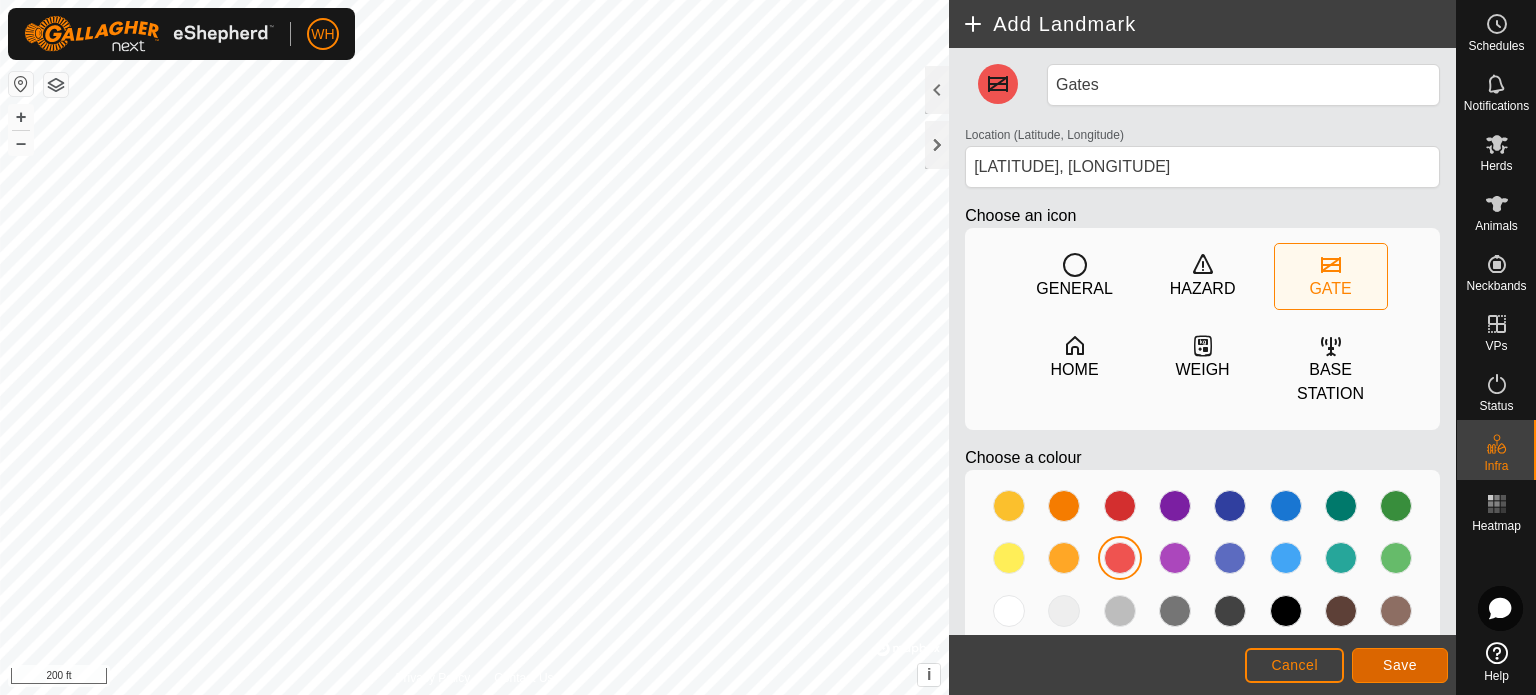 click on "Save" 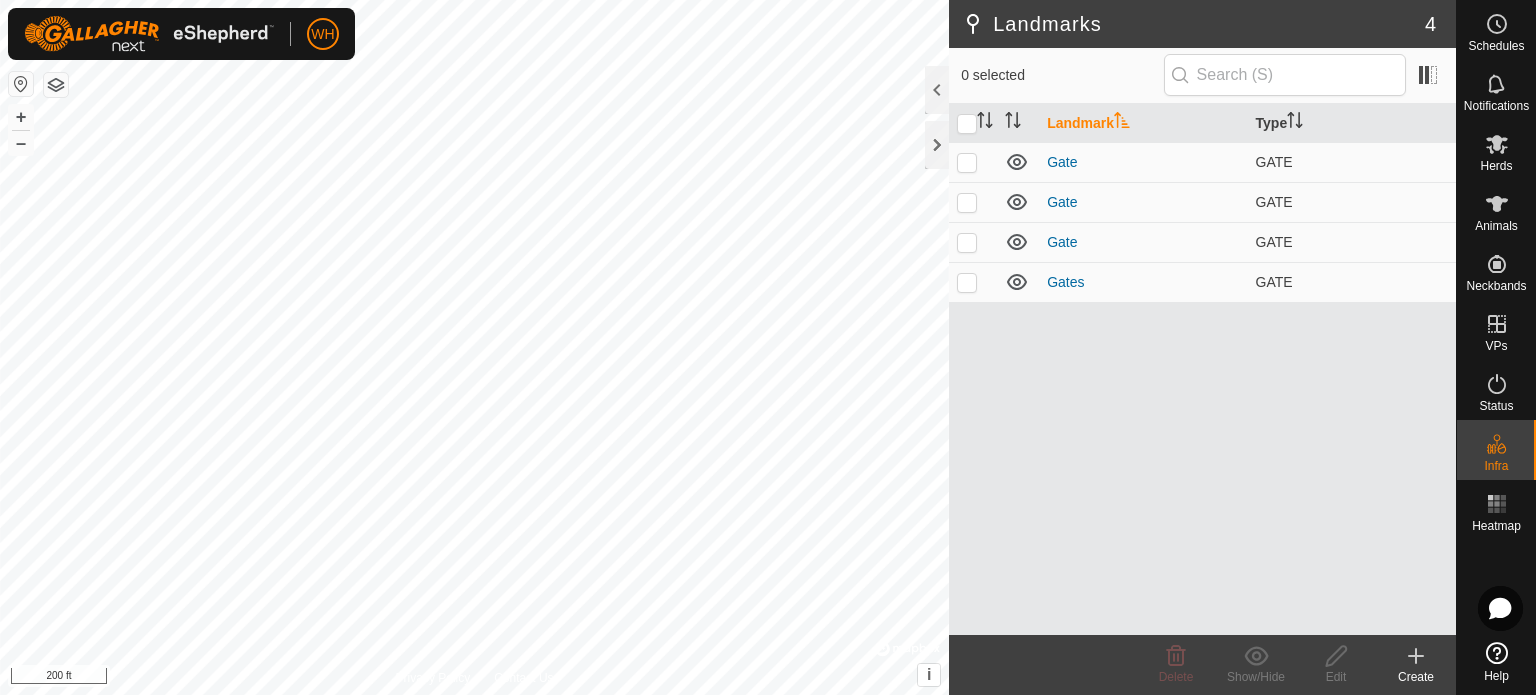 click on "WH Schedules Notifications Herds Animals Neckbands VPs Status Infra Heatmap Help Landmarks 4 0 selected     Landmark   Type   Gate   GATE  Gate   GATE  Gate   GATE  Gates   GATE Delete  Show/Hide   Edit   Create  Privacy Policy Contact Us + – ⇧ i ©  Mapbox , ©  OpenStreetMap ,  Improve this map 200 ft" at bounding box center [768, 347] 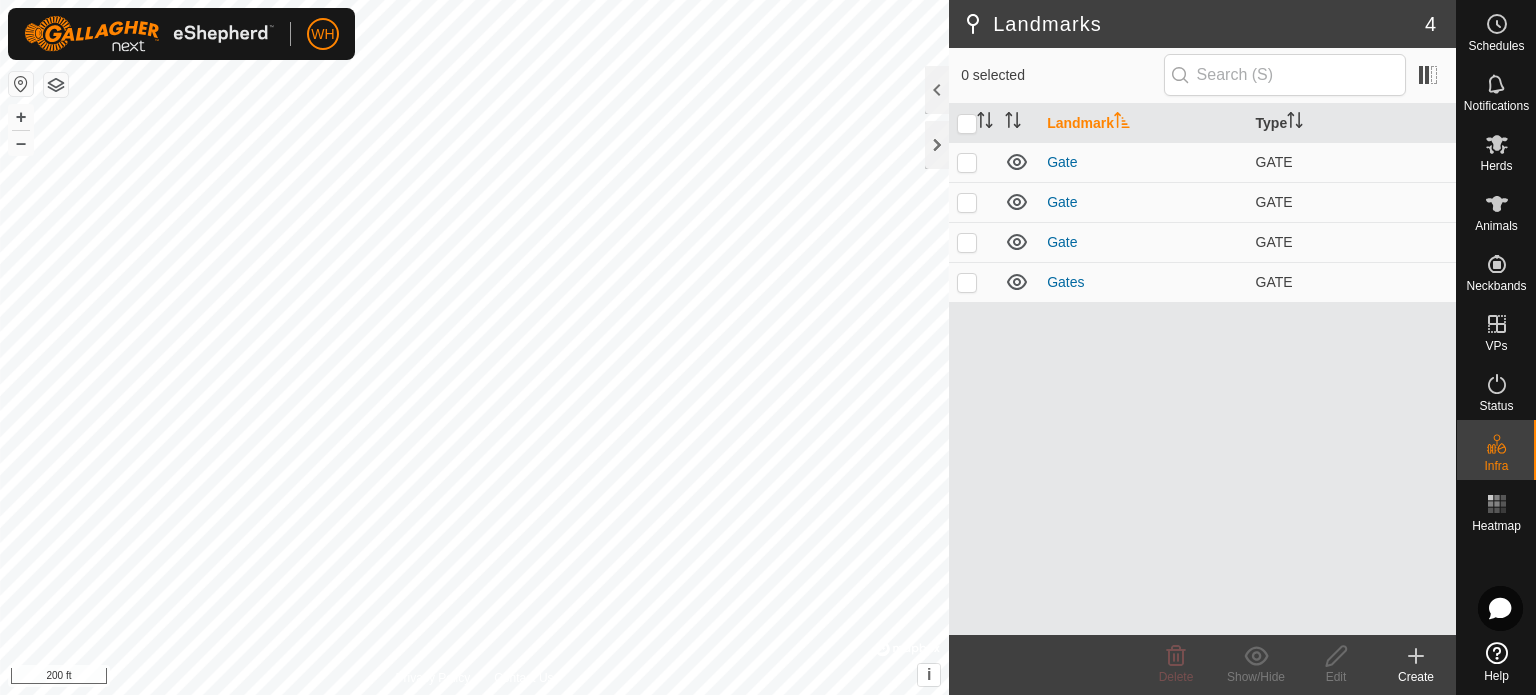 click 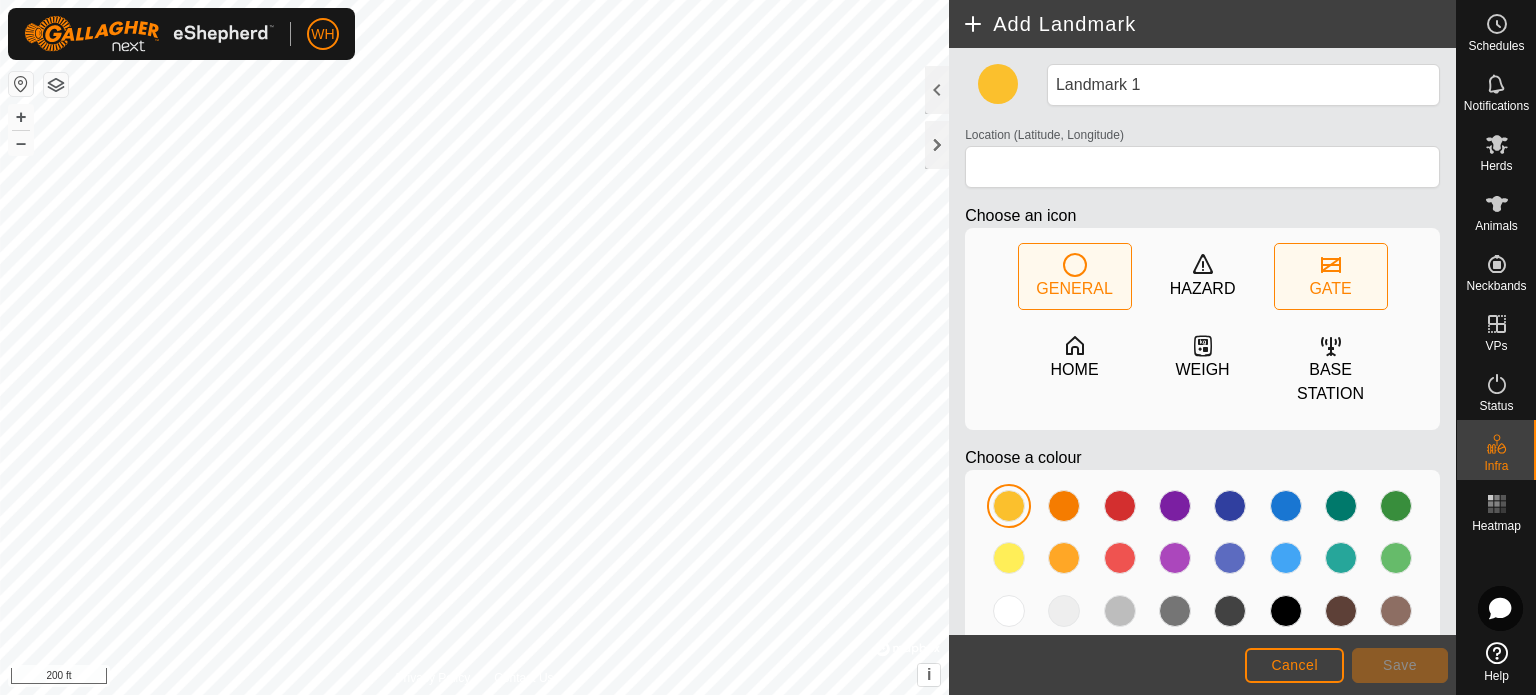 click 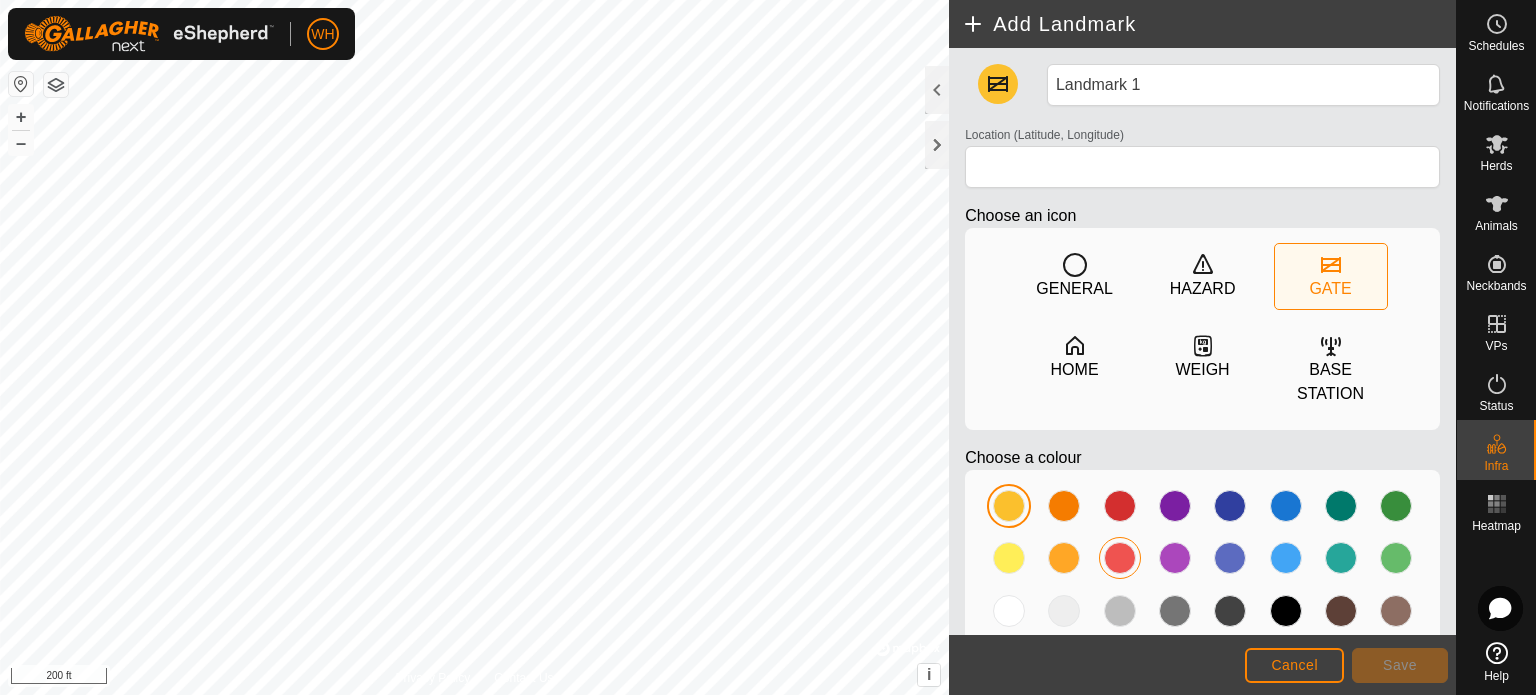 click 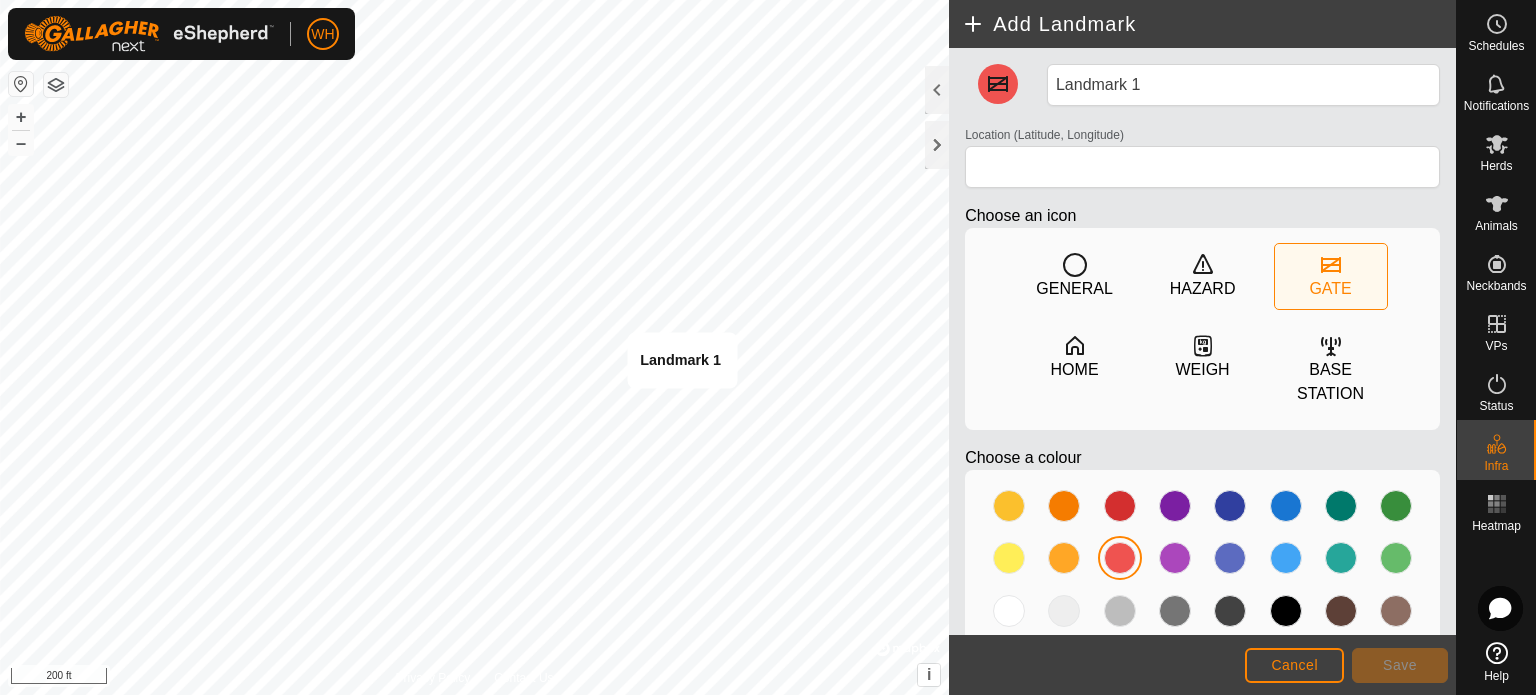 type on "[LATITUDE], [LONGITUDE]" 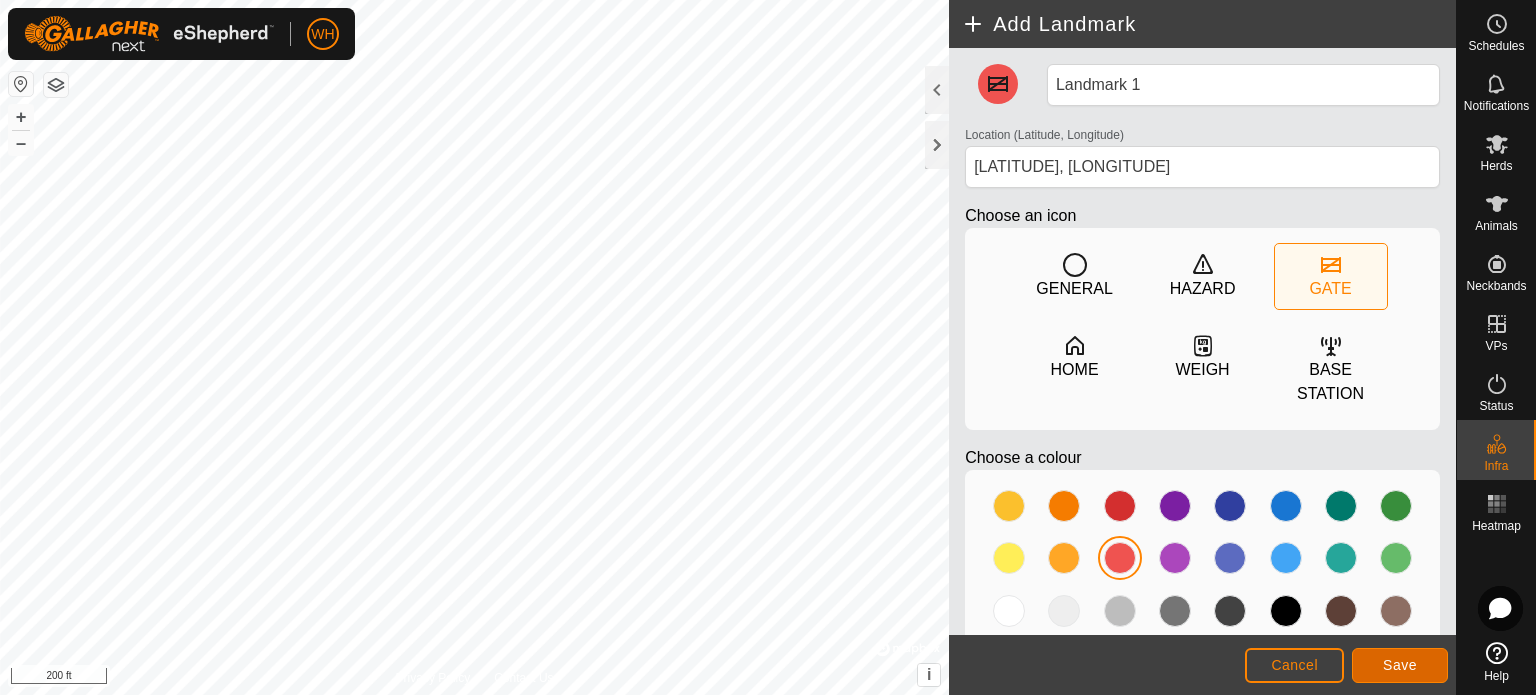 click on "Save" 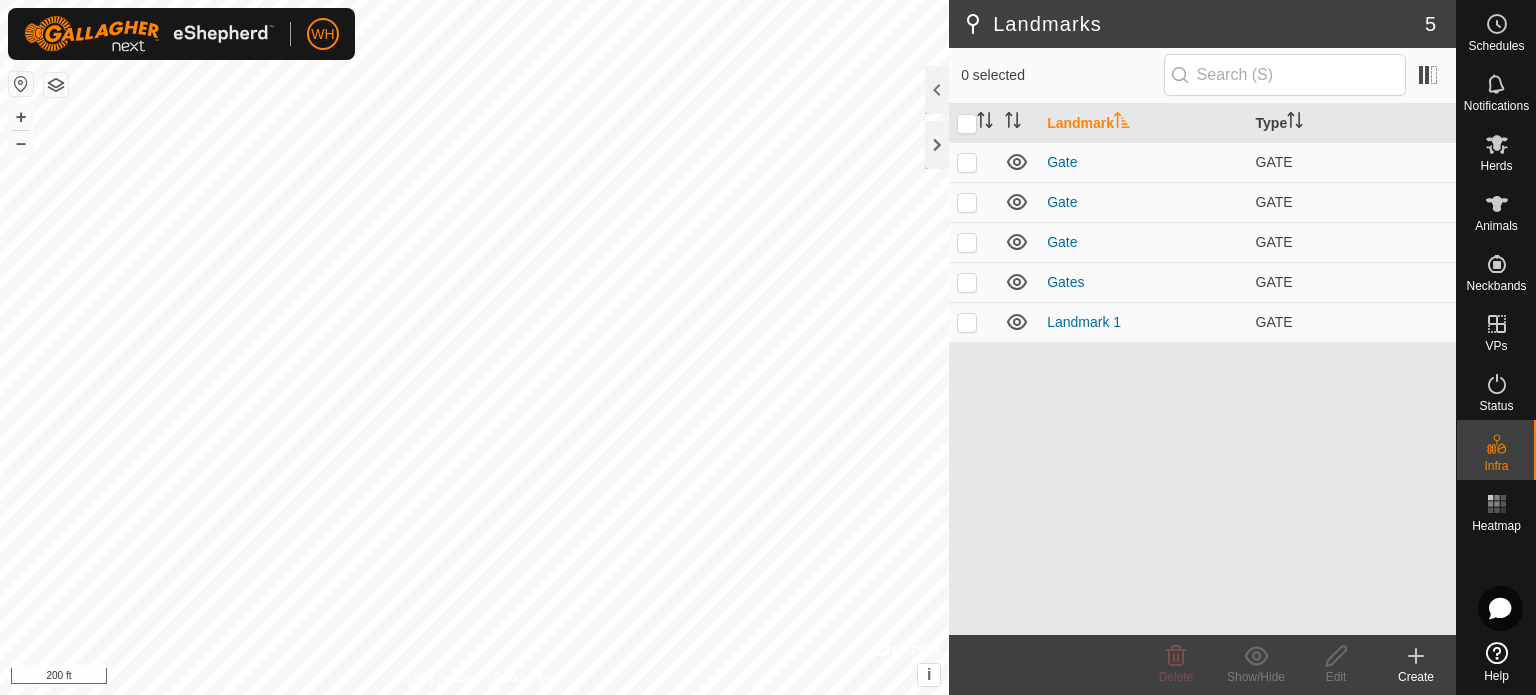 click on "WH Schedules Notifications Herds Animals Neckbands VPs Status Infra Heatmap Help Landmarks 5 0 selected     Landmark   Type   Gate   GATE  Gate   GATE  Gate   GATE  Gates   GATE  Landmark 1   GATE Delete  Show/Hide   Edit   Create  Privacy Policy Contact Us
Landmark 1
+ – ⇧ i ©  Mapbox , ©  OpenStreetMap ,  Improve this map 200 ft" 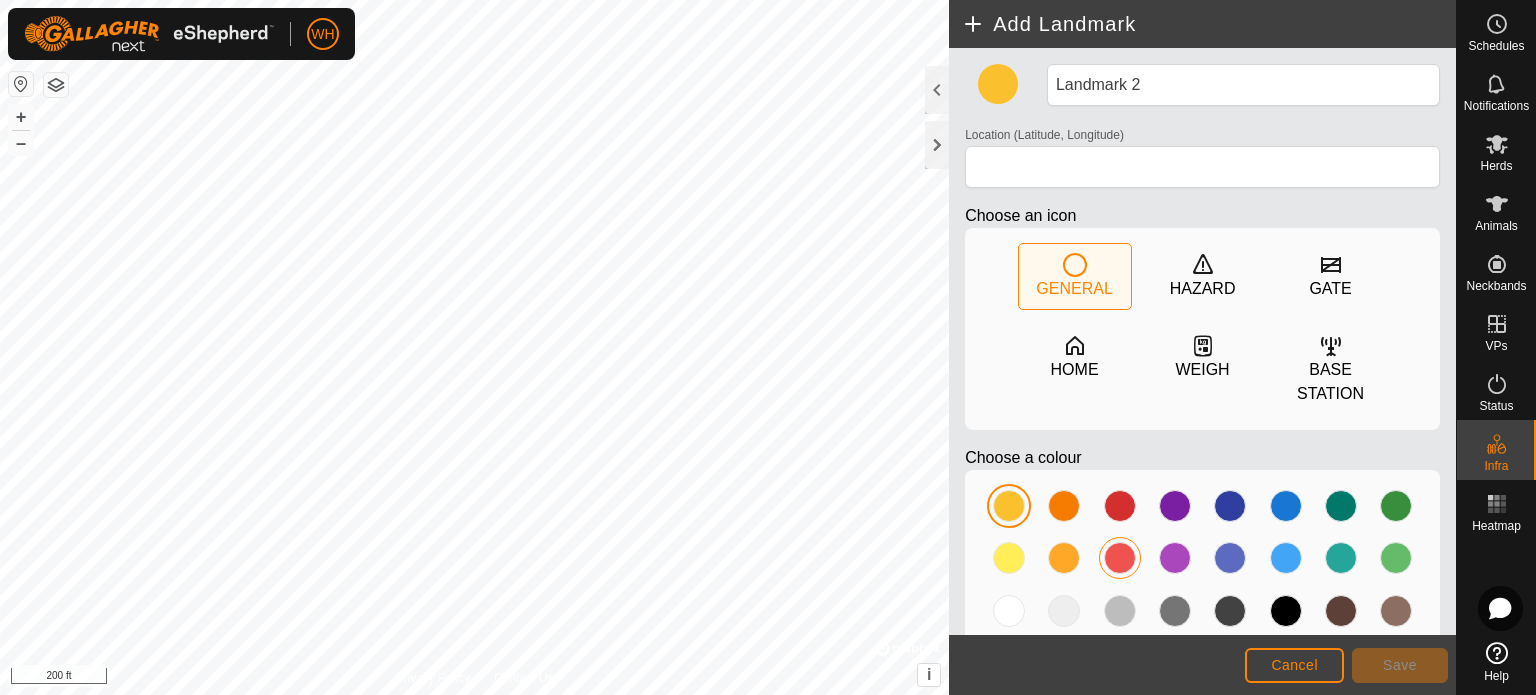 click 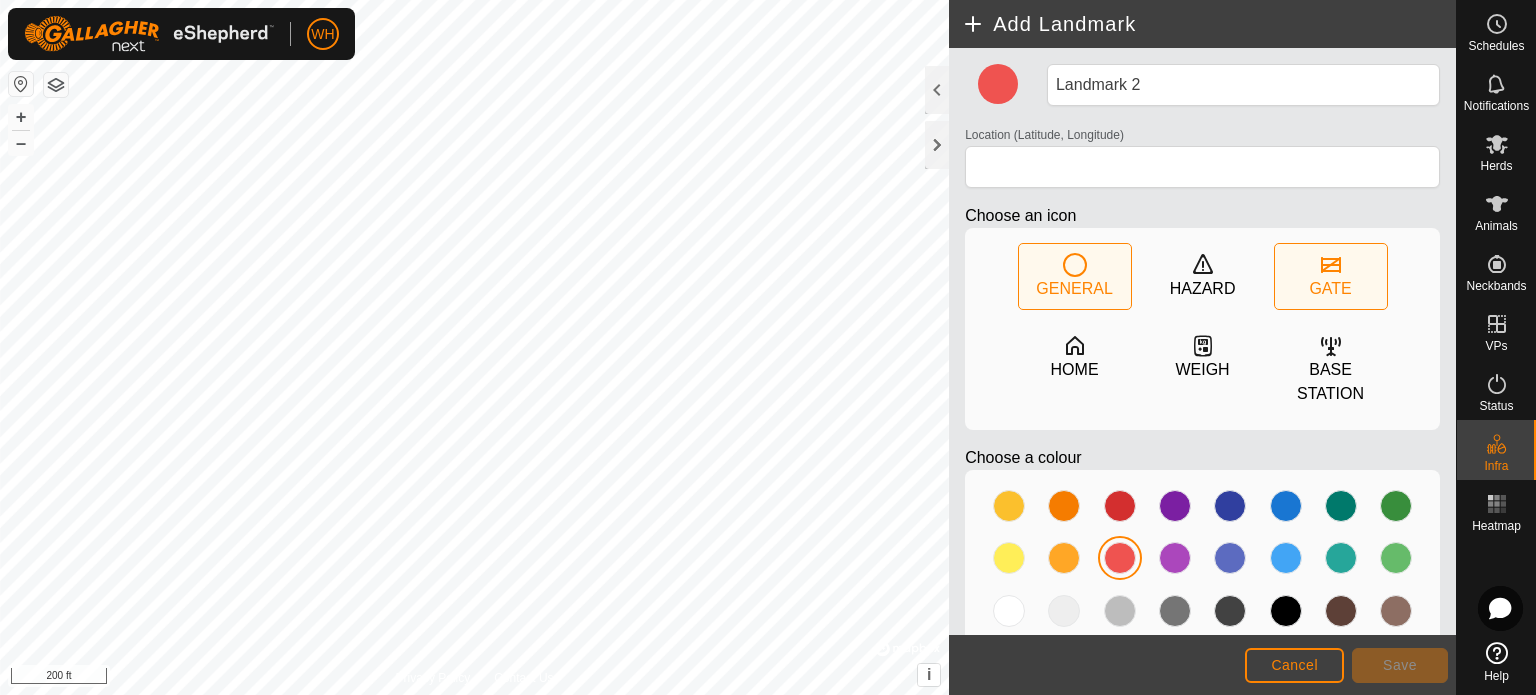 click on "GATE" 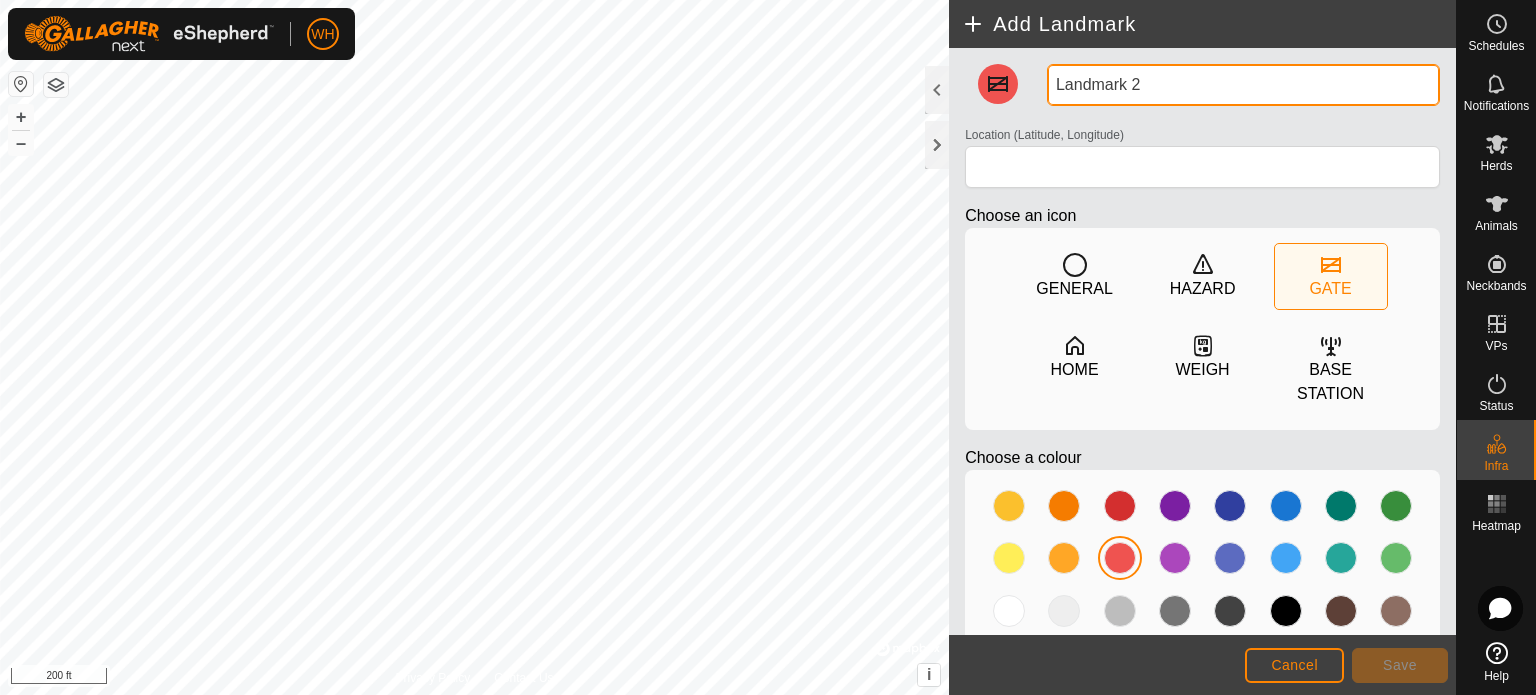 drag, startPoint x: 1162, startPoint y: 83, endPoint x: 1019, endPoint y: 80, distance: 143.03146 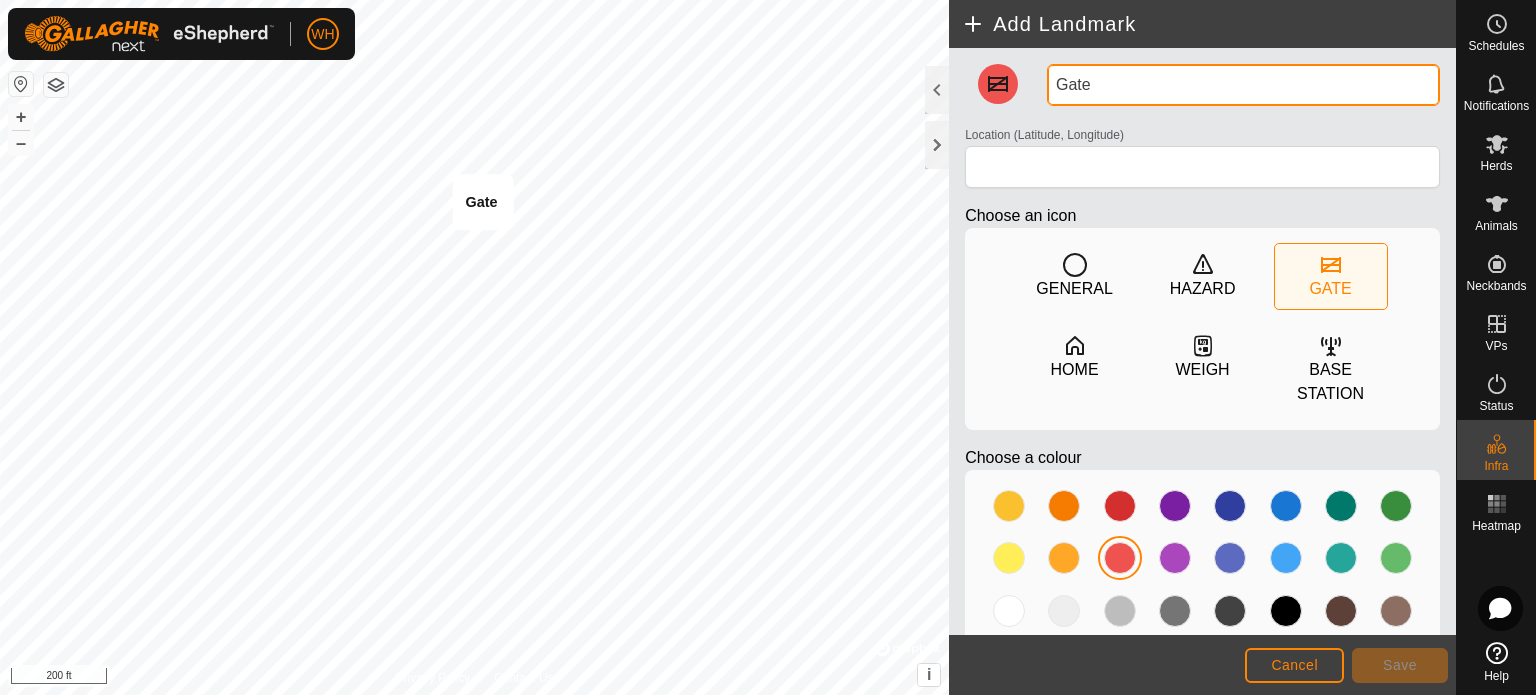 type on "Gate" 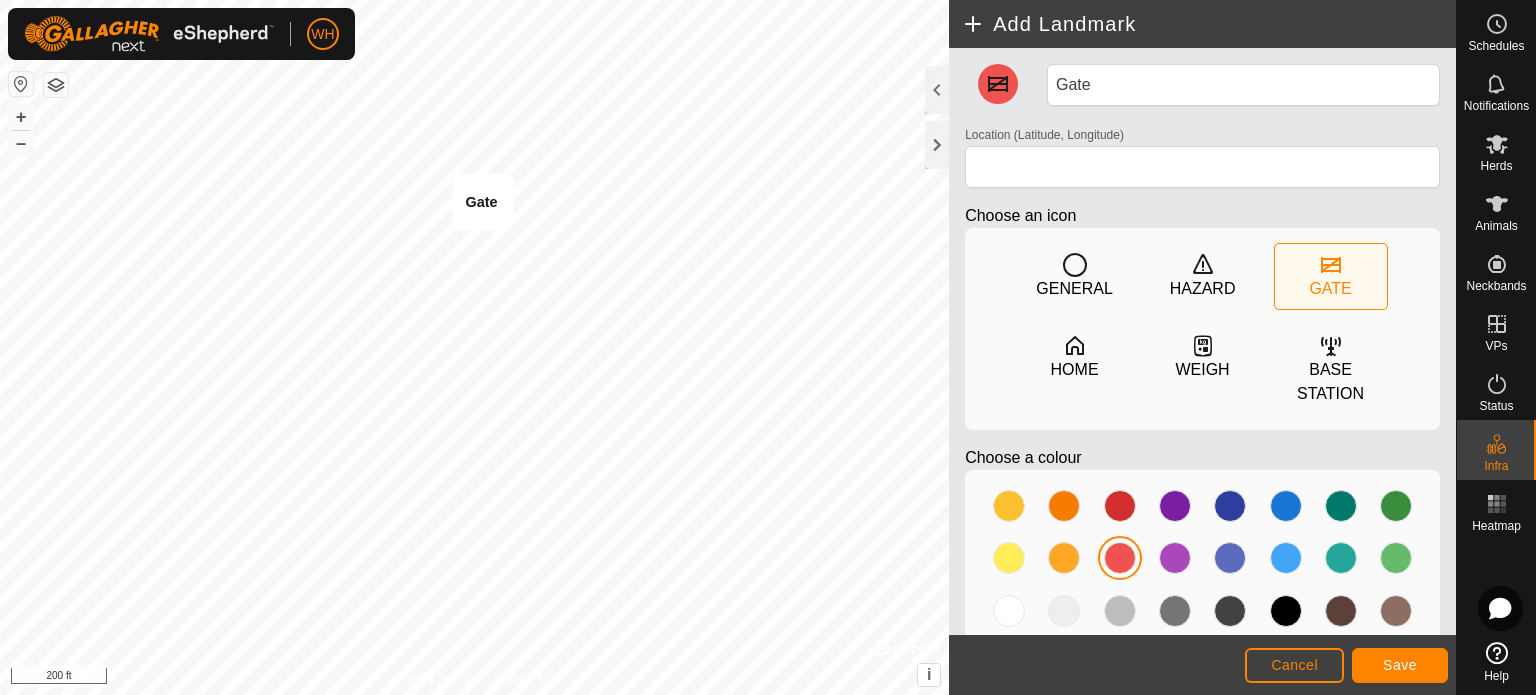 type on "[LATITUDE], [LONGITUDE]" 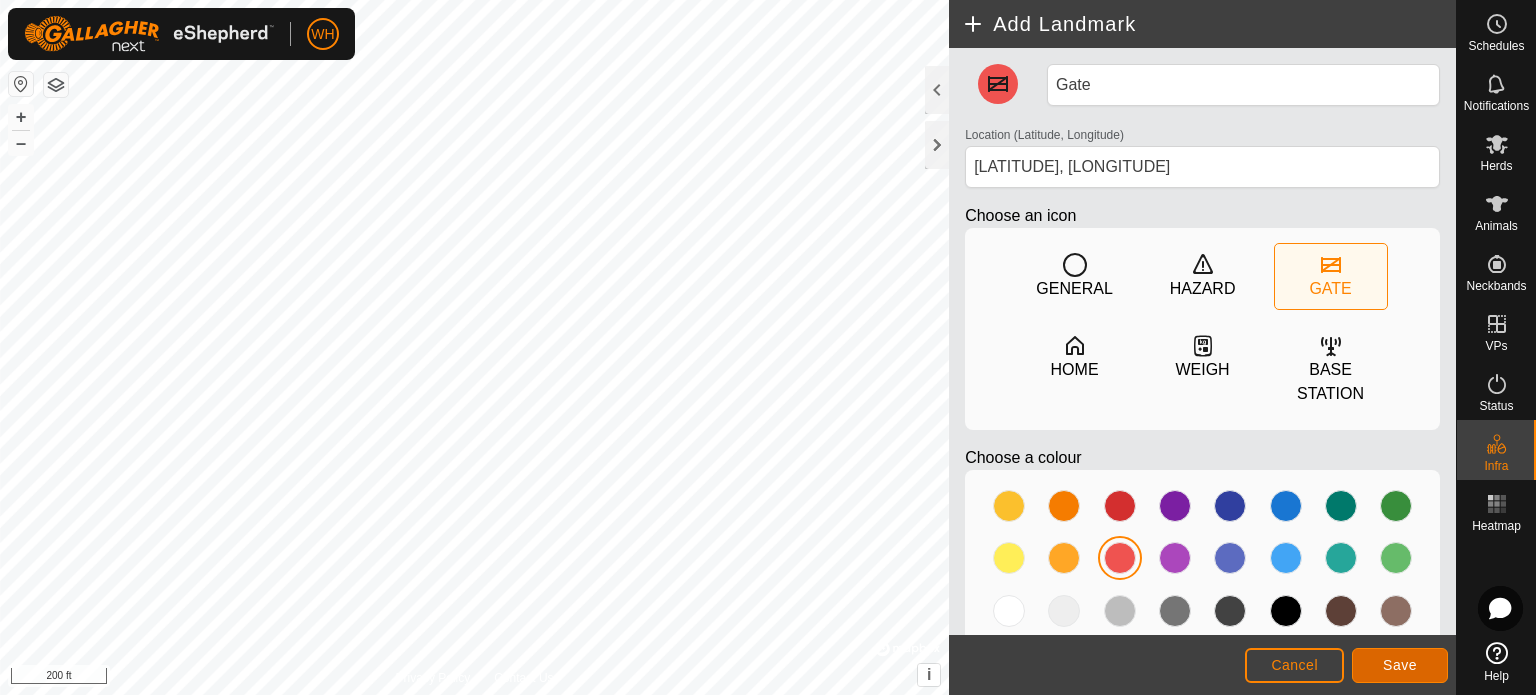 click on "Save" 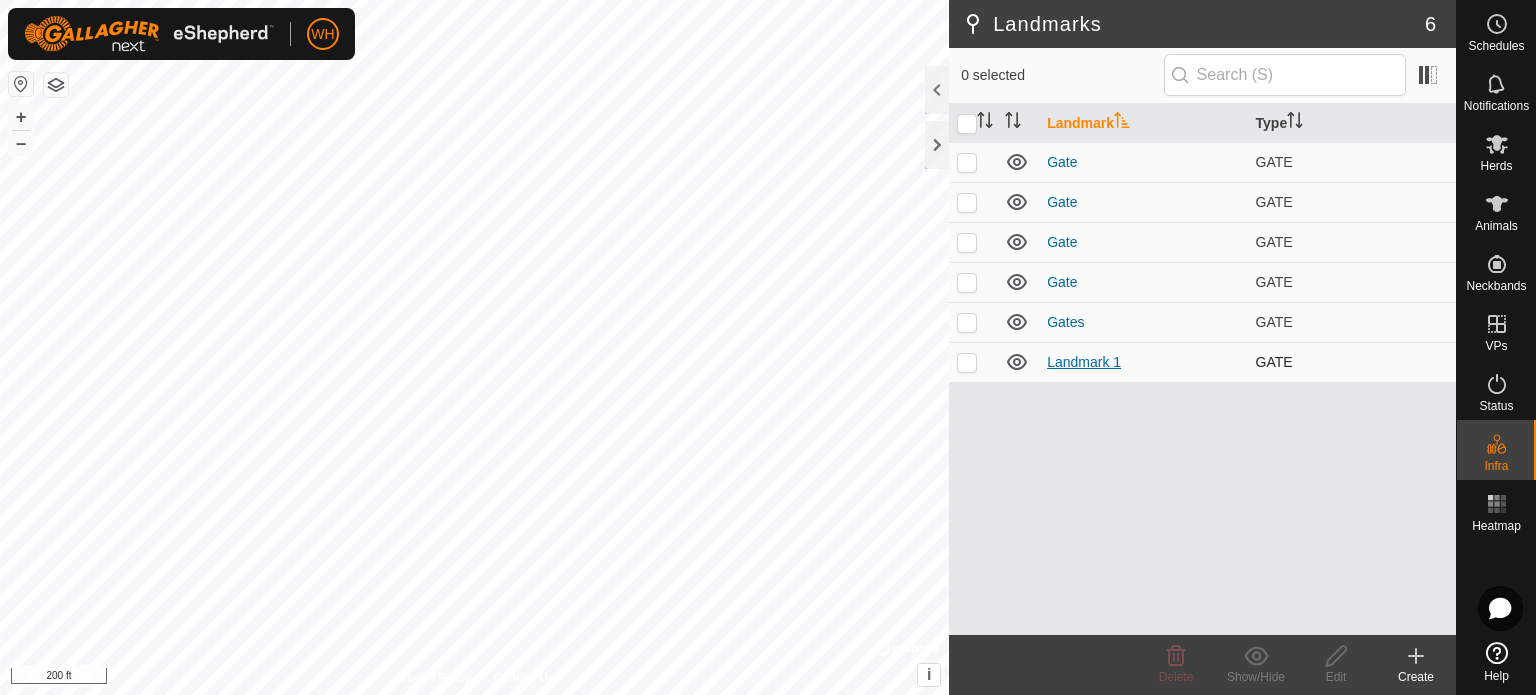 click on "Landmark 1" at bounding box center [1084, 362] 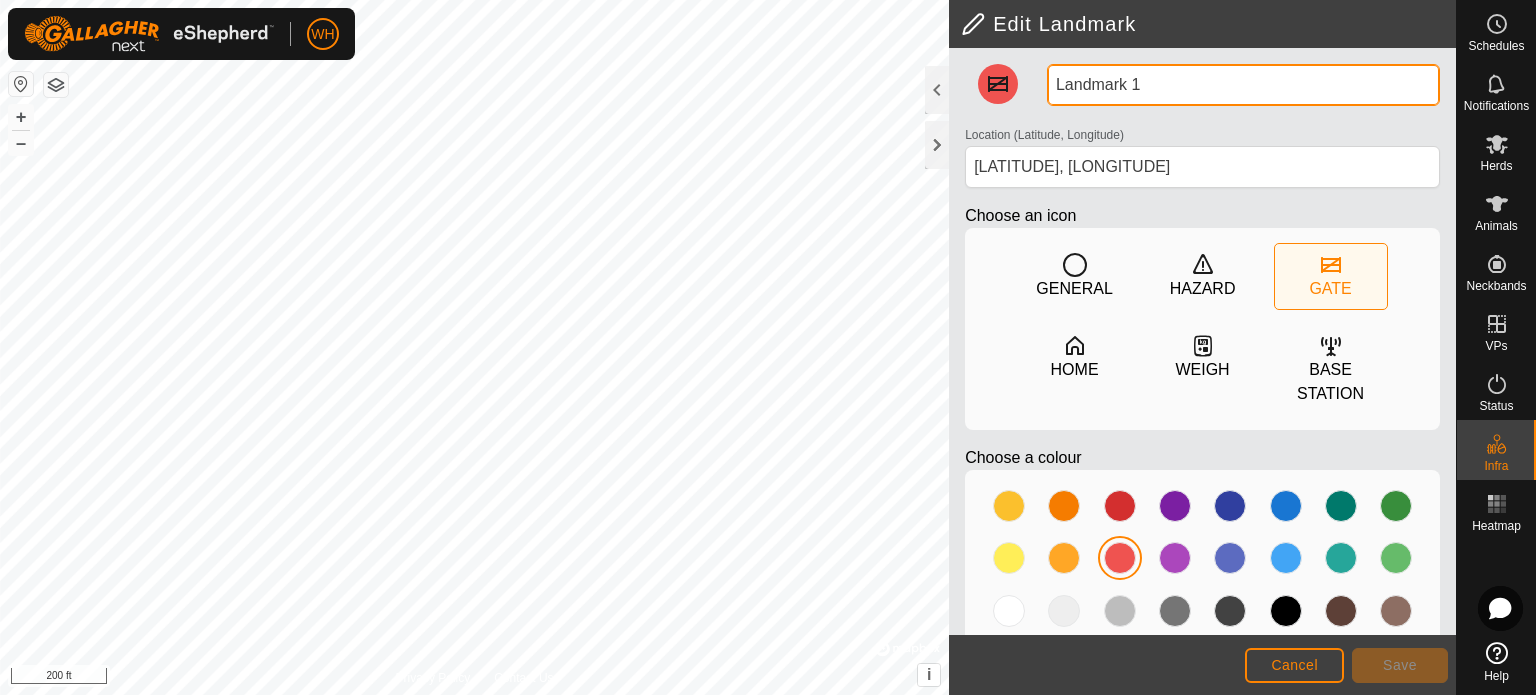 drag, startPoint x: 1148, startPoint y: 91, endPoint x: 1028, endPoint y: 91, distance: 120 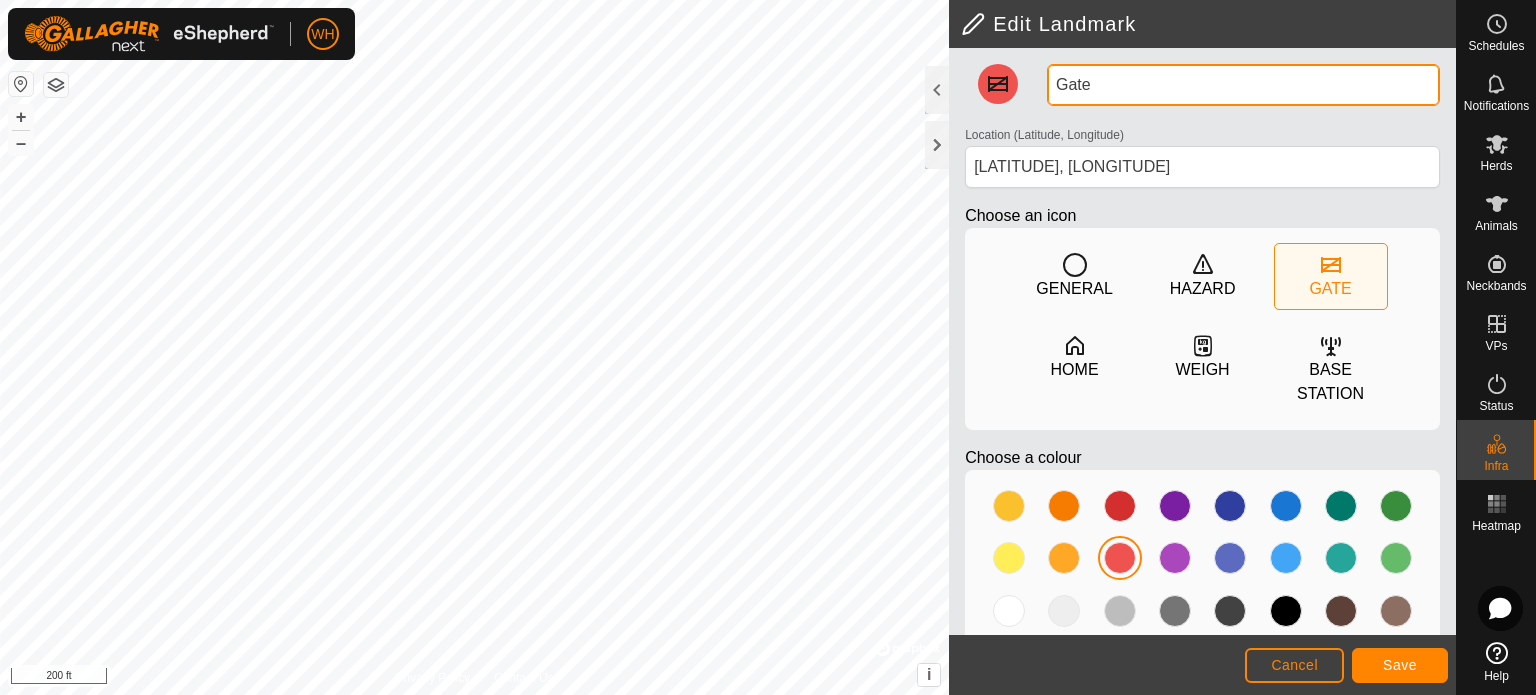 type on "Gate" 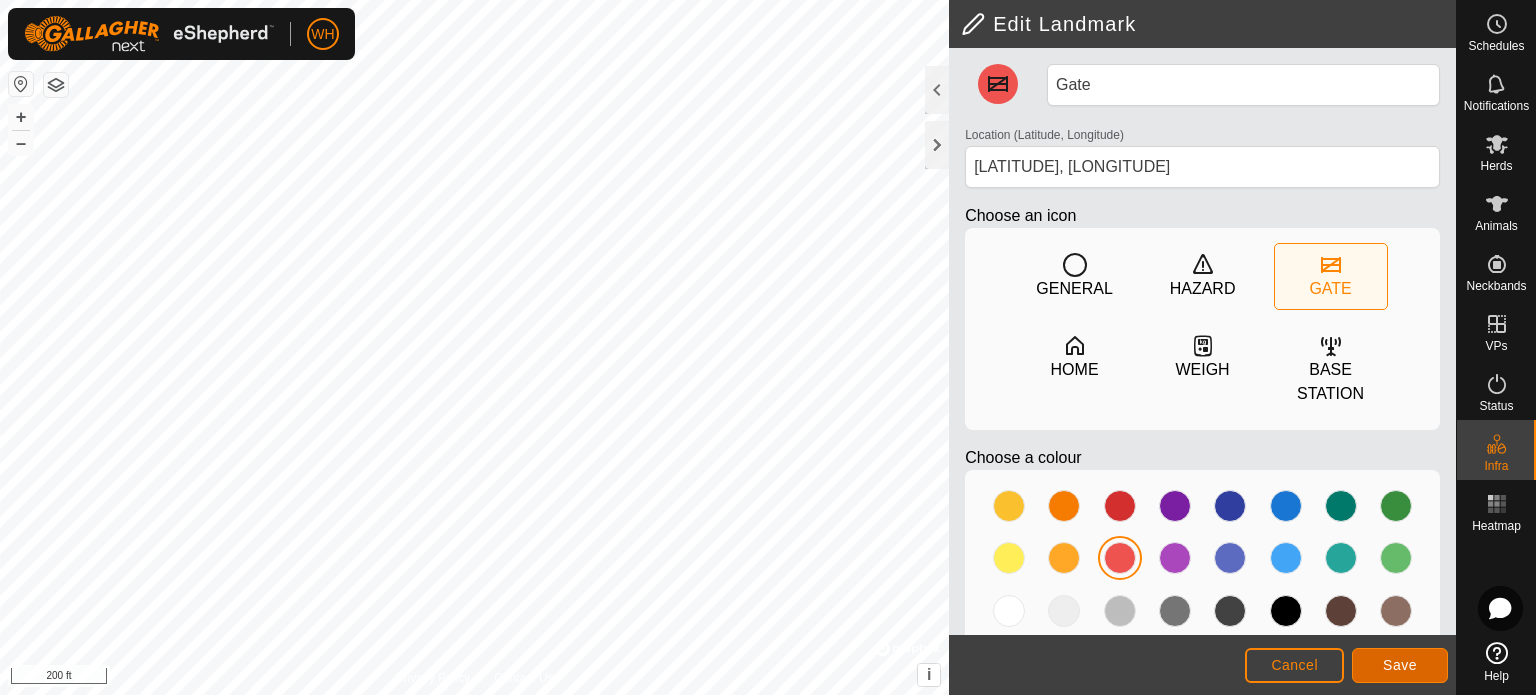 click on "Save" 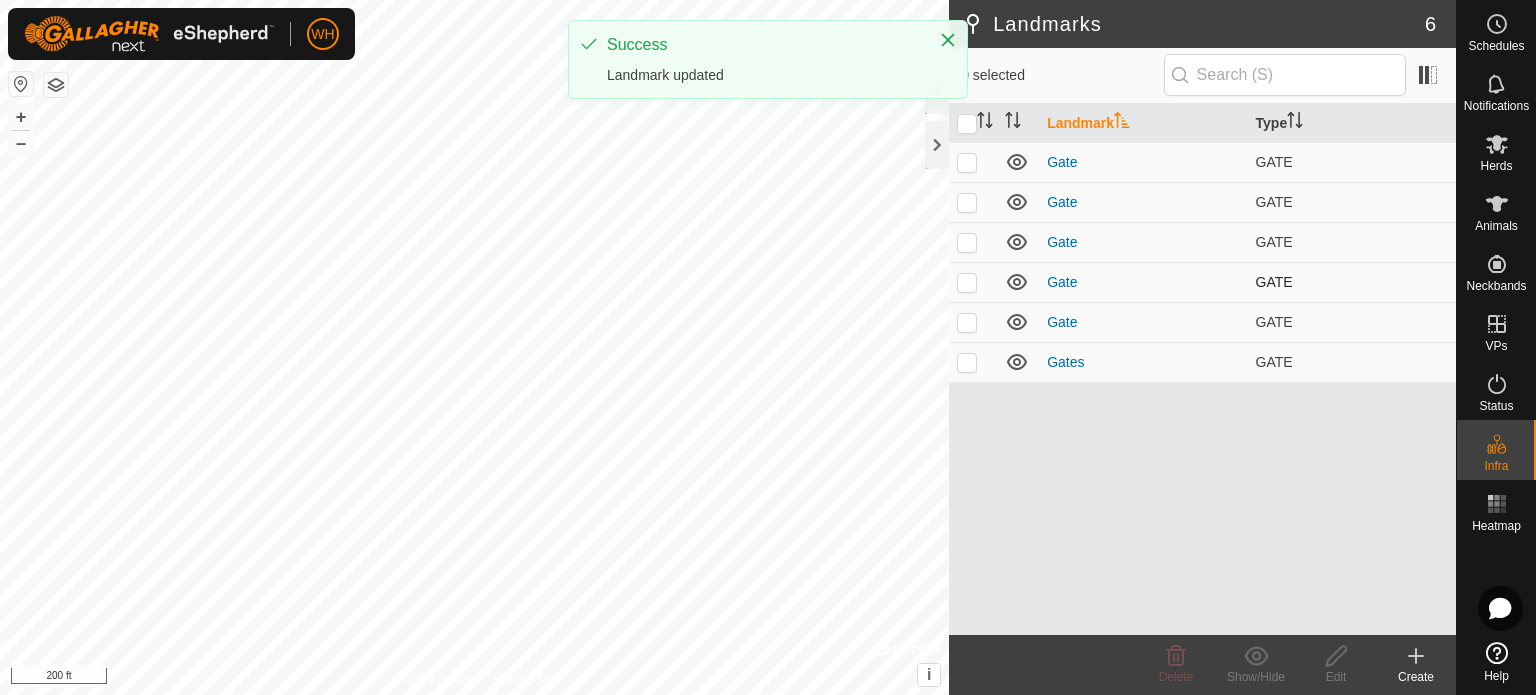 click on "Landmarks 6 0 selected     Landmark   Type   Gate   GATE  Gate   GATE  Gate   GATE  Gate   GATE  Gate   GATE  Gates   GATE Delete  Show/Hide   Edit   Create  Privacy Policy Contact Us + – ⇧ i ©  Mapbox , ©  OpenStreetMap ,  Improve this map 200 ft" 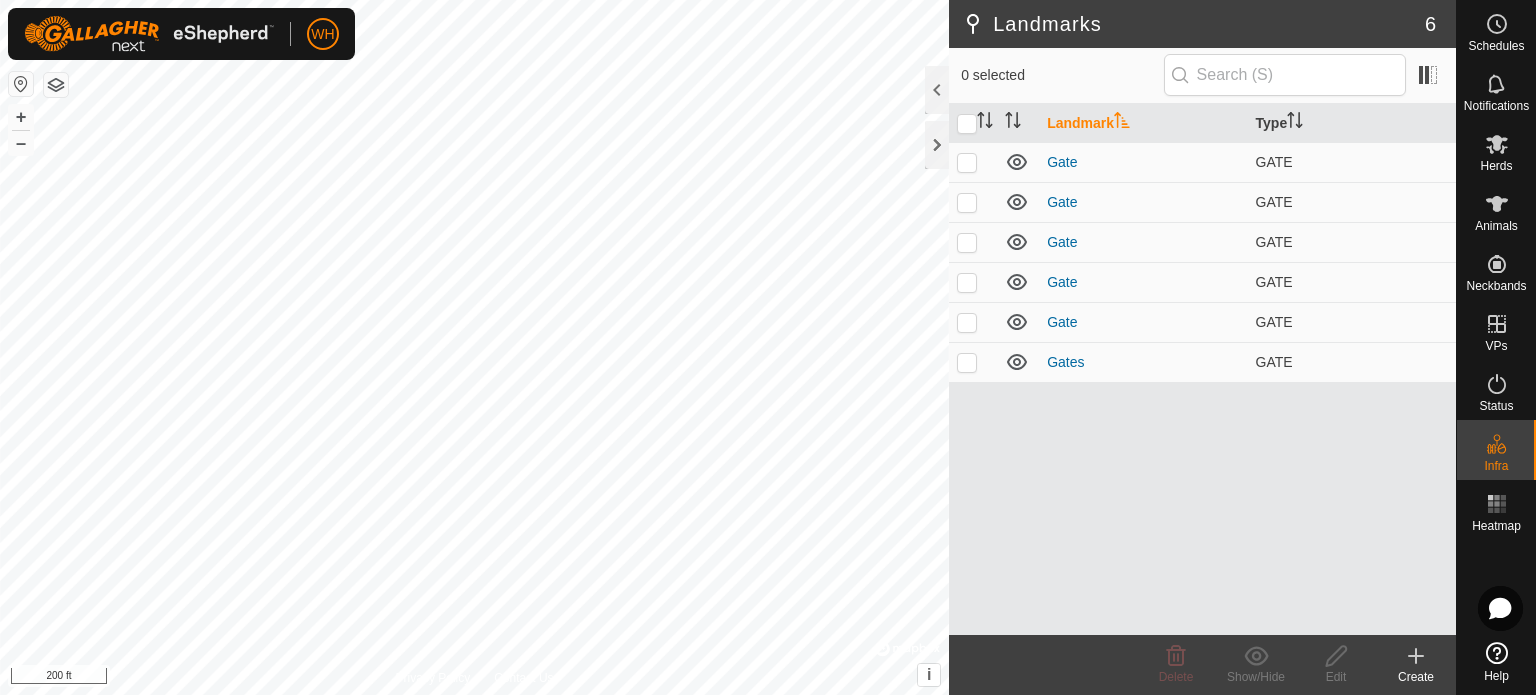 click on "WH Schedules Notifications Herds Animals Neckbands VPs Status Infra Heatmap Help Landmarks 6 0 selected     Landmark   Type   Gate   GATE  Gate   GATE  Gate   GATE  Gate   GATE  Gate   GATE  Gates   GATE Delete  Show/Hide   Edit   Create  Privacy Policy Contact Us + – ⇧ i ©  Mapbox , ©  OpenStreetMap ,  Improve this map 200 ft" at bounding box center [768, 347] 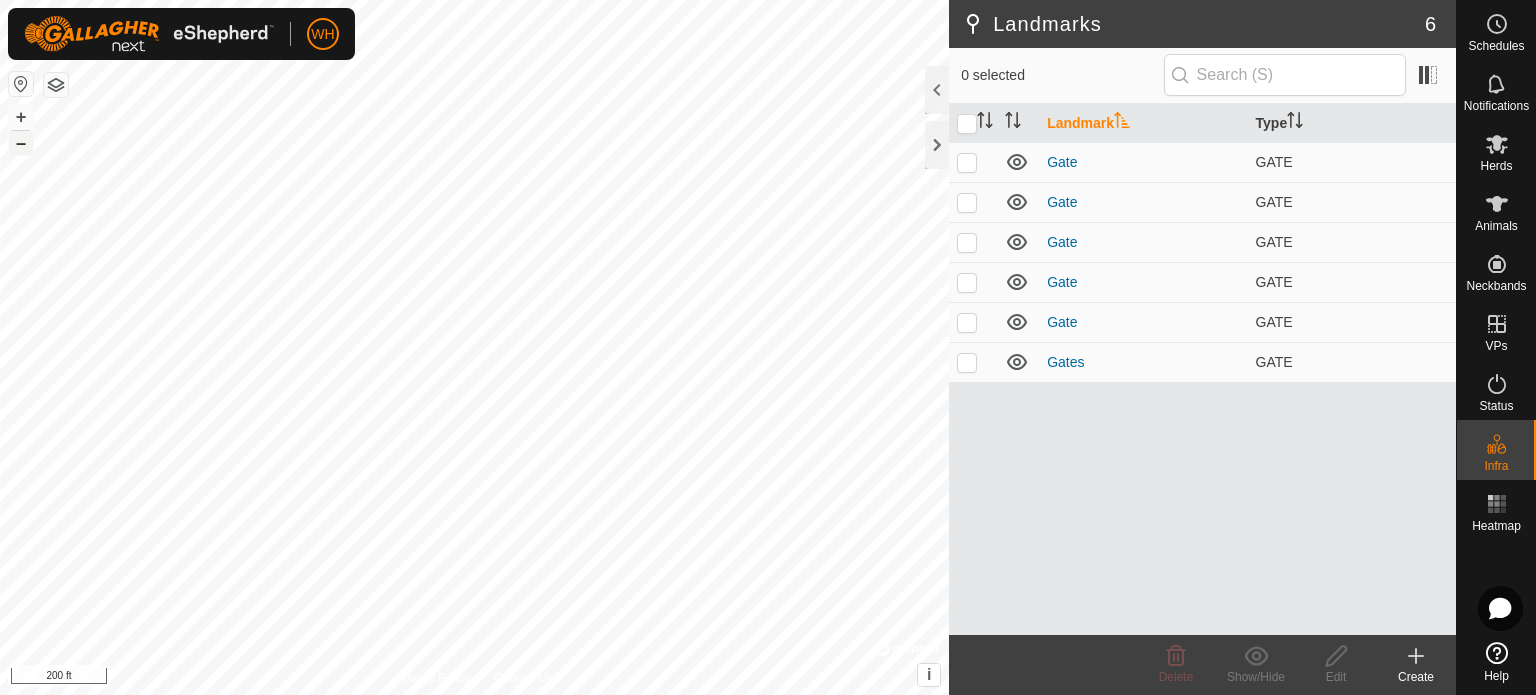 click on "–" at bounding box center [21, 143] 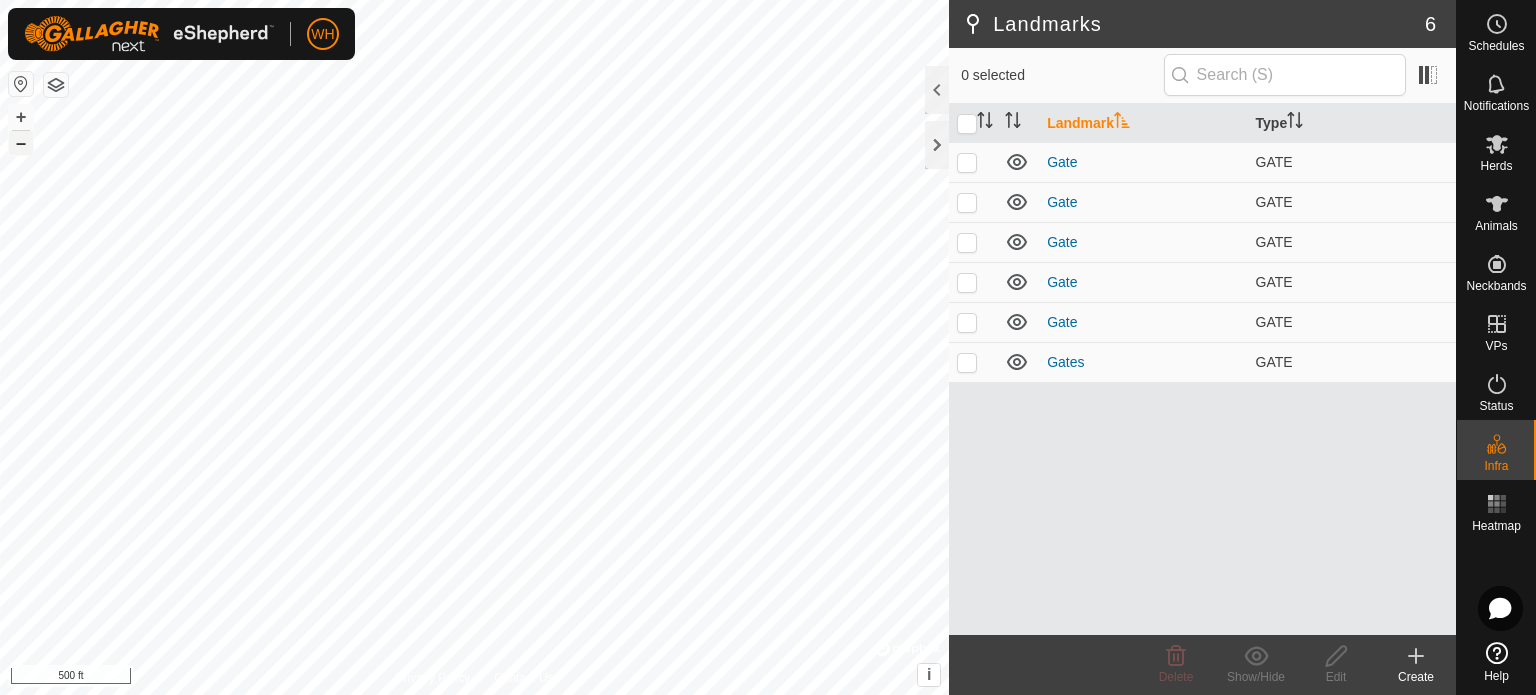 click on "–" at bounding box center (21, 143) 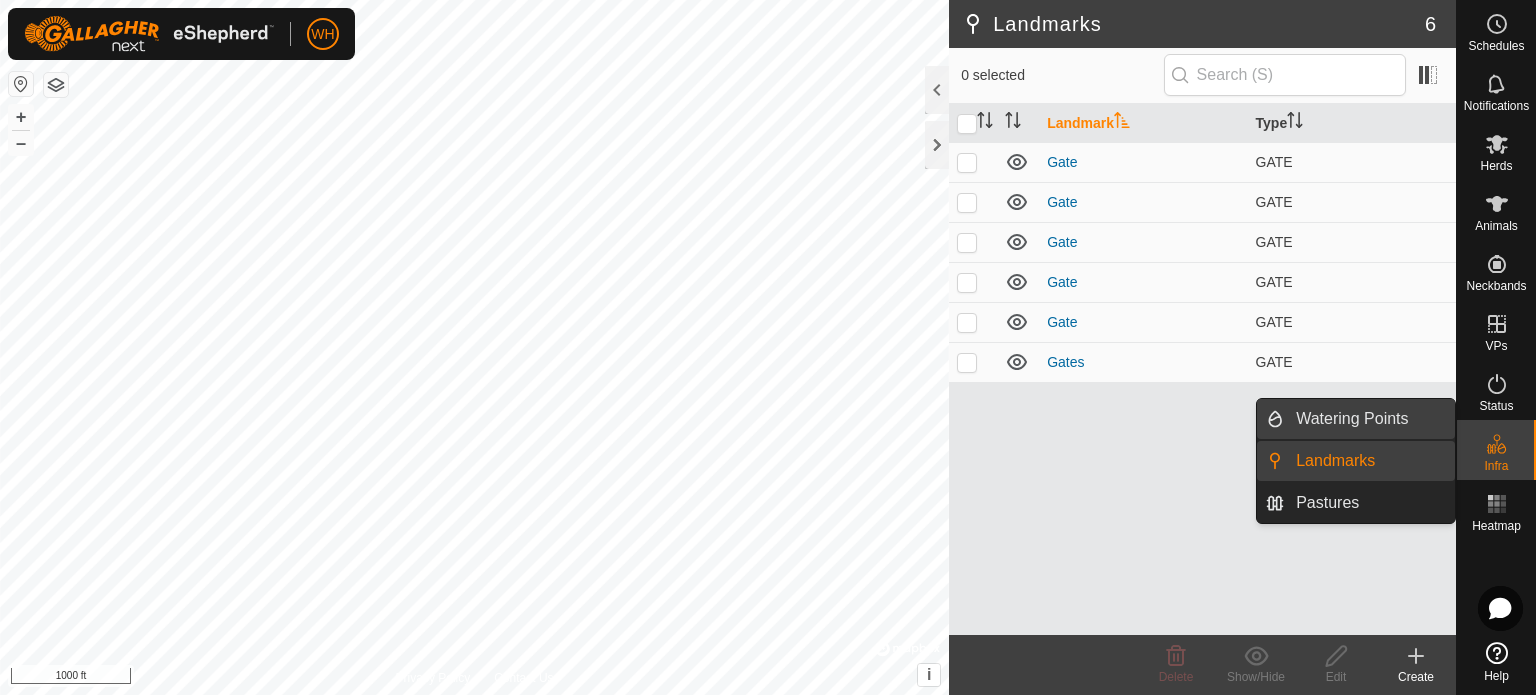 click on "Watering Points" at bounding box center (1369, 419) 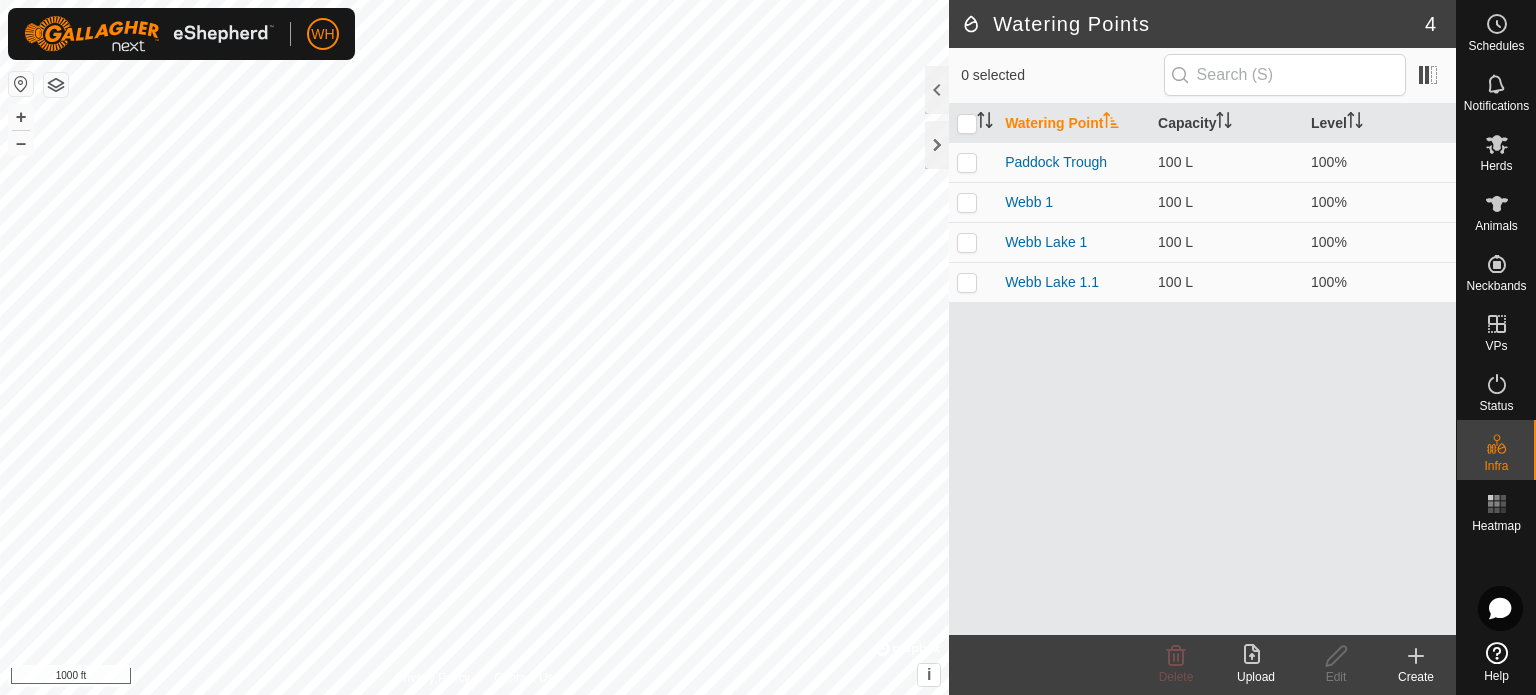 click 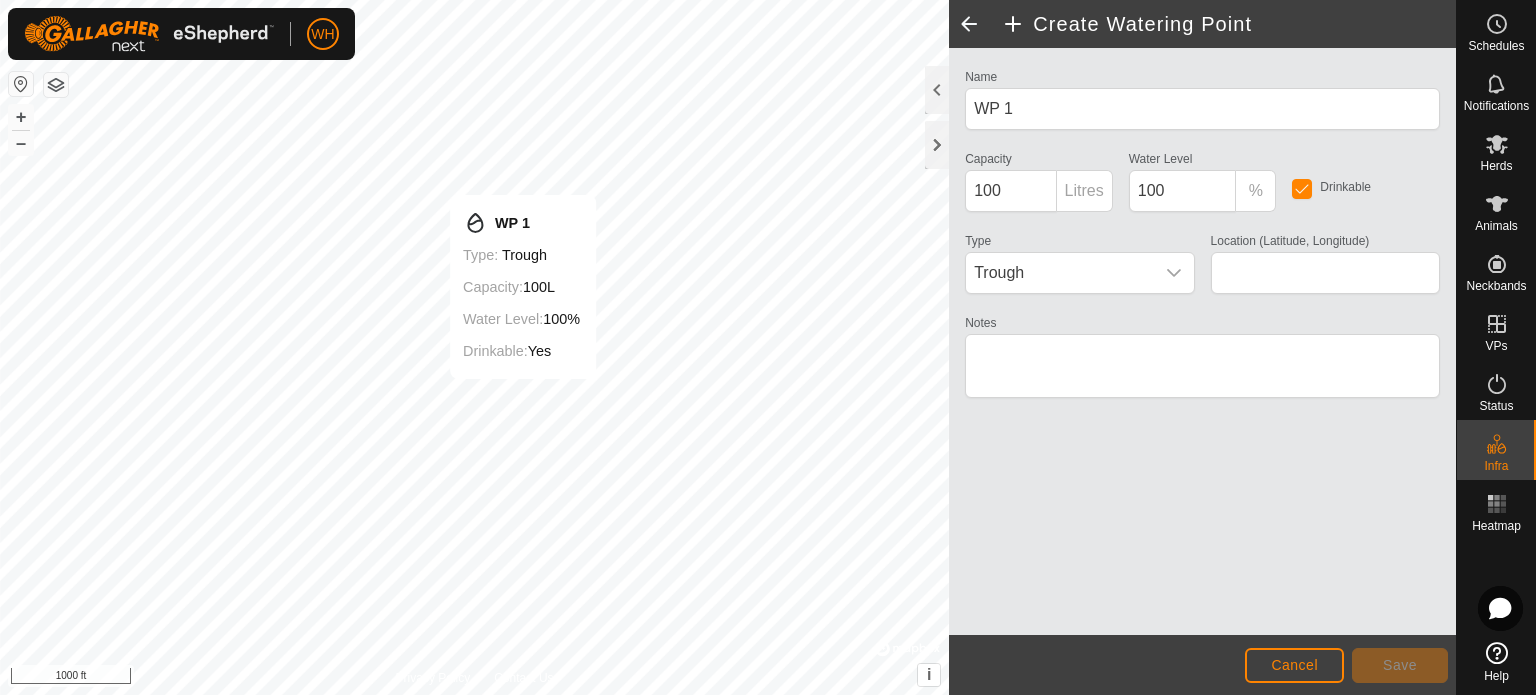 type on "[LATITUDE], [LONGITUDE]" 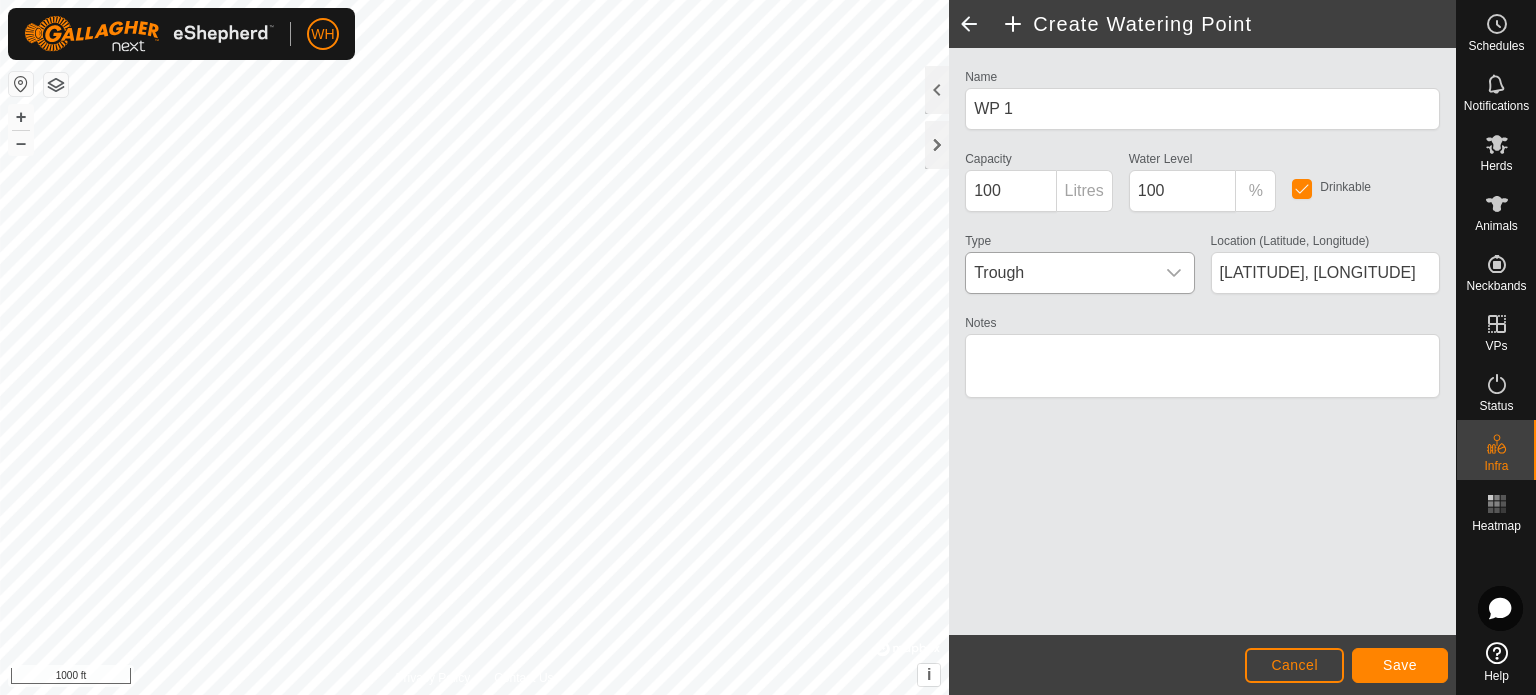 click 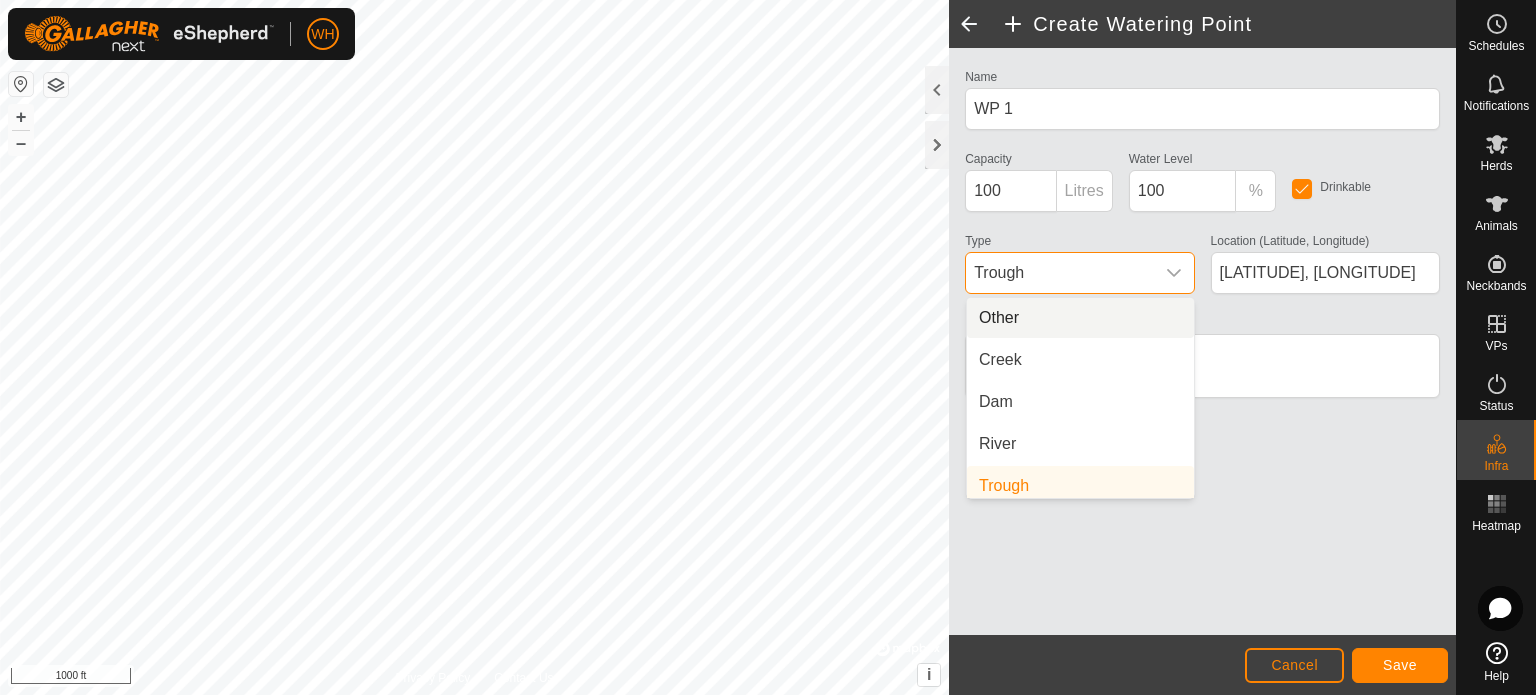 scroll, scrollTop: 8, scrollLeft: 0, axis: vertical 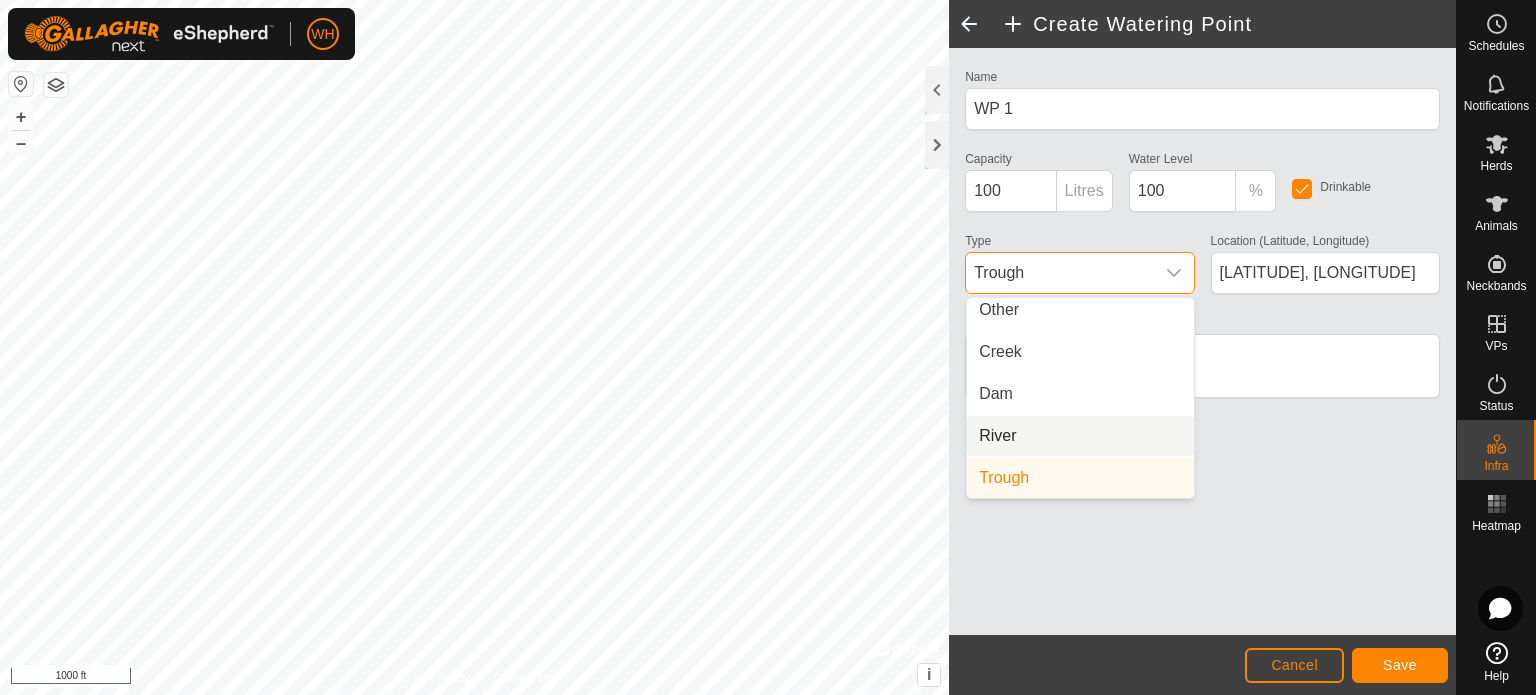 click on "River" at bounding box center (1080, 436) 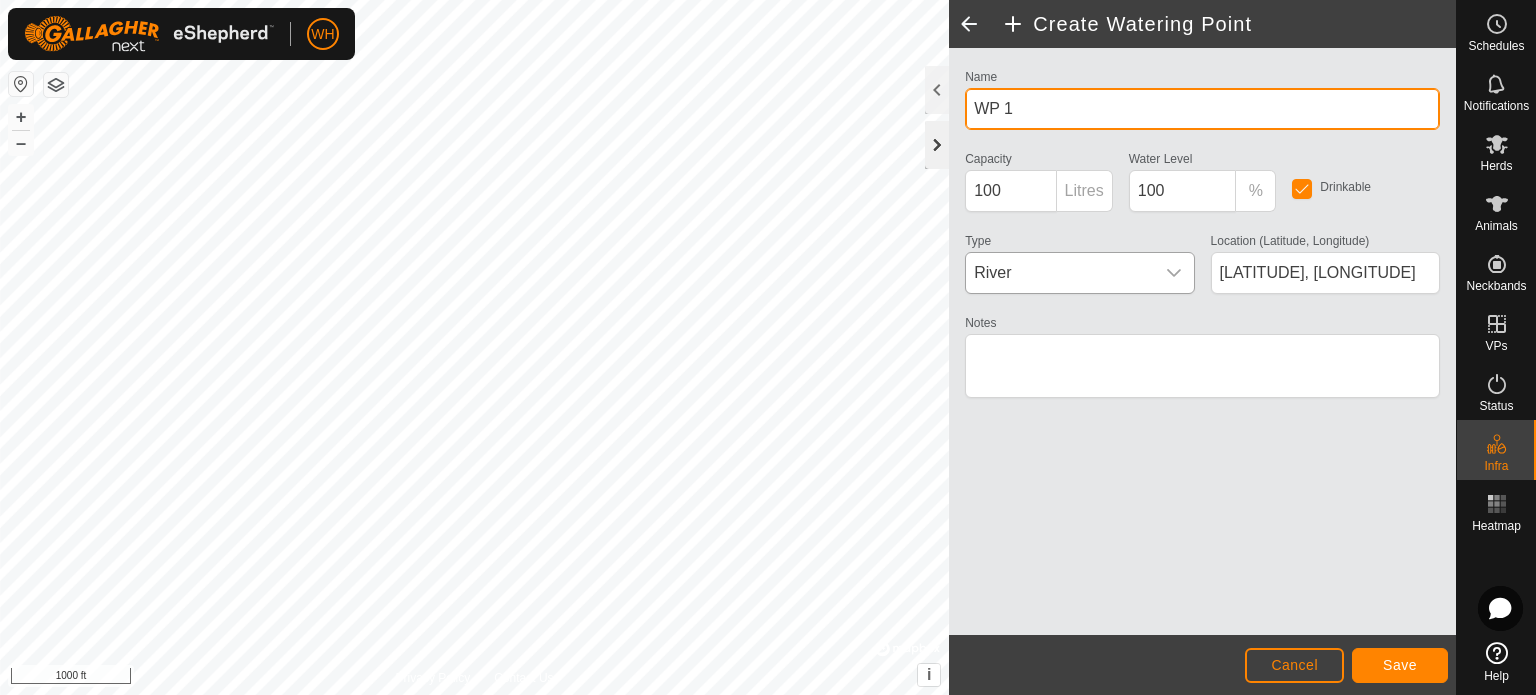 drag, startPoint x: 1018, startPoint y: 111, endPoint x: 938, endPoint y: 125, distance: 81.21576 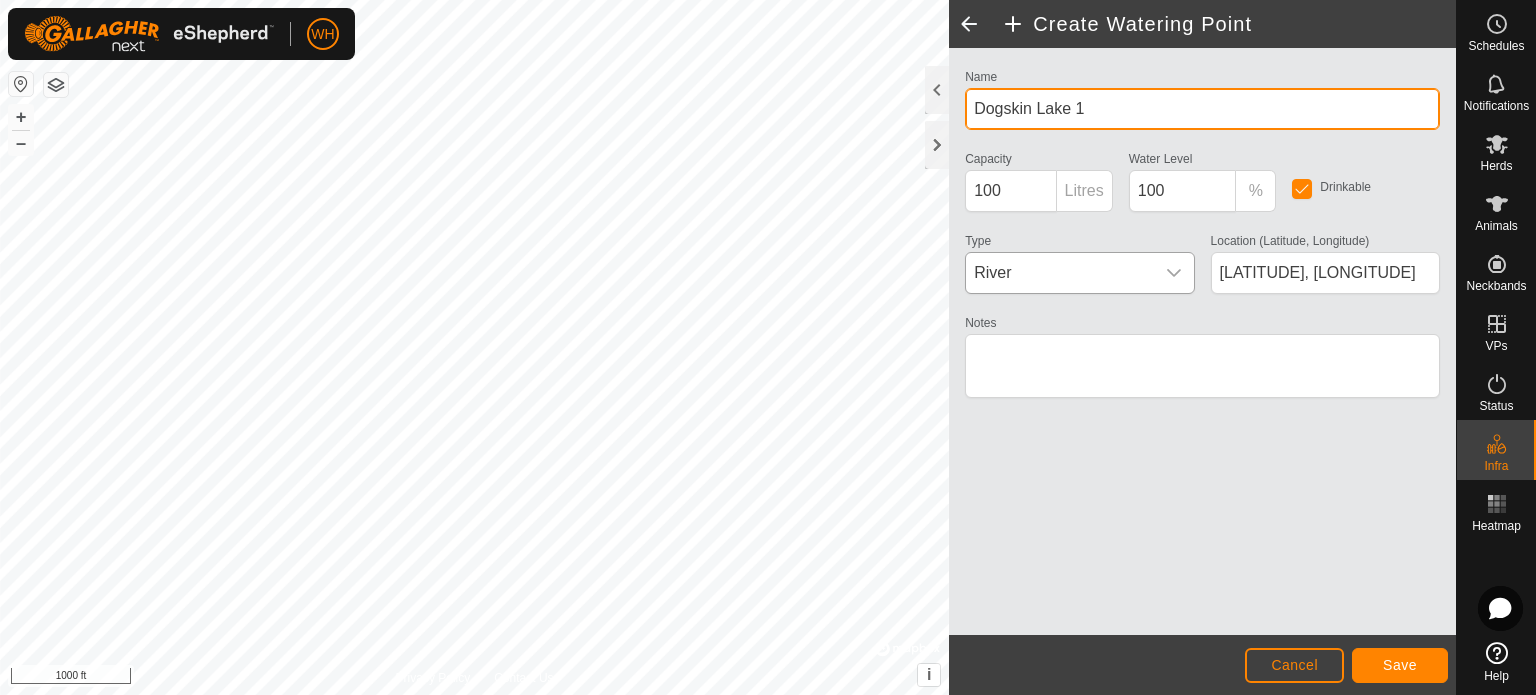 type on "Dogskin Lake 1" 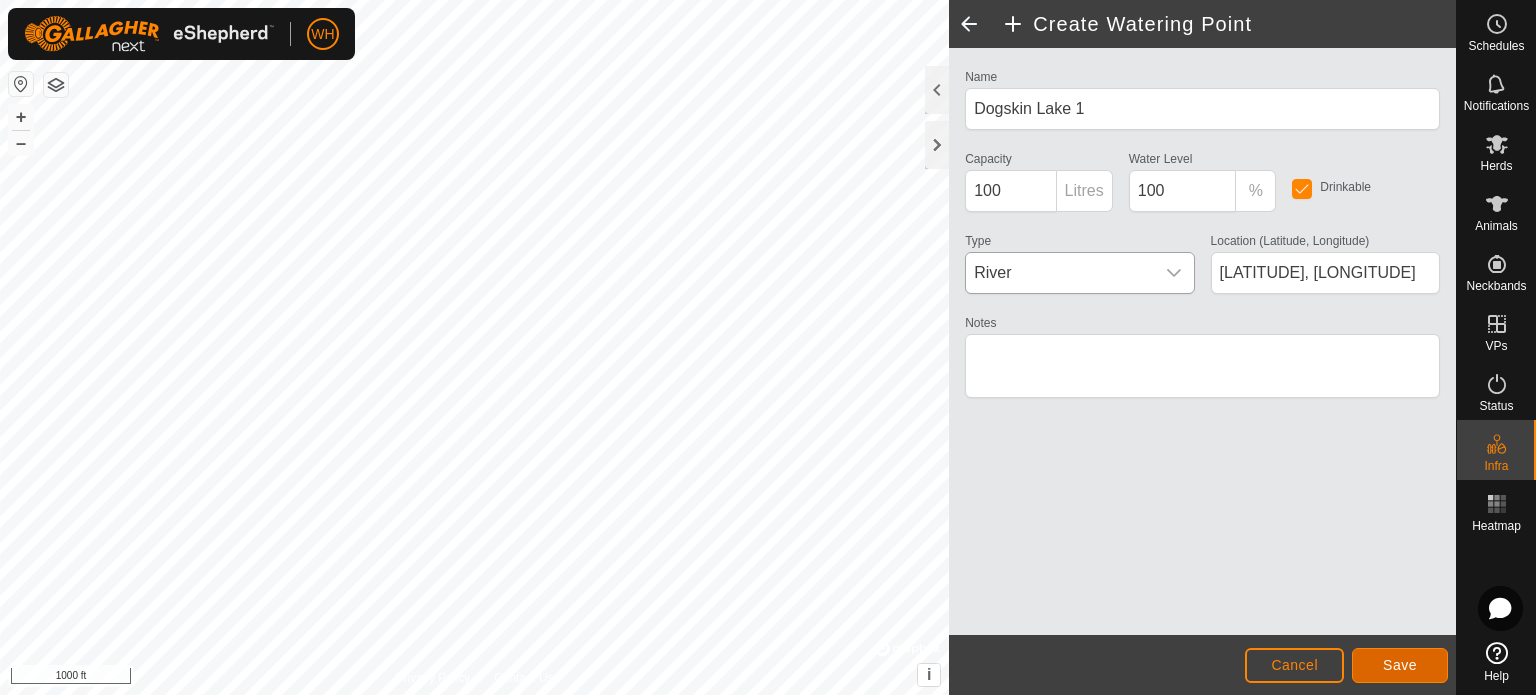 click on "Save" 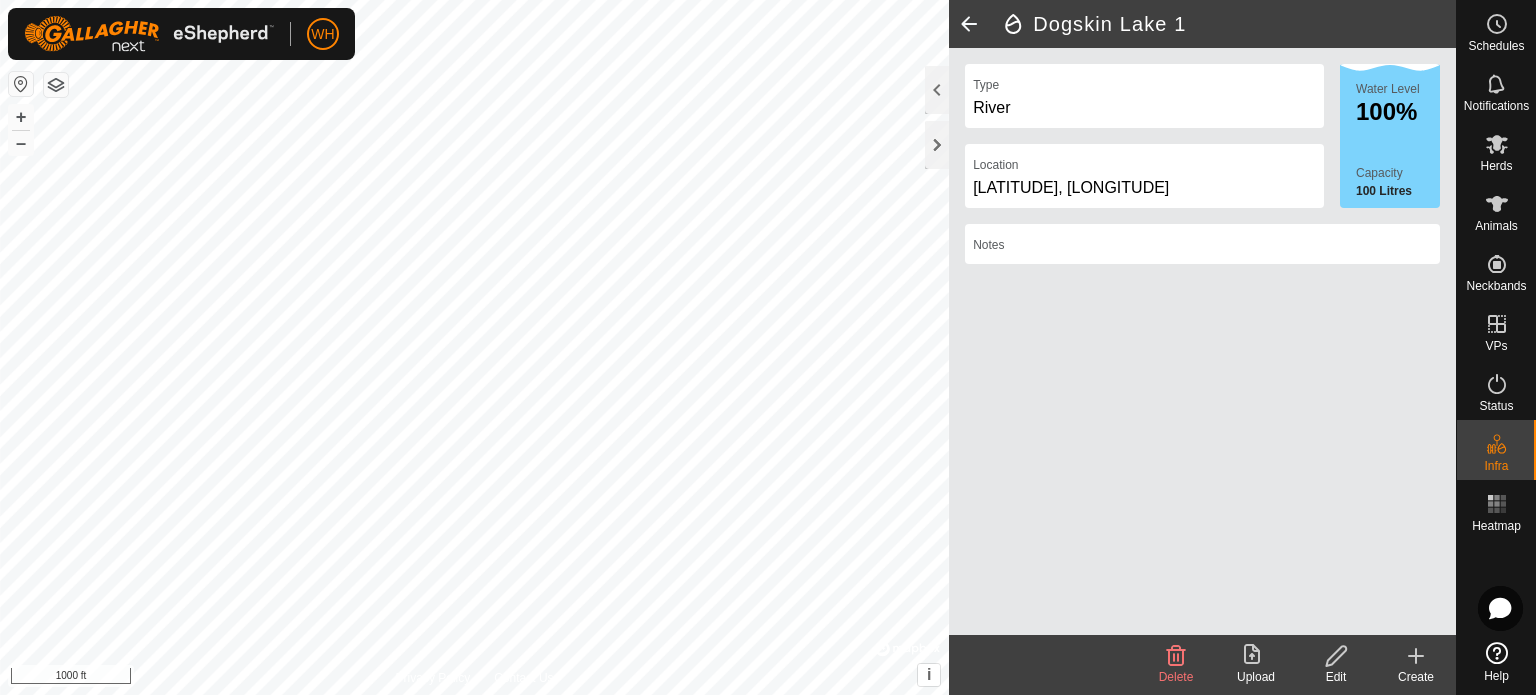 click on "WH Schedules Notifications Herds Animals Neckbands VPs Status Infra Heatmap Help Privacy Policy Contact Us
WP 1
Type:   trough
Capacity:  100L
Water Level:  100%
Drinkable:  Yes
+ – ⇧ i ©  Mapbox , ©  OpenStreetMap ,  Improve this map 1000 ft  Dogskin Lake 1  Type River Location [LATITUDE], [LONGITUDE] Water Level 100% Capacity 100 Litres Notes Delete  Upload   Edit   Create" at bounding box center [768, 347] 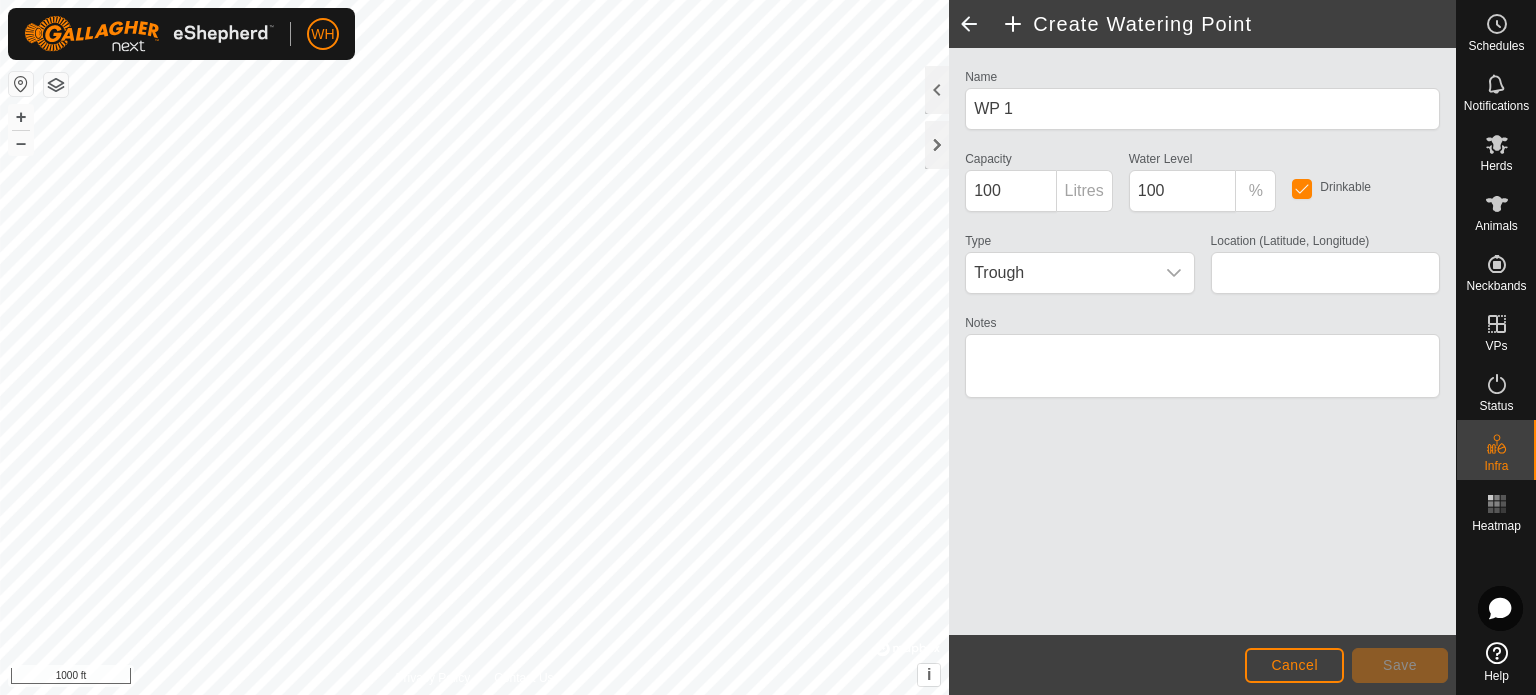 type on "[LATITUDE], [LONGITUDE]" 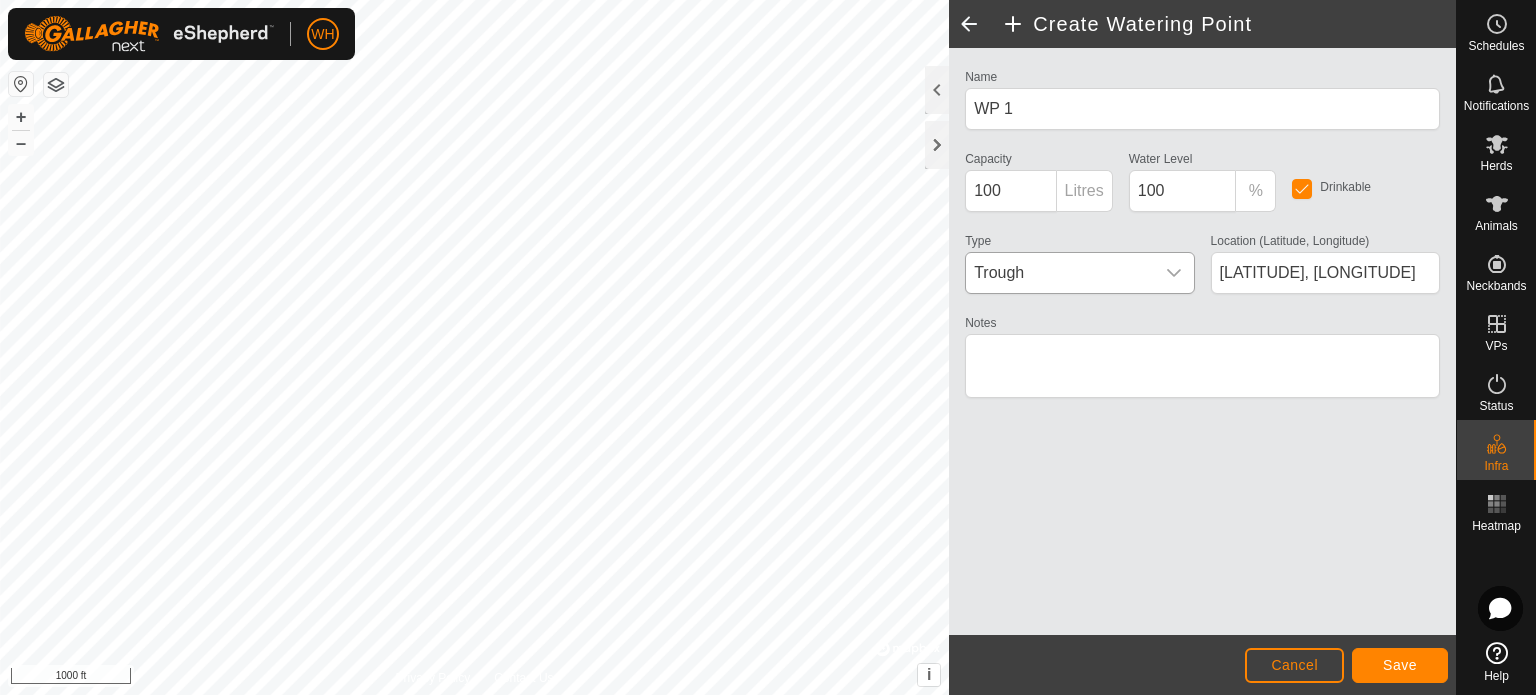 click 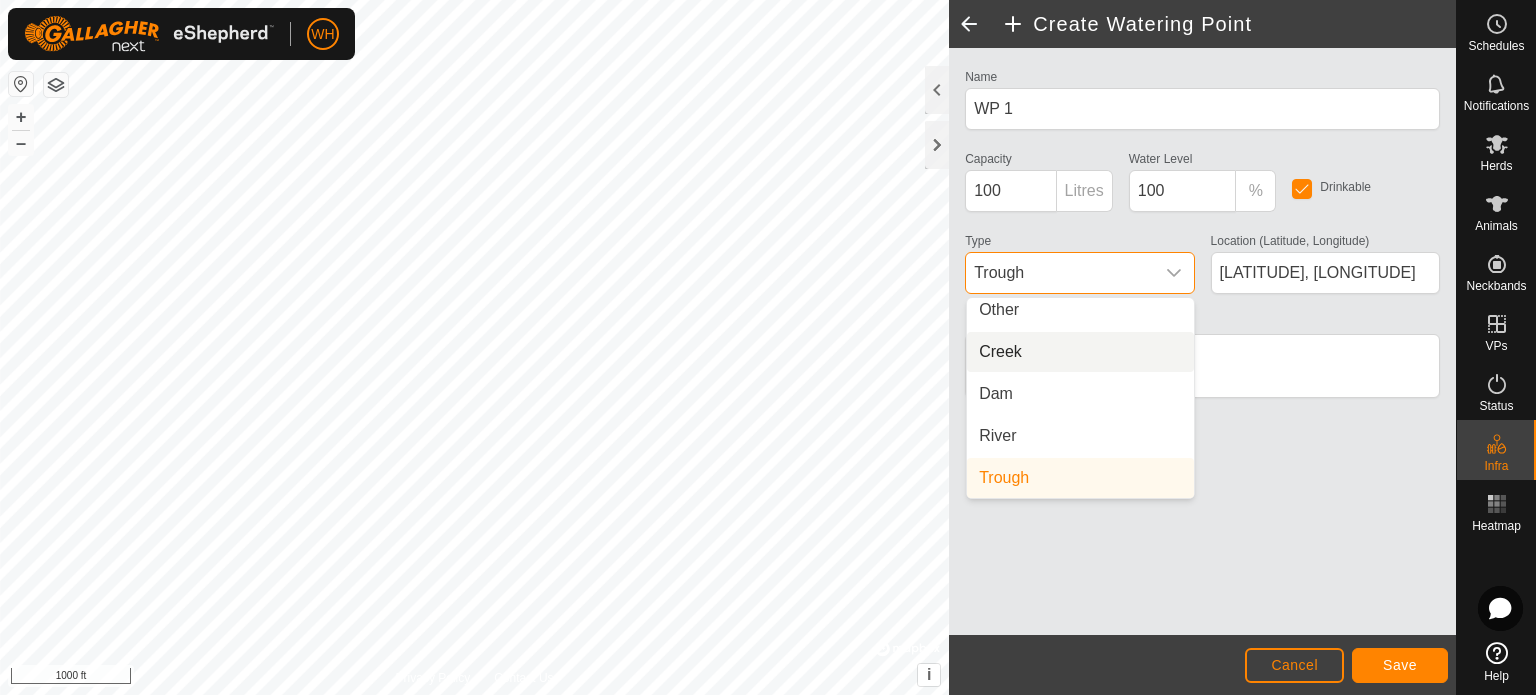 scroll, scrollTop: 0, scrollLeft: 0, axis: both 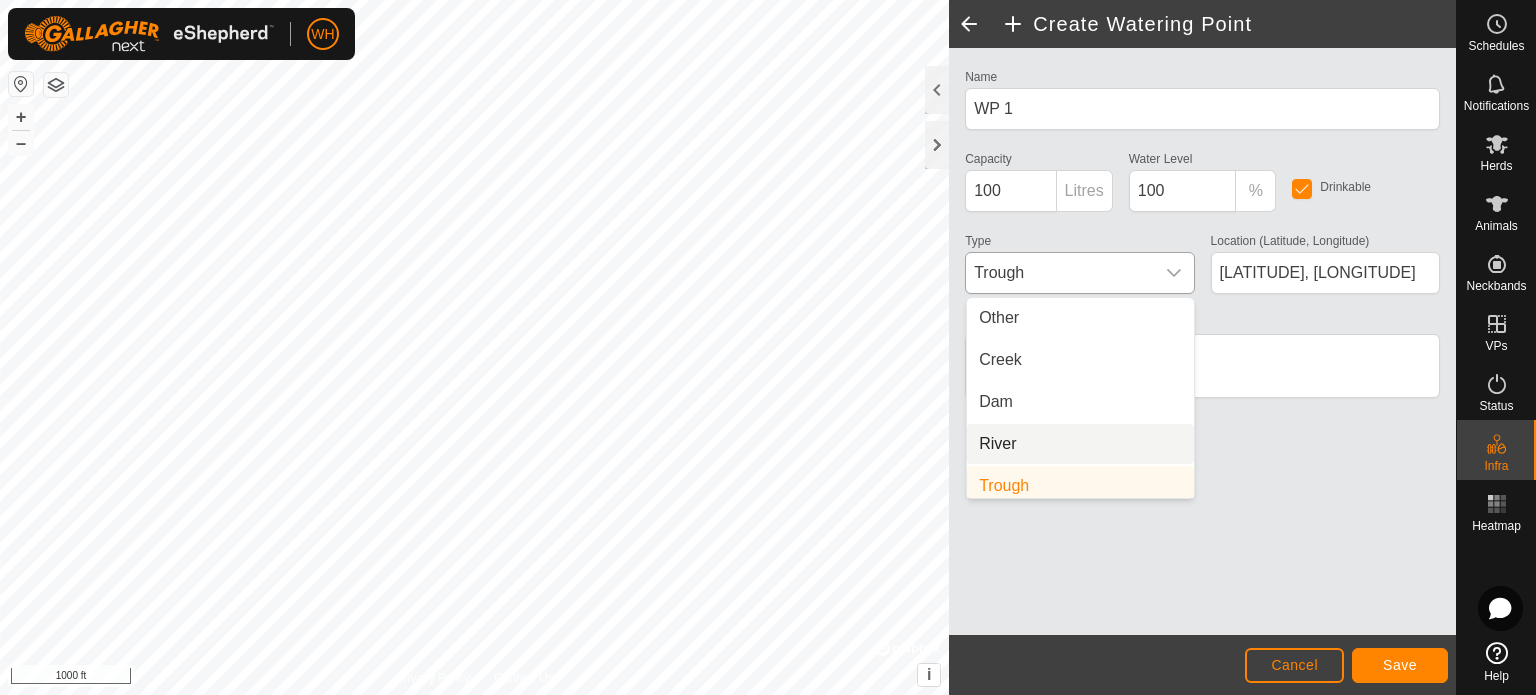 click on "River" at bounding box center (1080, 444) 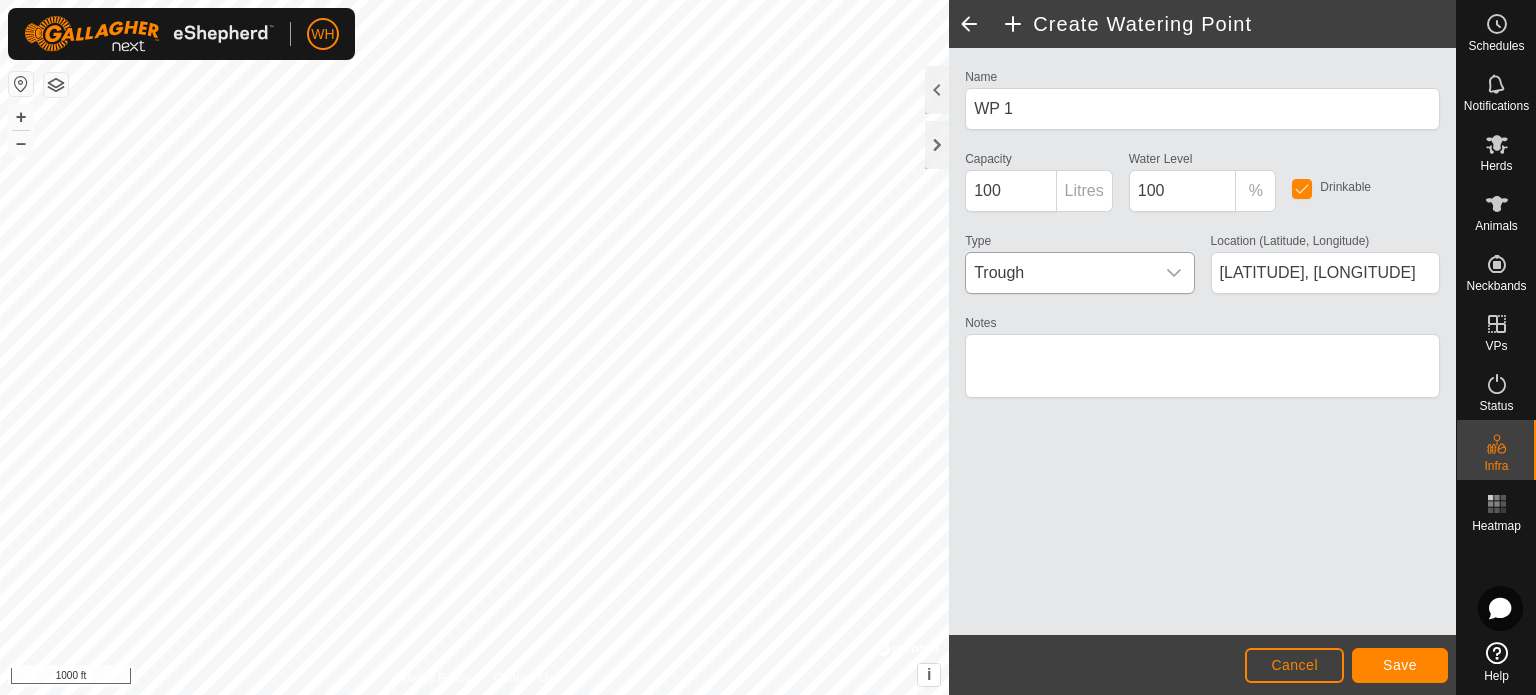 scroll, scrollTop: 8, scrollLeft: 0, axis: vertical 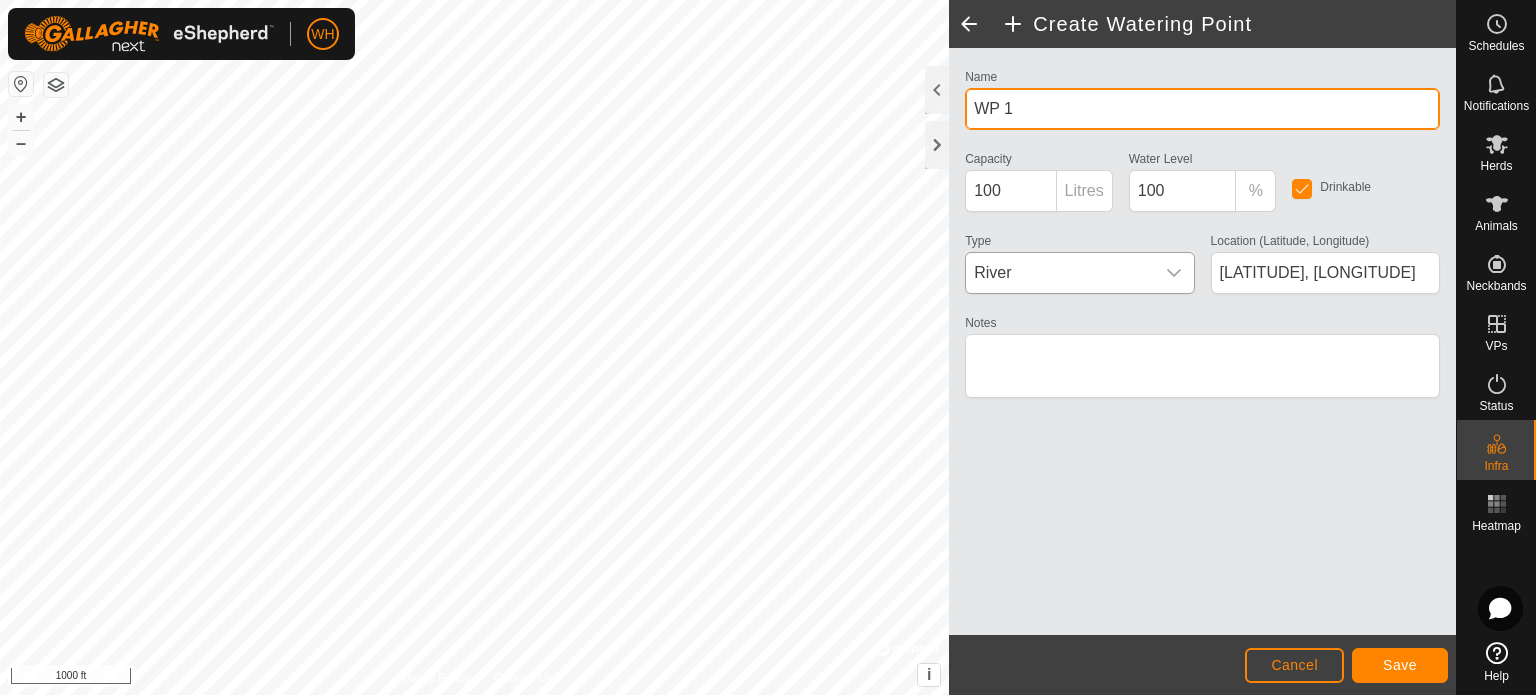 click on "WP 1" at bounding box center (1202, 109) 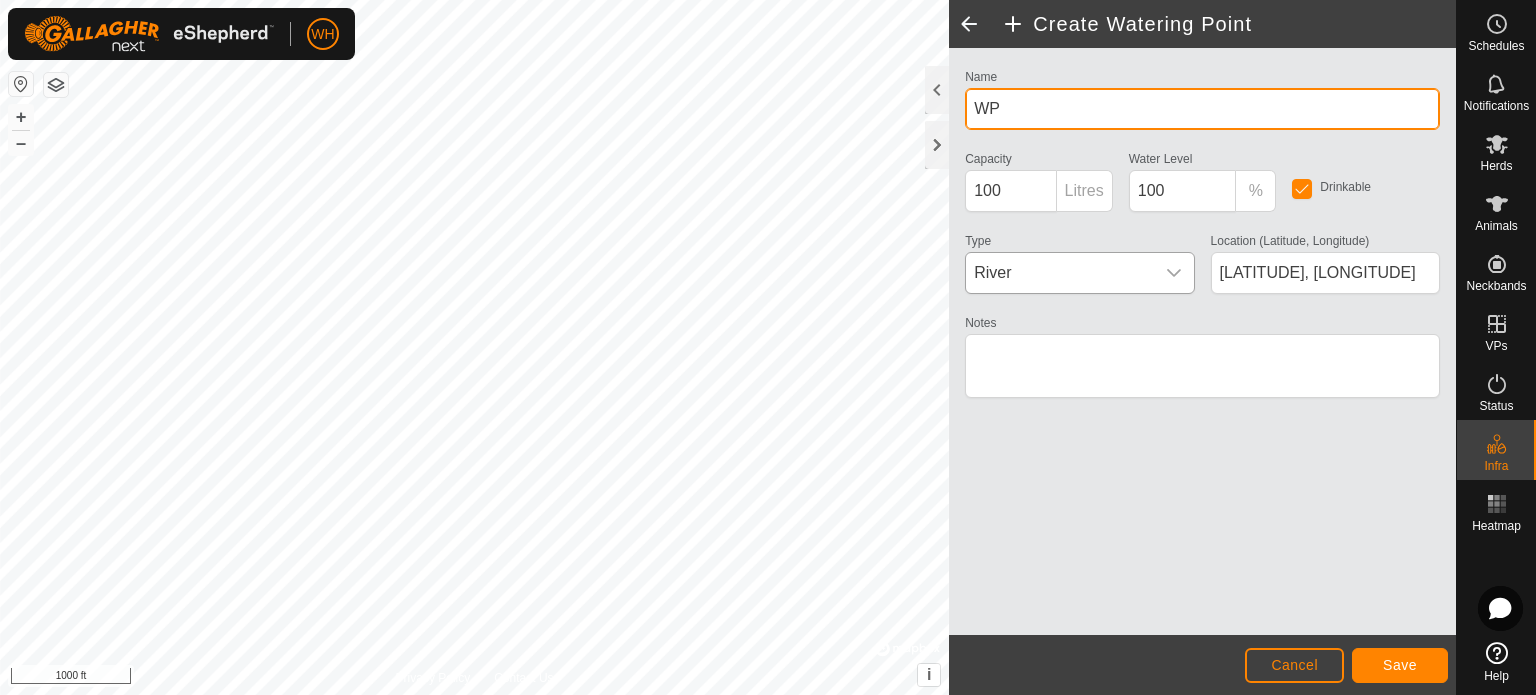 type on "W" 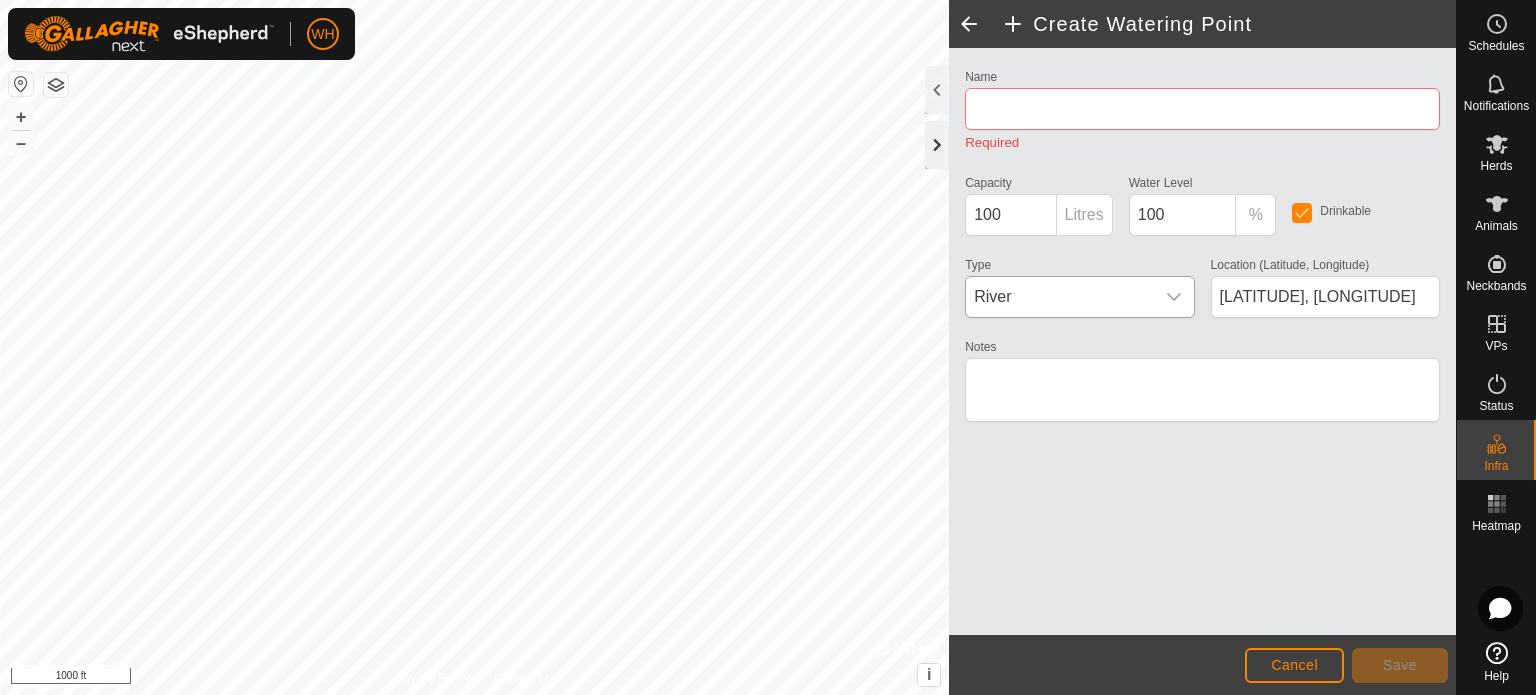 click 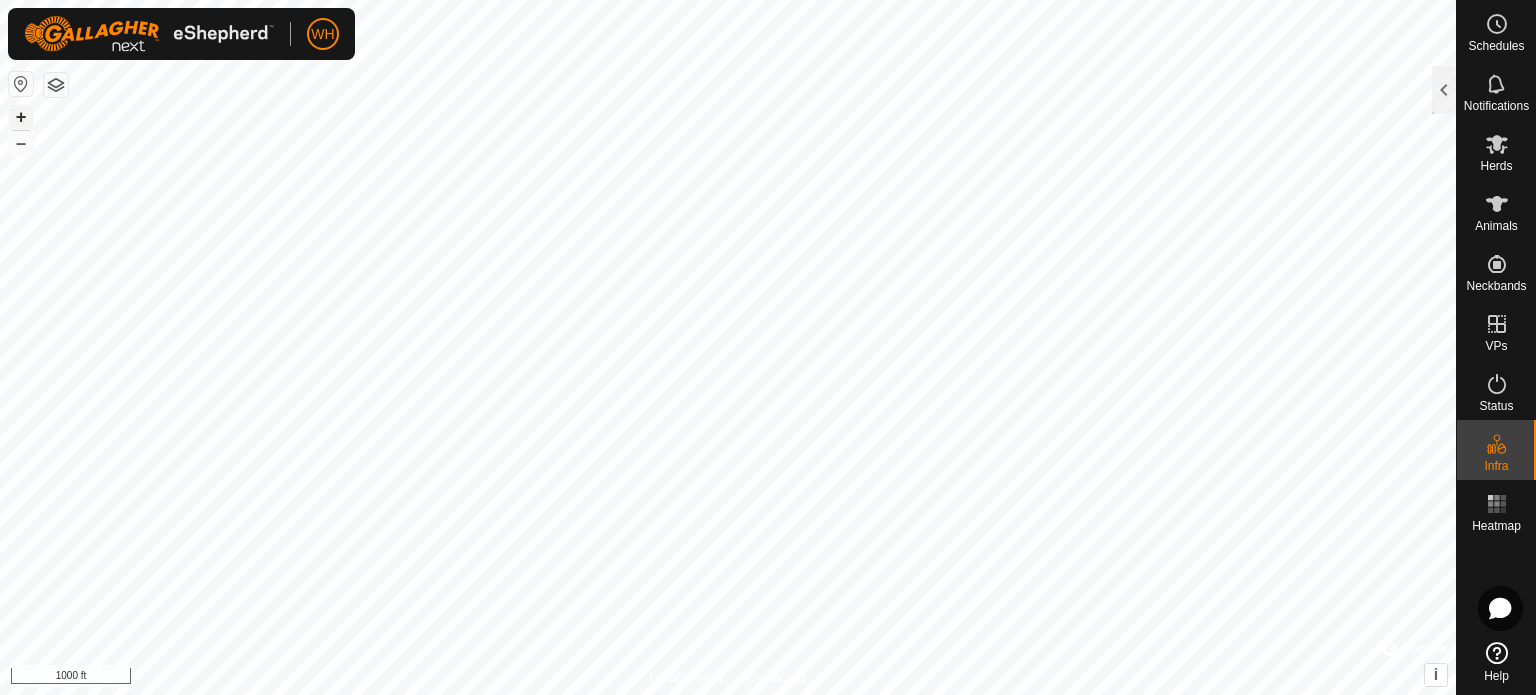 click on "+" at bounding box center [21, 117] 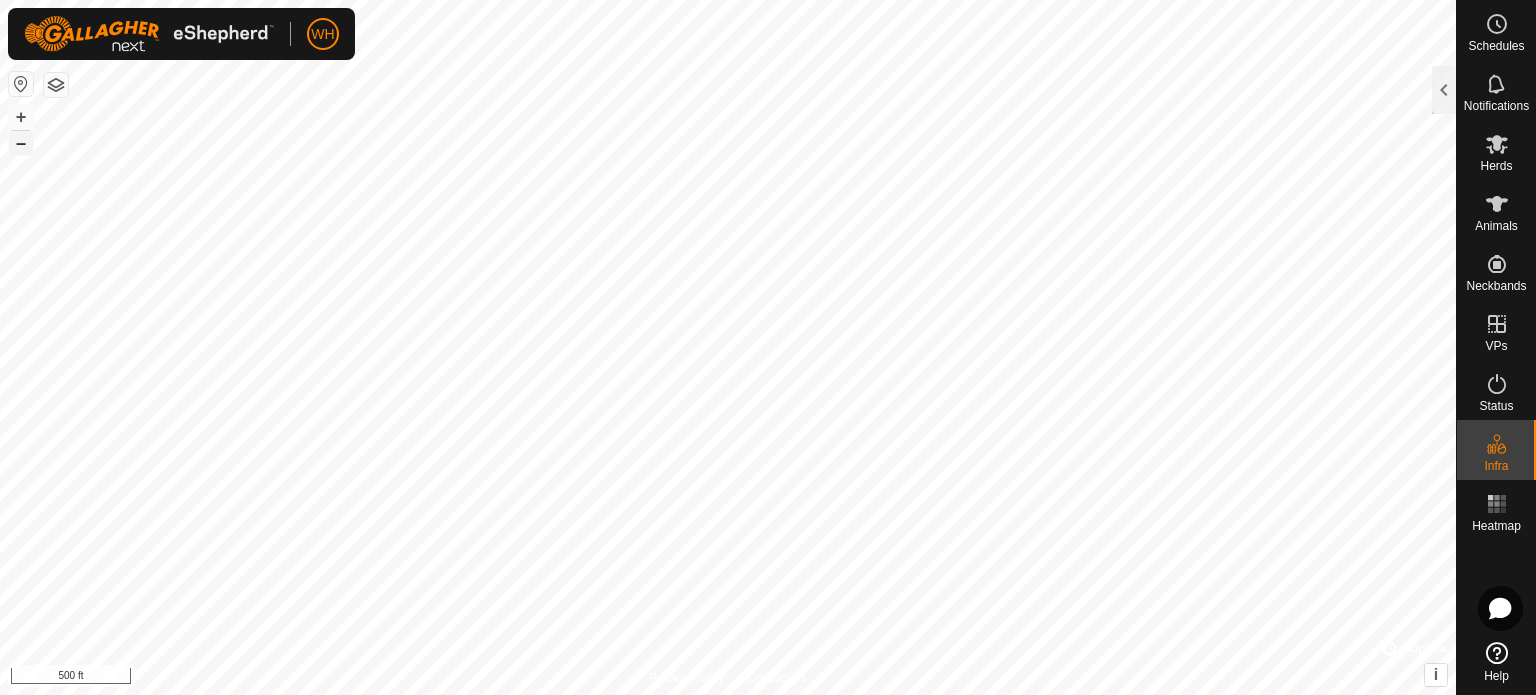 click on "–" at bounding box center (21, 143) 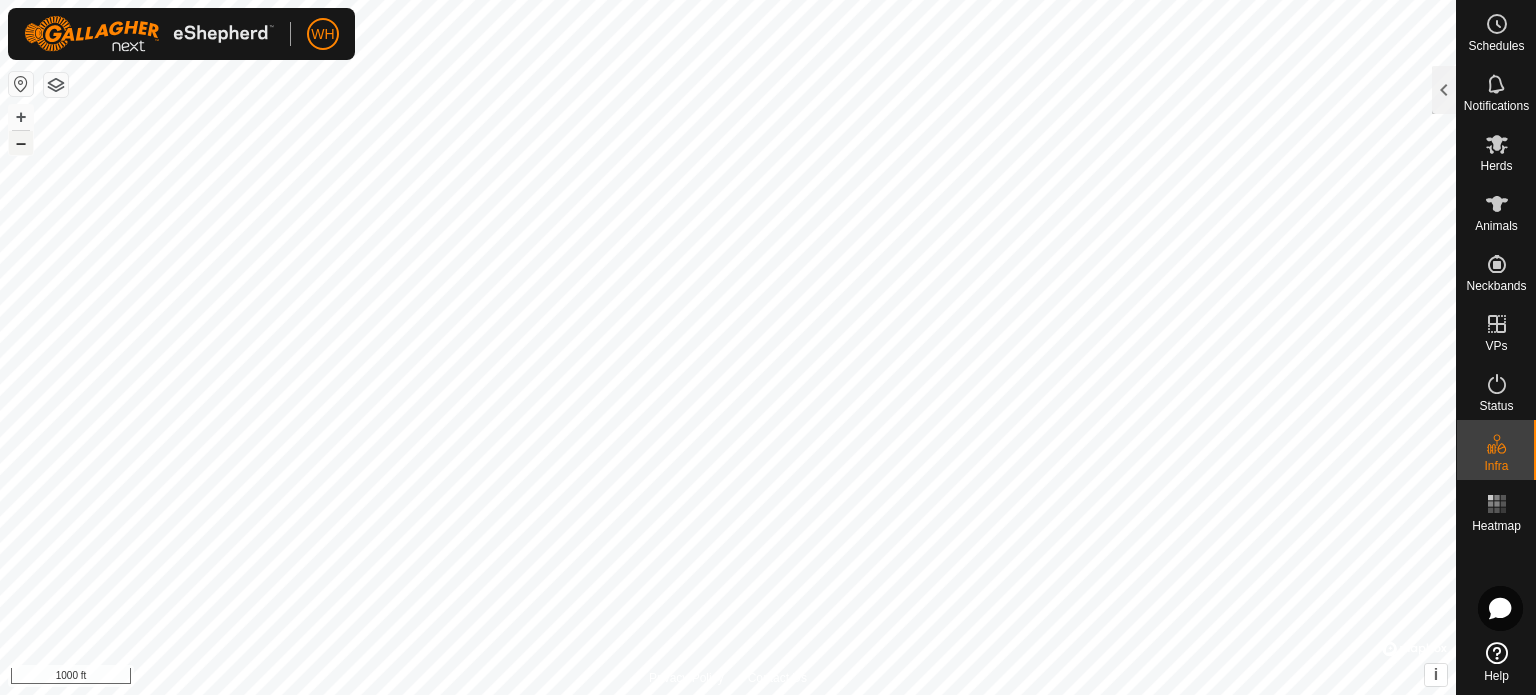 click on "–" at bounding box center (21, 143) 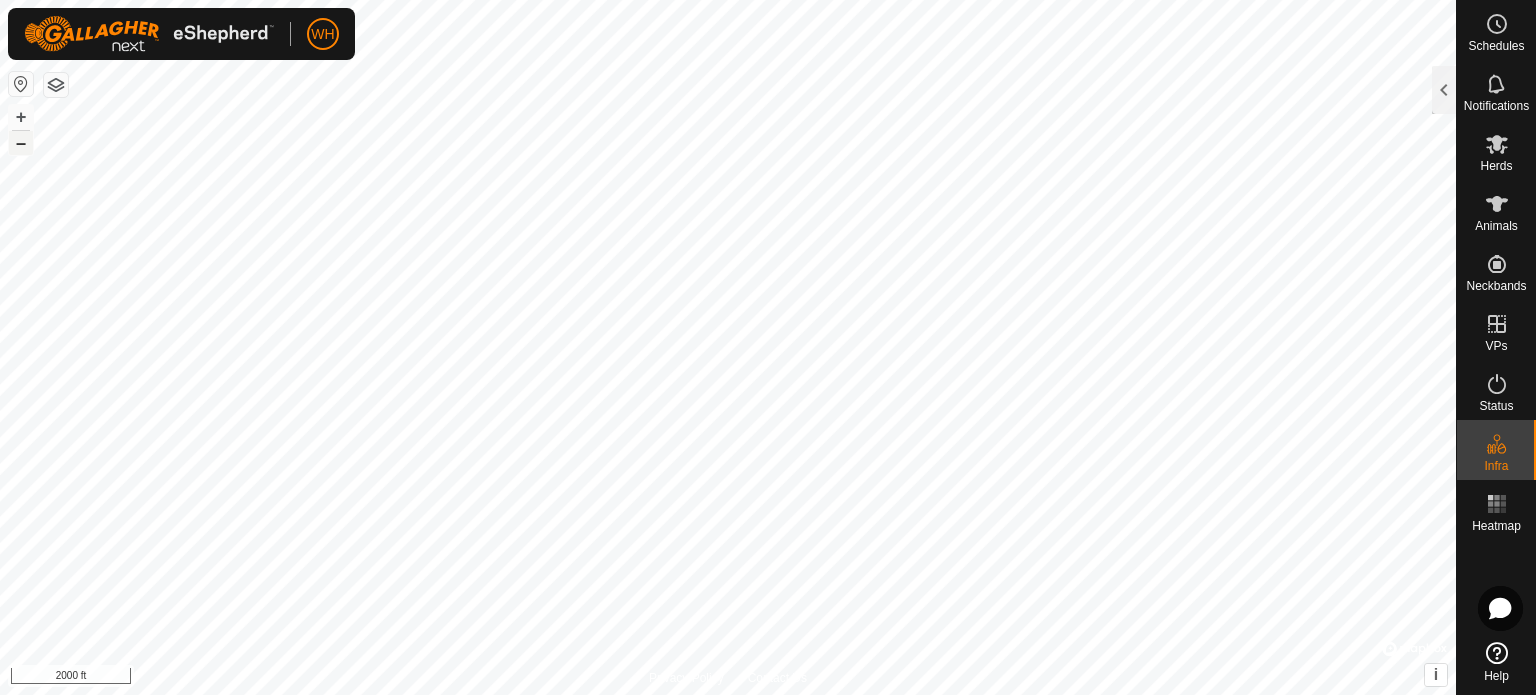 click on "–" at bounding box center [21, 143] 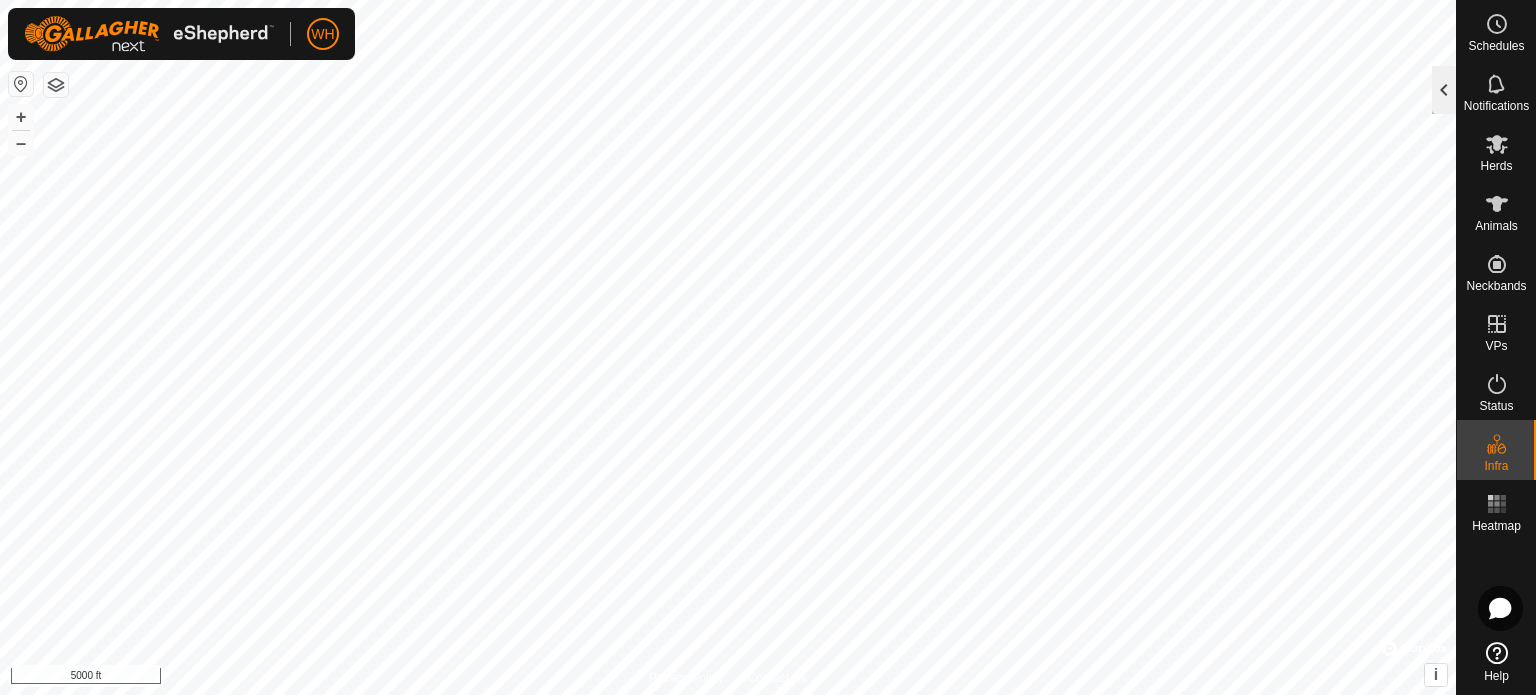 click 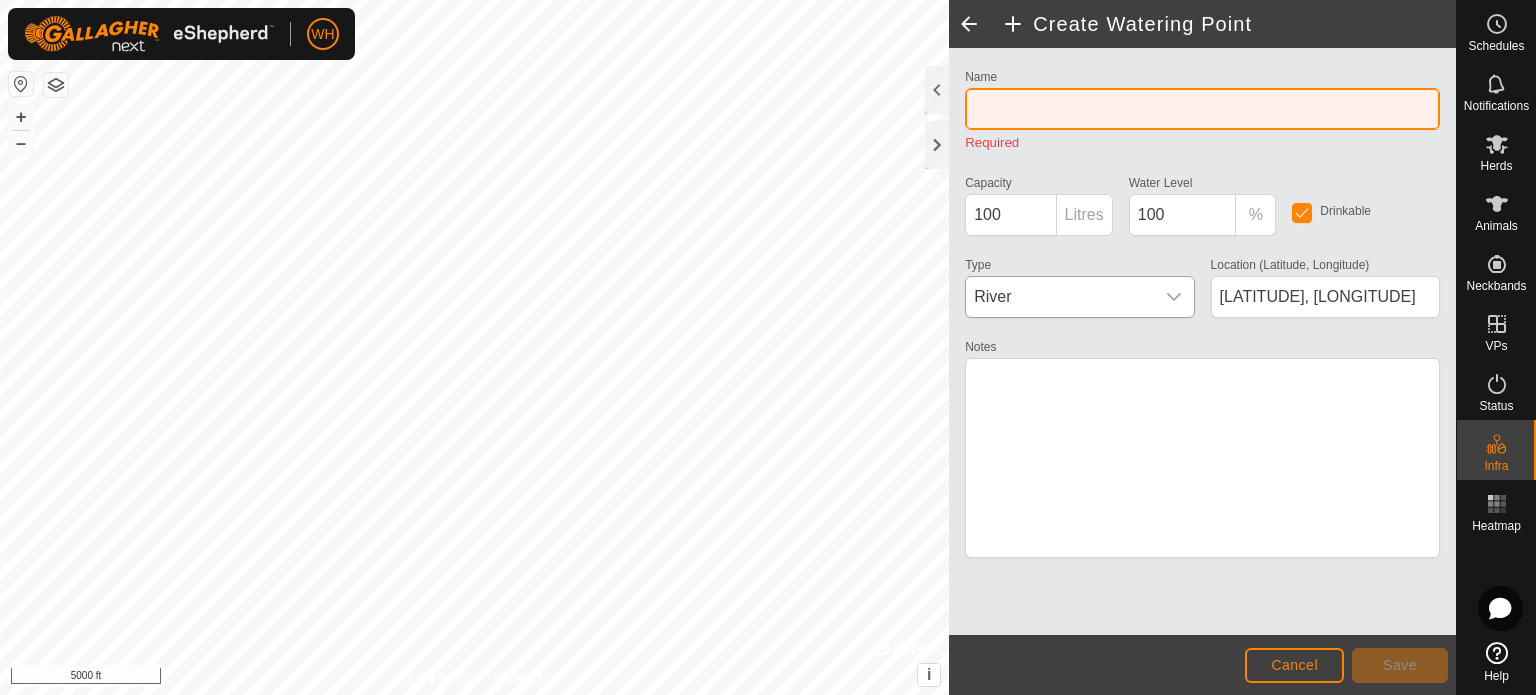 click on "Name" at bounding box center [1202, 109] 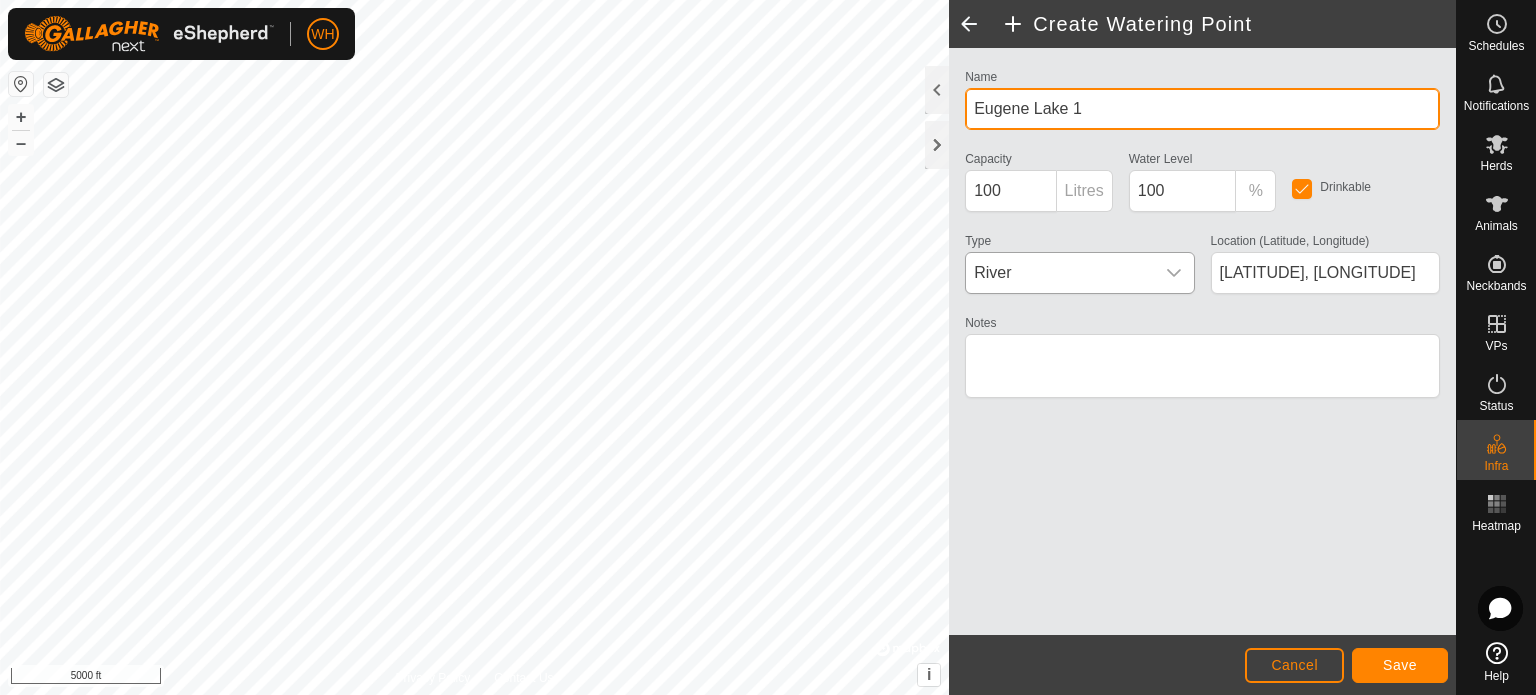type on "Eugene Lake 1" 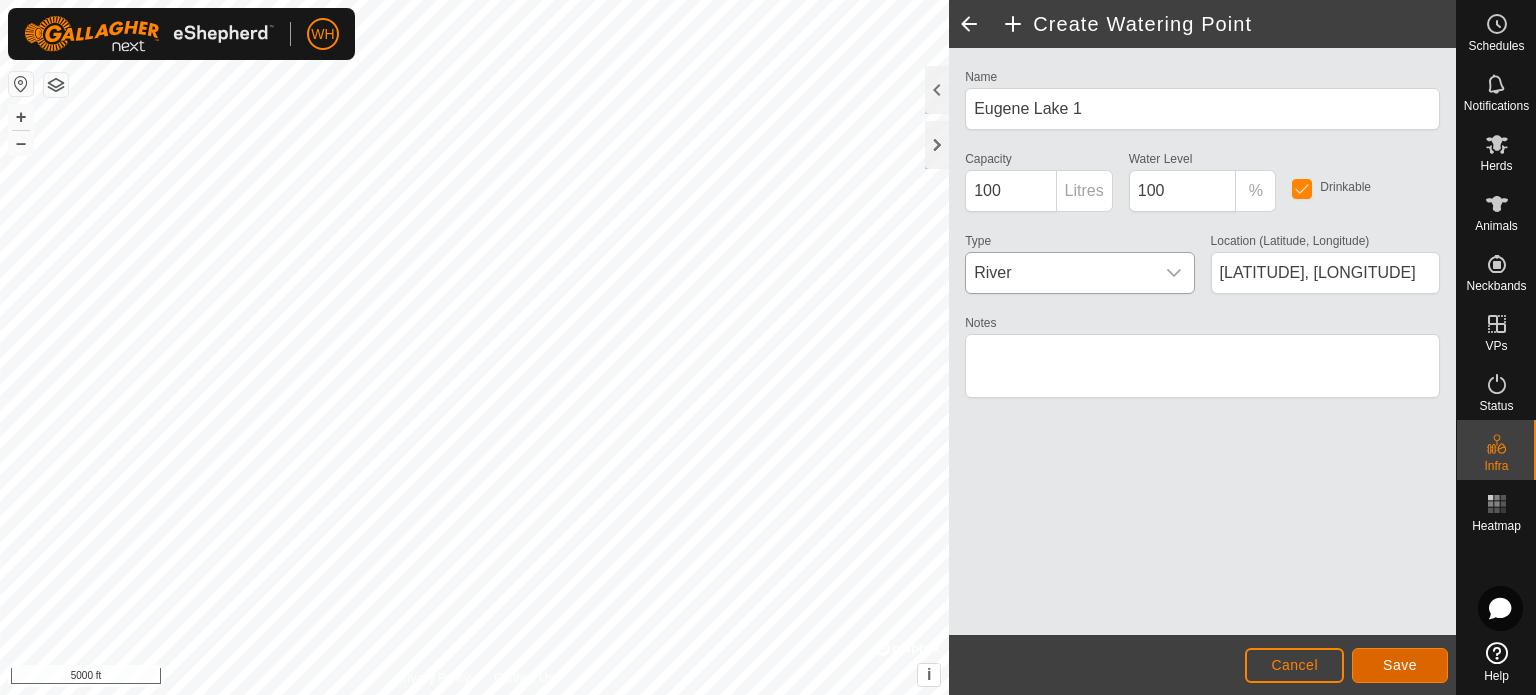 click on "Save" 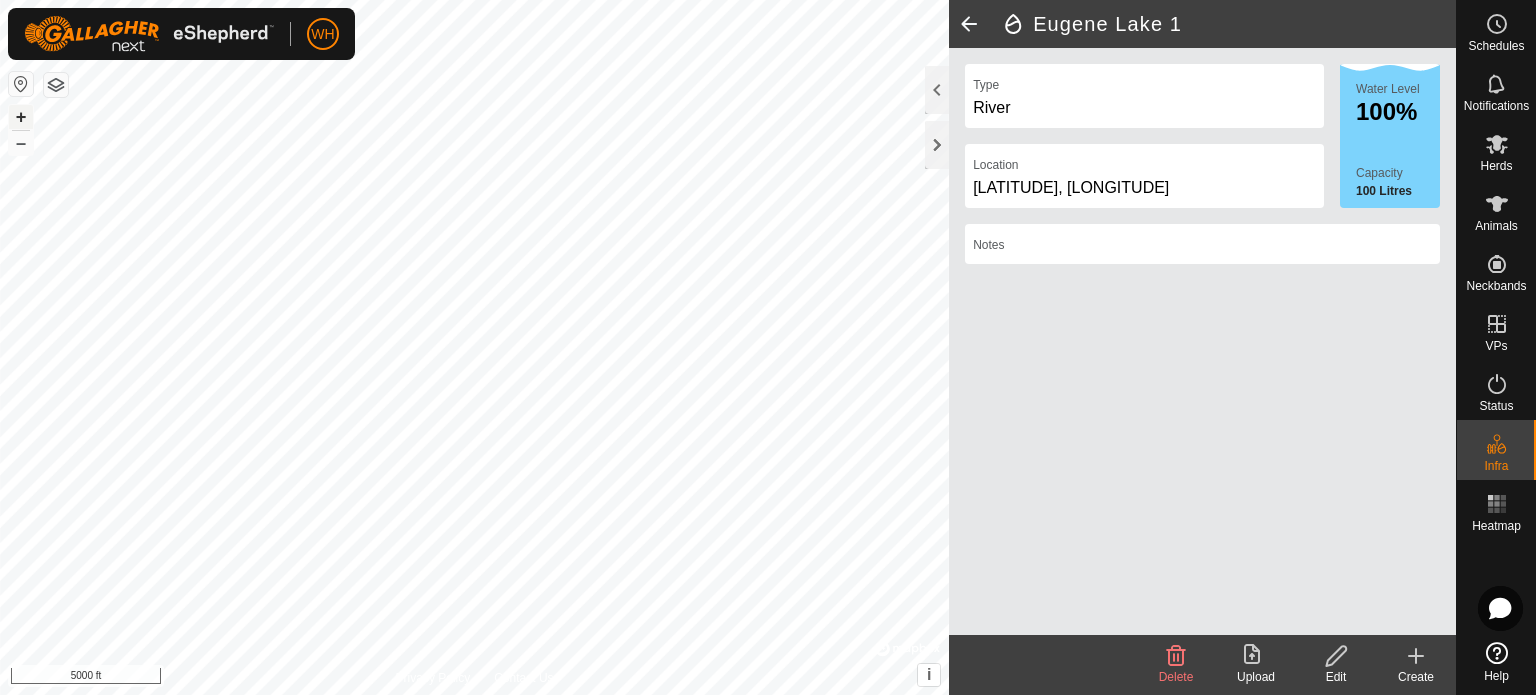 click on "+" at bounding box center (21, 117) 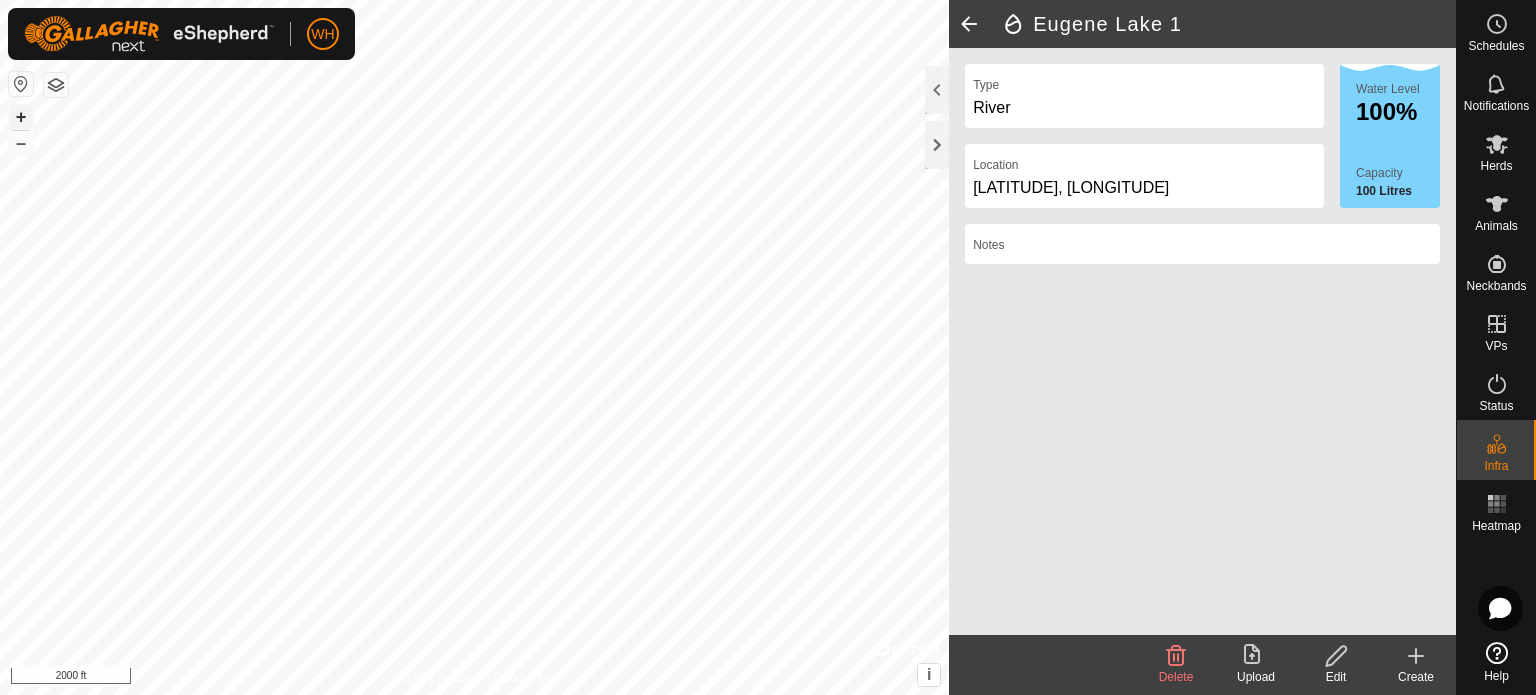click on "+" at bounding box center [21, 117] 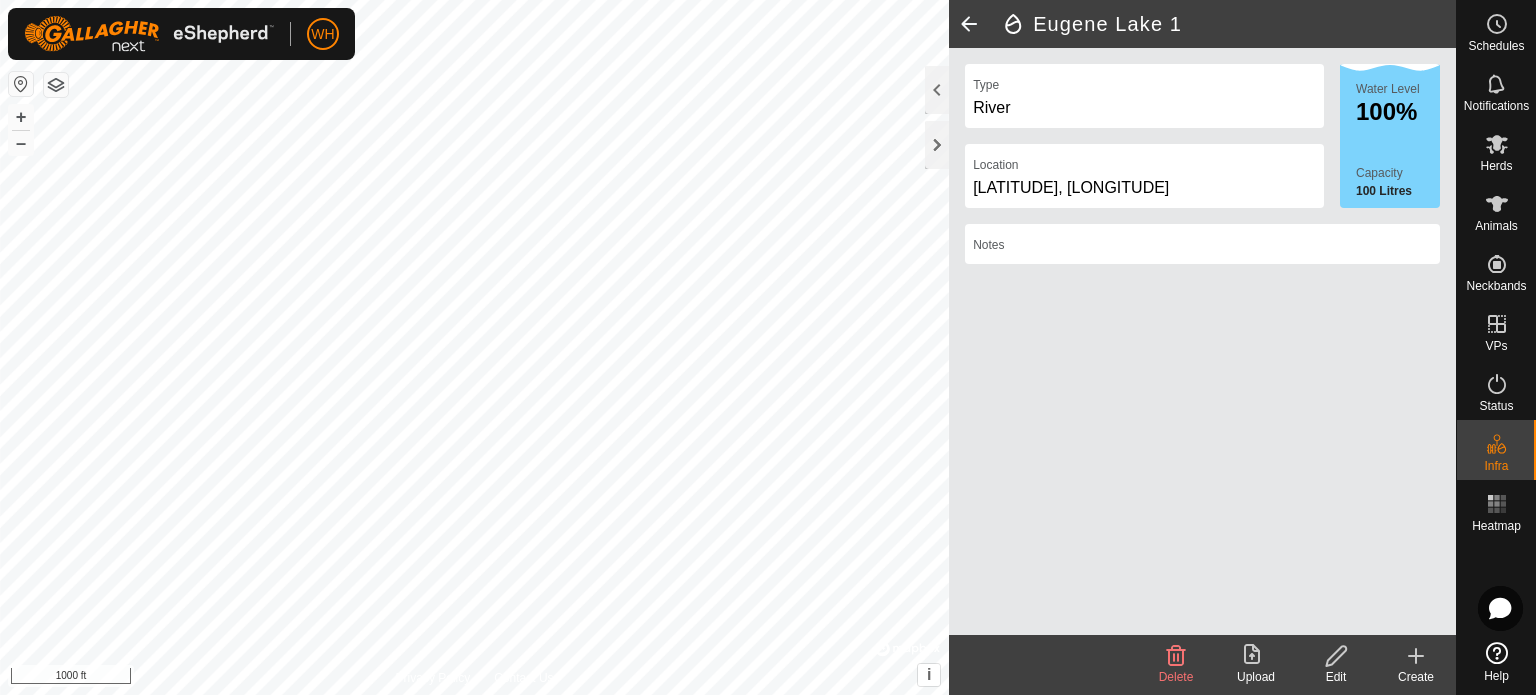 click 